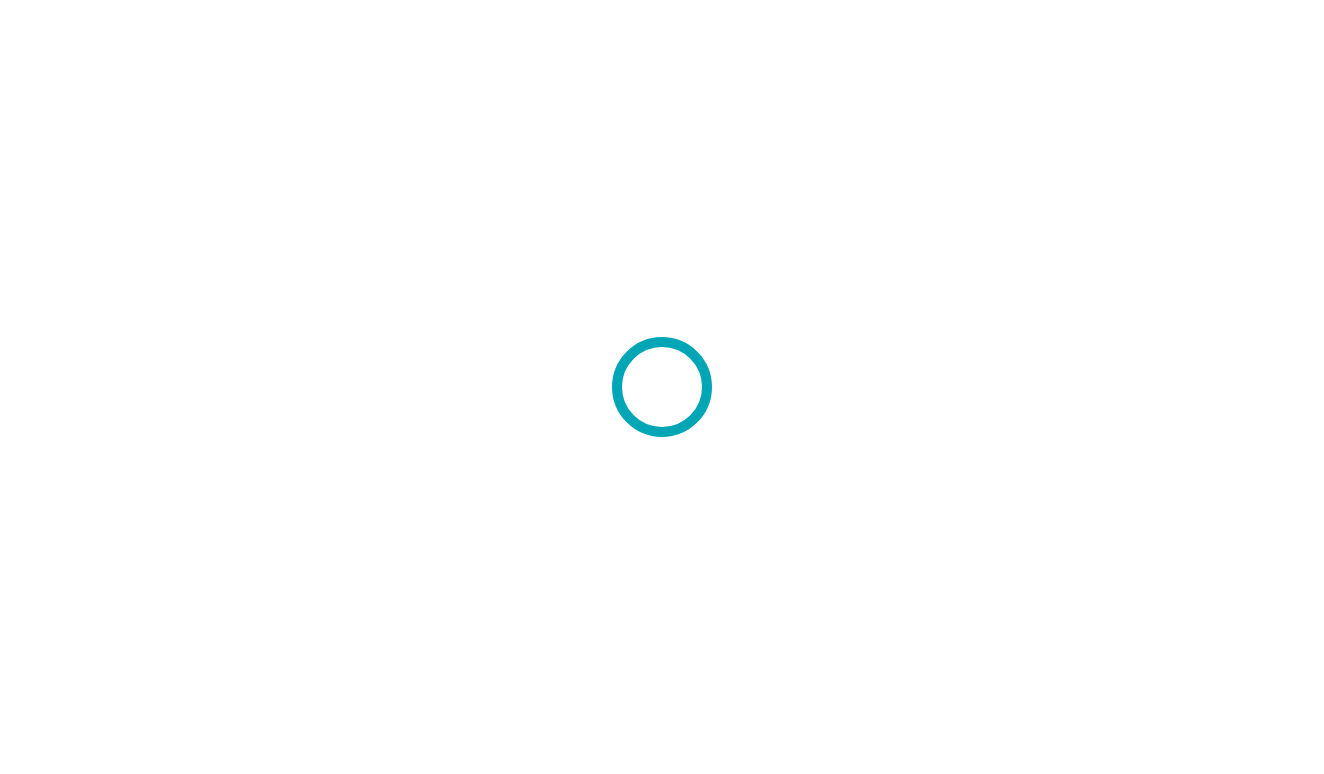 scroll, scrollTop: 0, scrollLeft: 0, axis: both 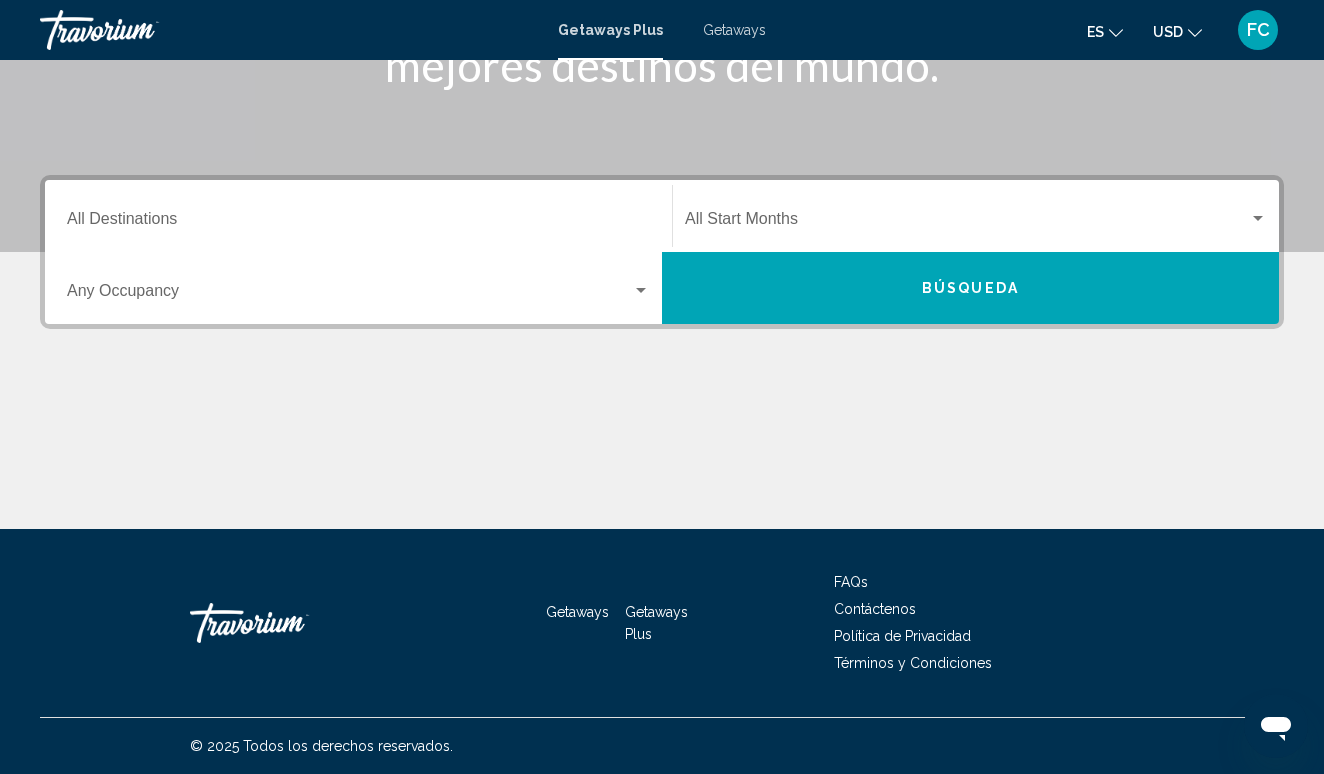 click on "Destination All Destinations Start Month All Start Months Occupancy Any Occupancy Búsqueda" at bounding box center [662, 352] 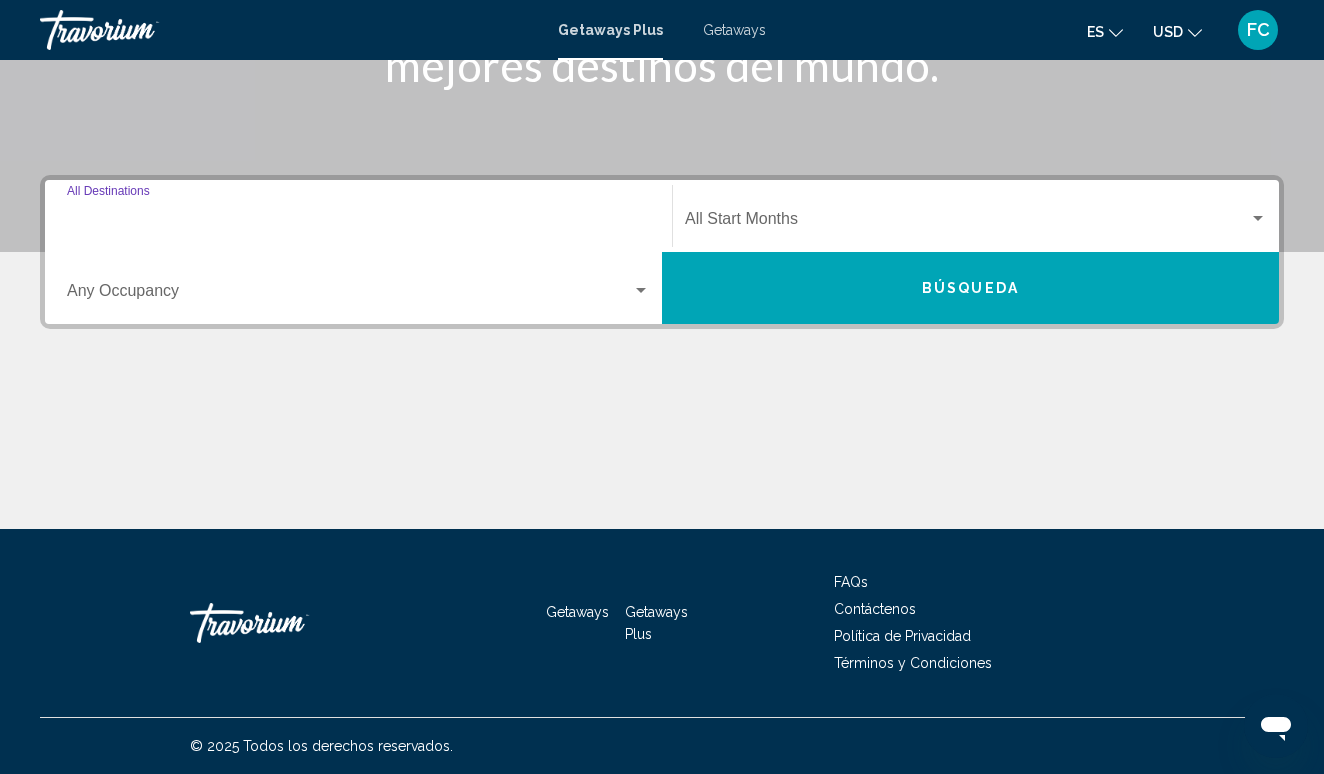 click on "Destination All Destinations" at bounding box center [358, 223] 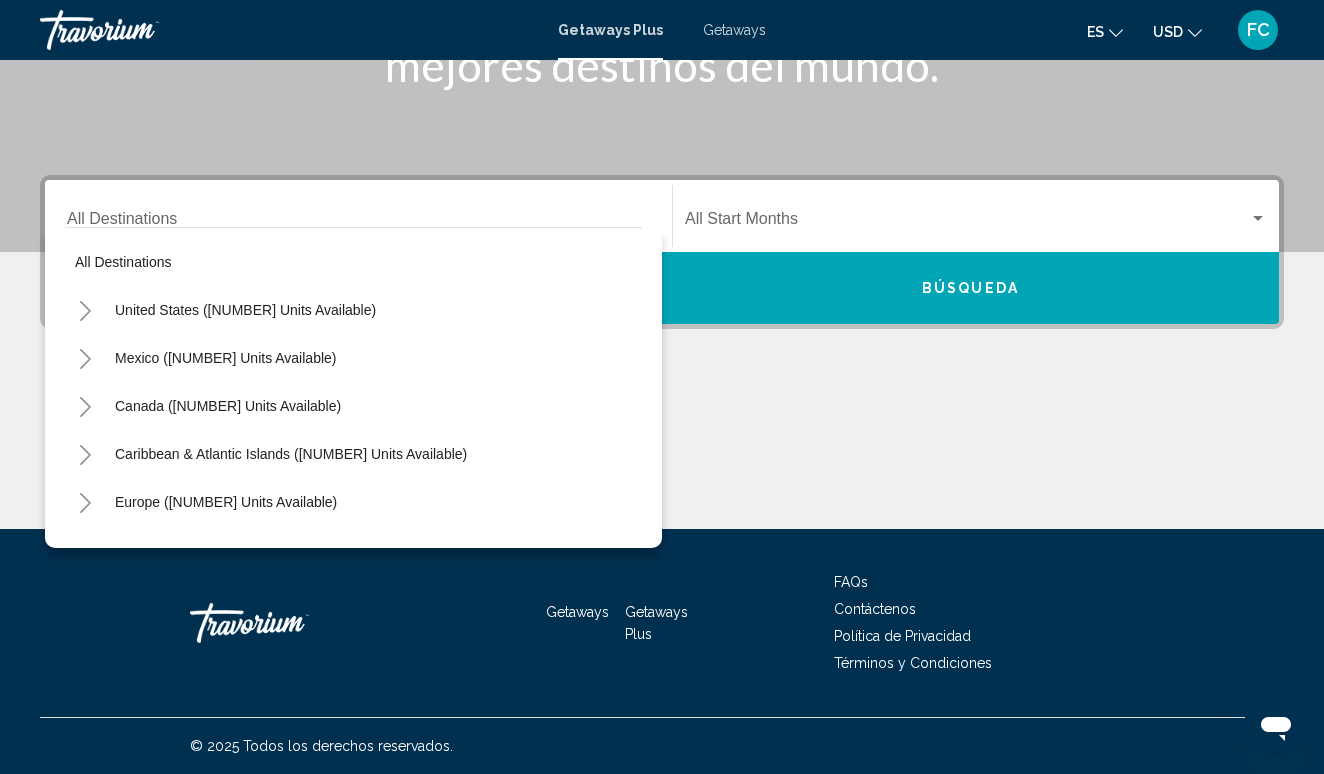 click at bounding box center [662, -48] 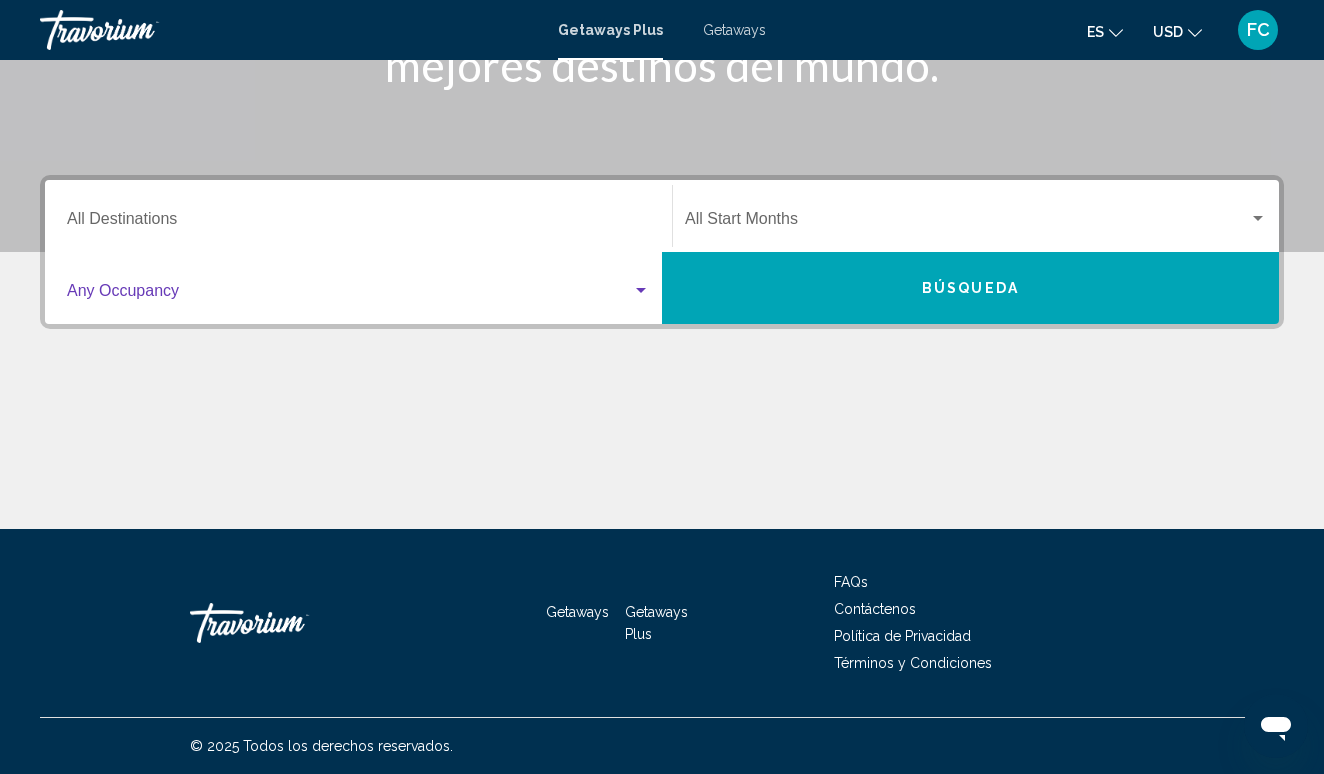 click at bounding box center [349, 295] 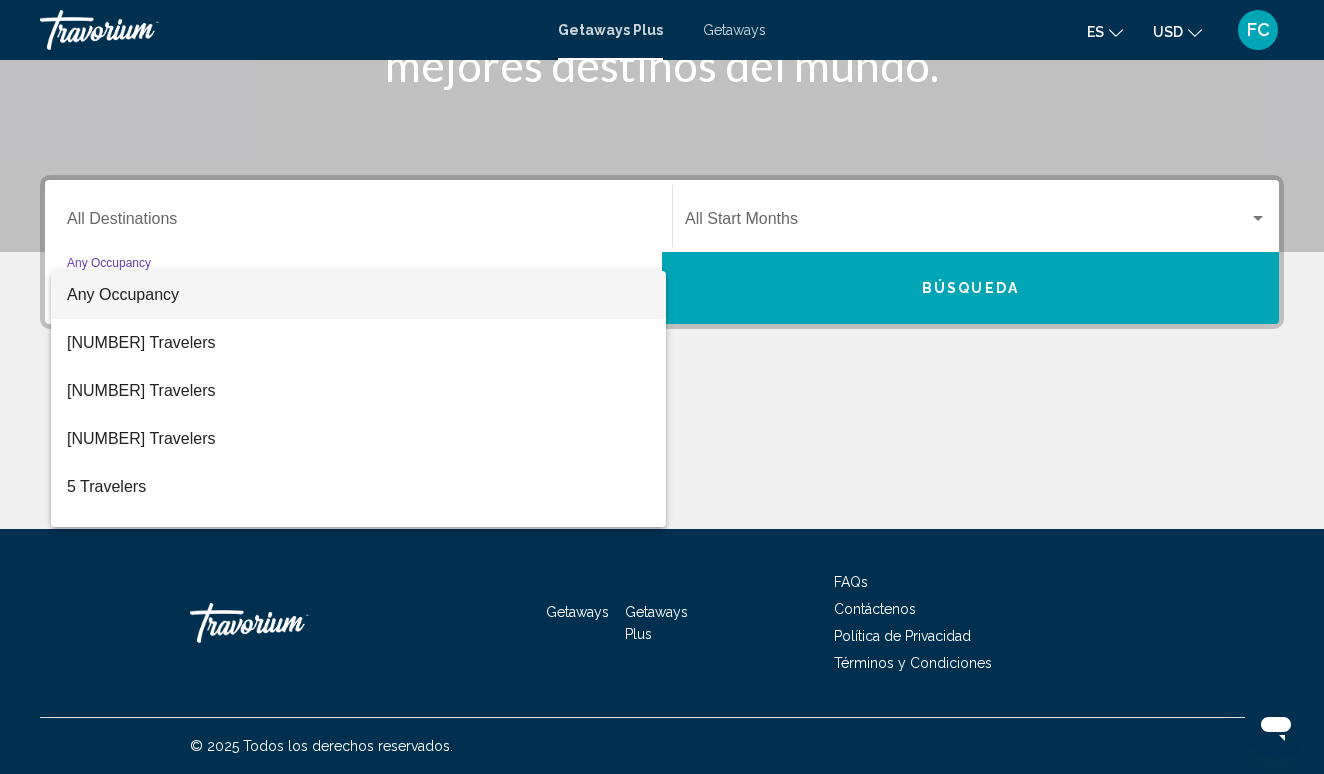 click at bounding box center (662, 387) 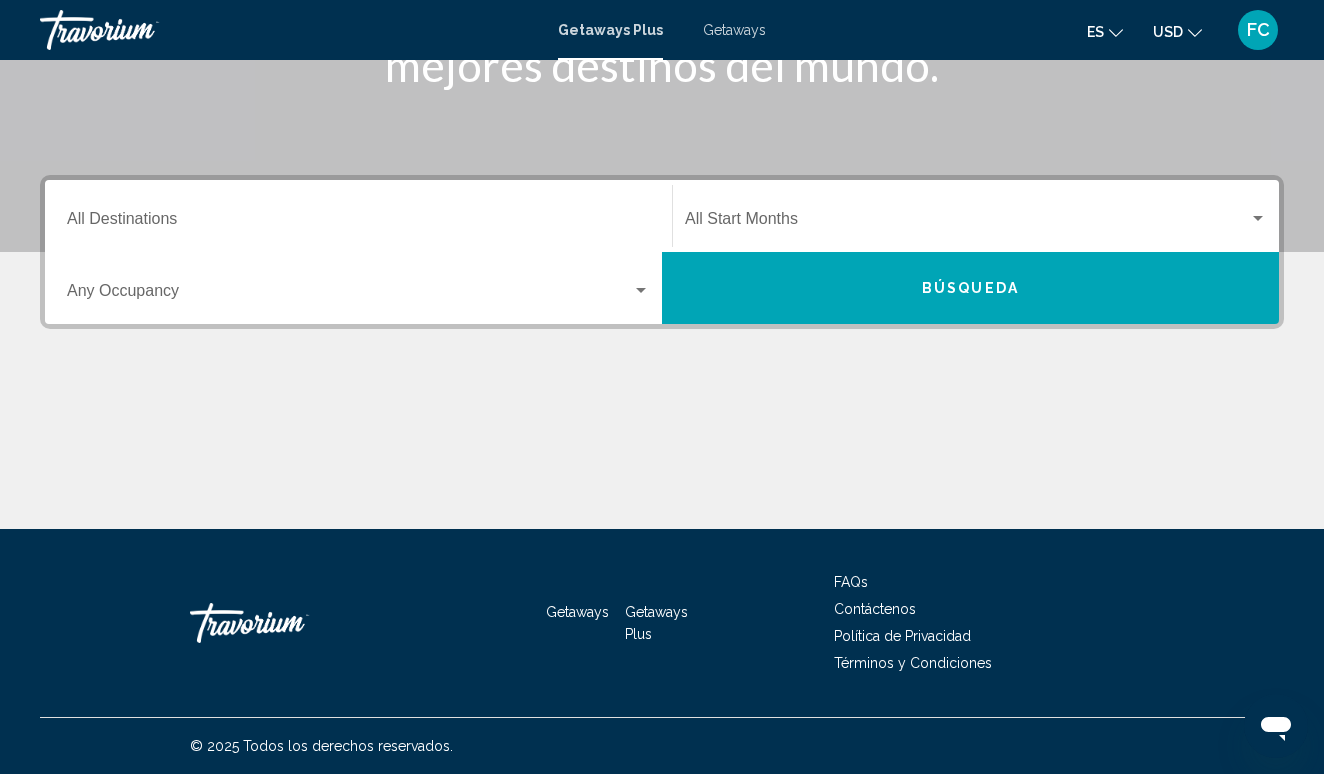 click at bounding box center (662, -48) 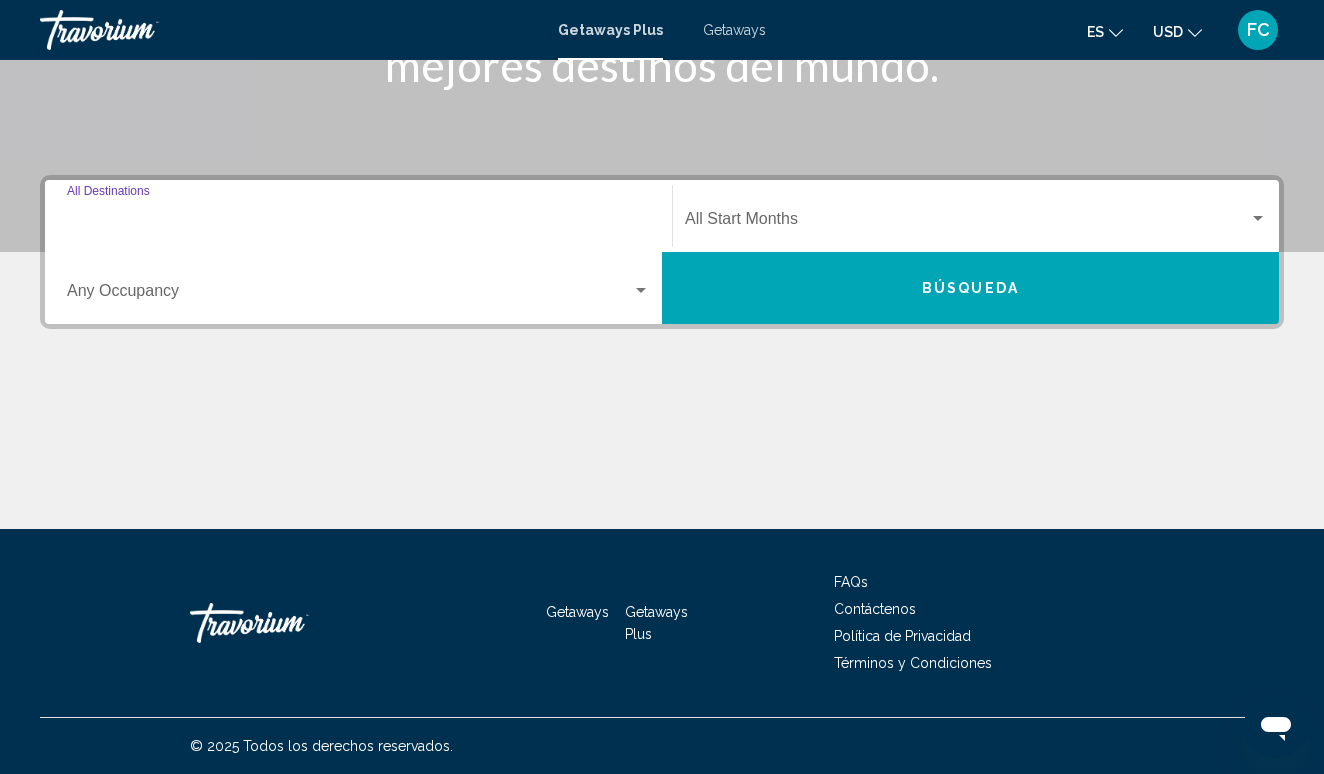 click on "Destination All Destinations" at bounding box center (358, 223) 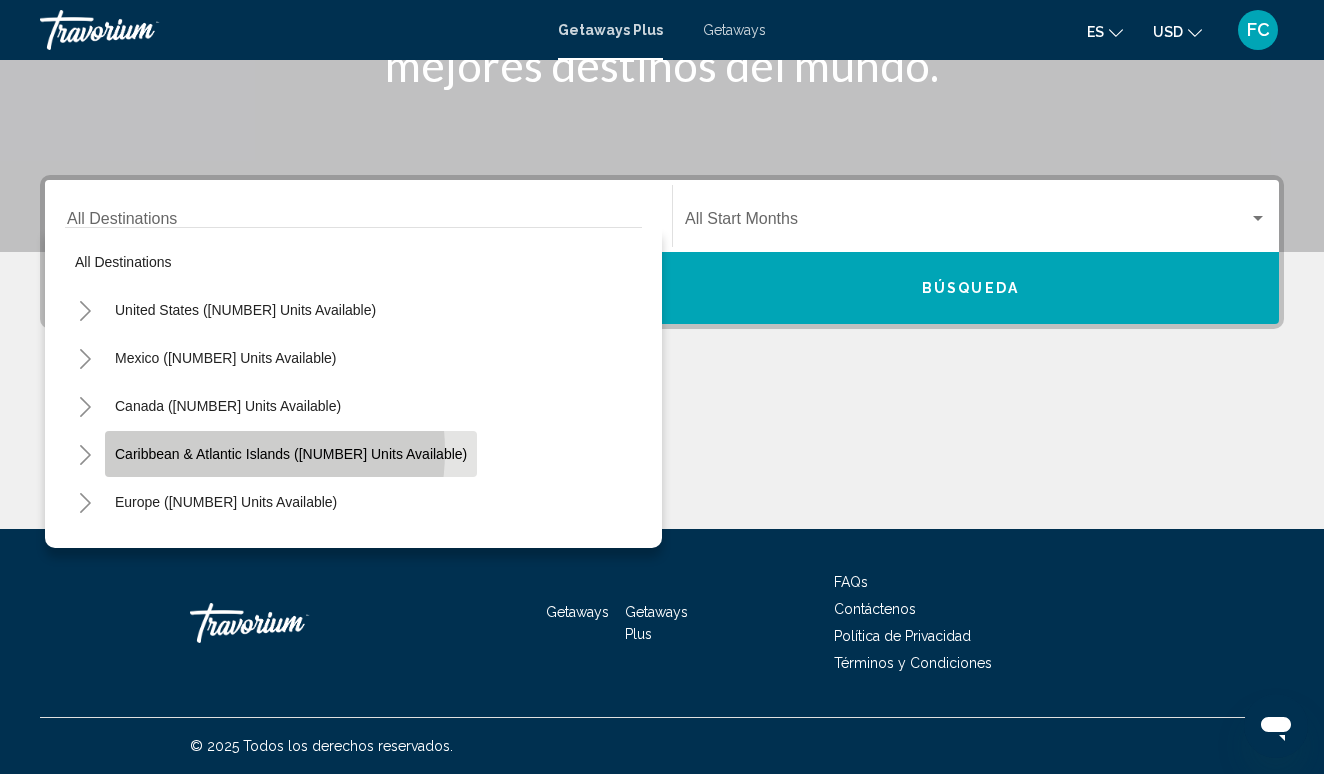 click on "Caribbean & Atlantic Islands ([NUMBER] units available)" at bounding box center [245, 310] 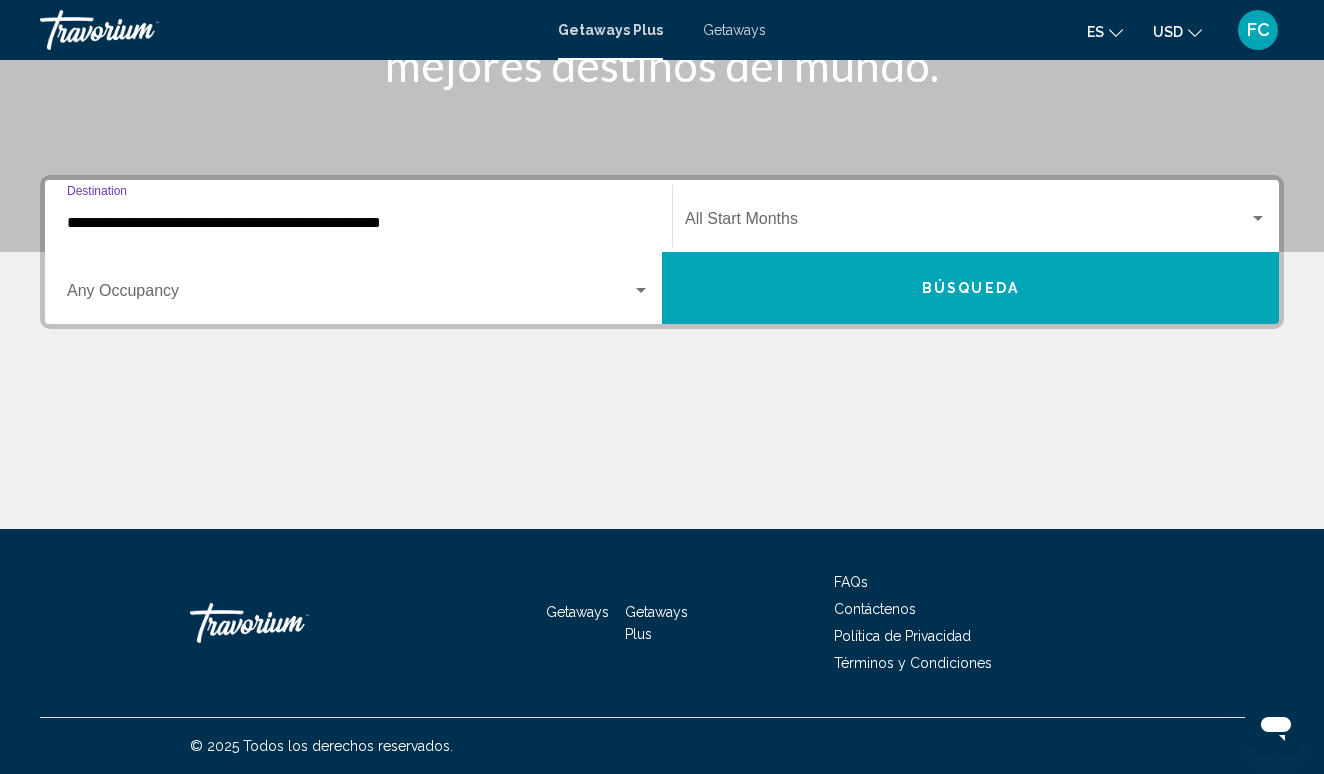click on "Búsqueda" at bounding box center [970, 288] 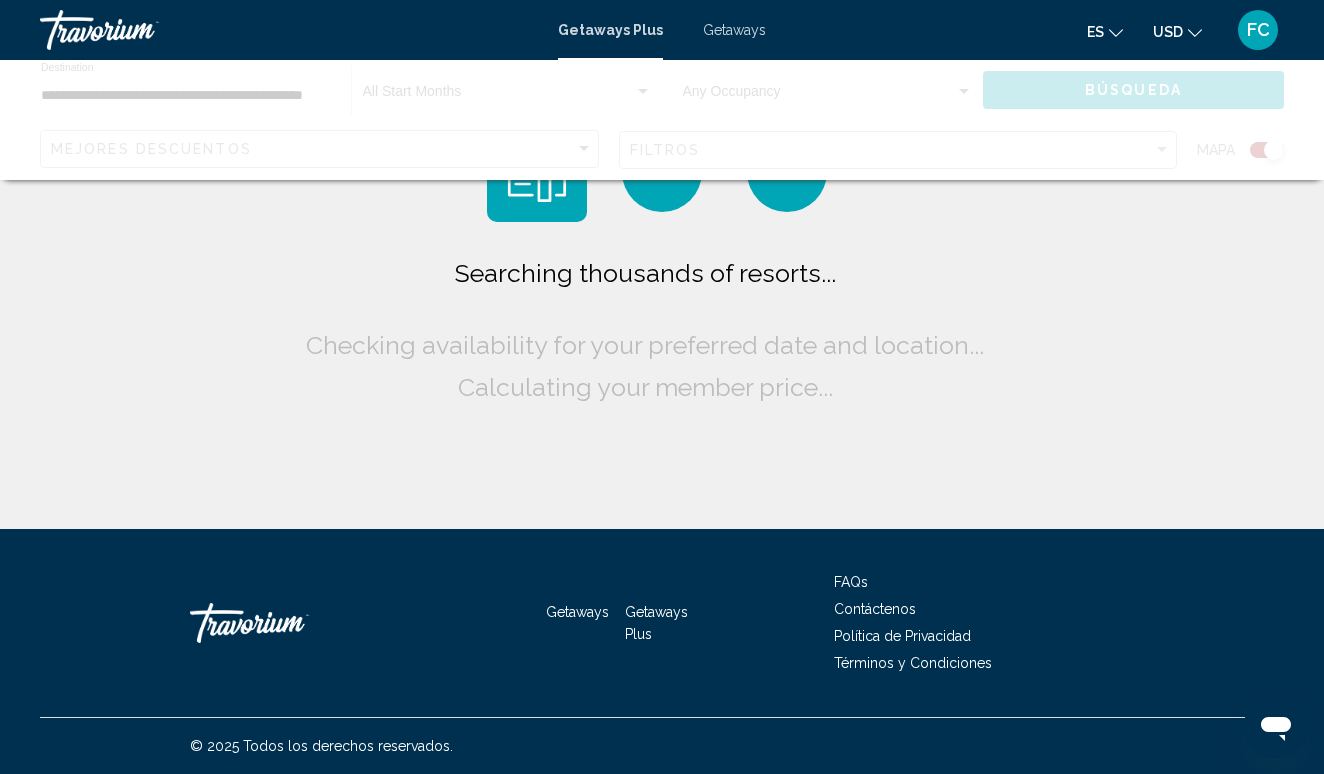 scroll, scrollTop: 0, scrollLeft: 0, axis: both 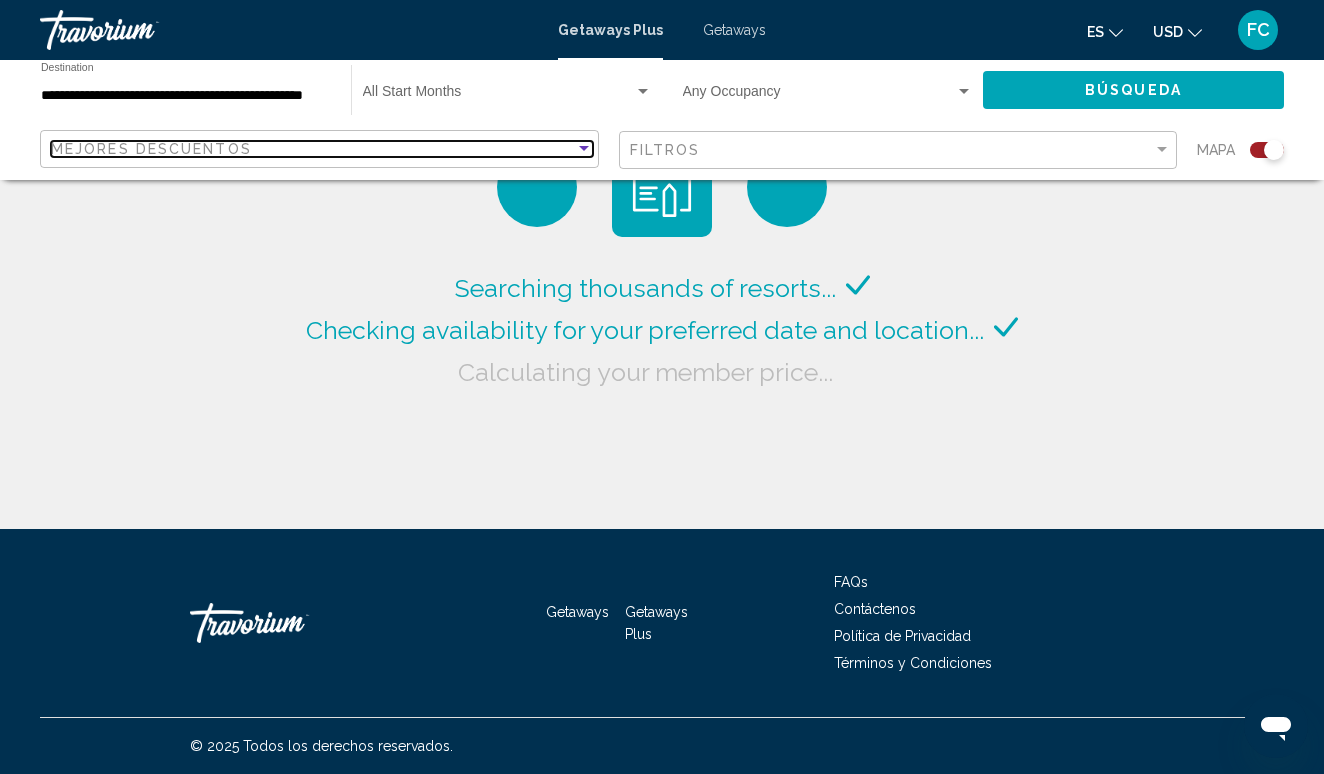 click on "Mejores descuentos" at bounding box center (313, 149) 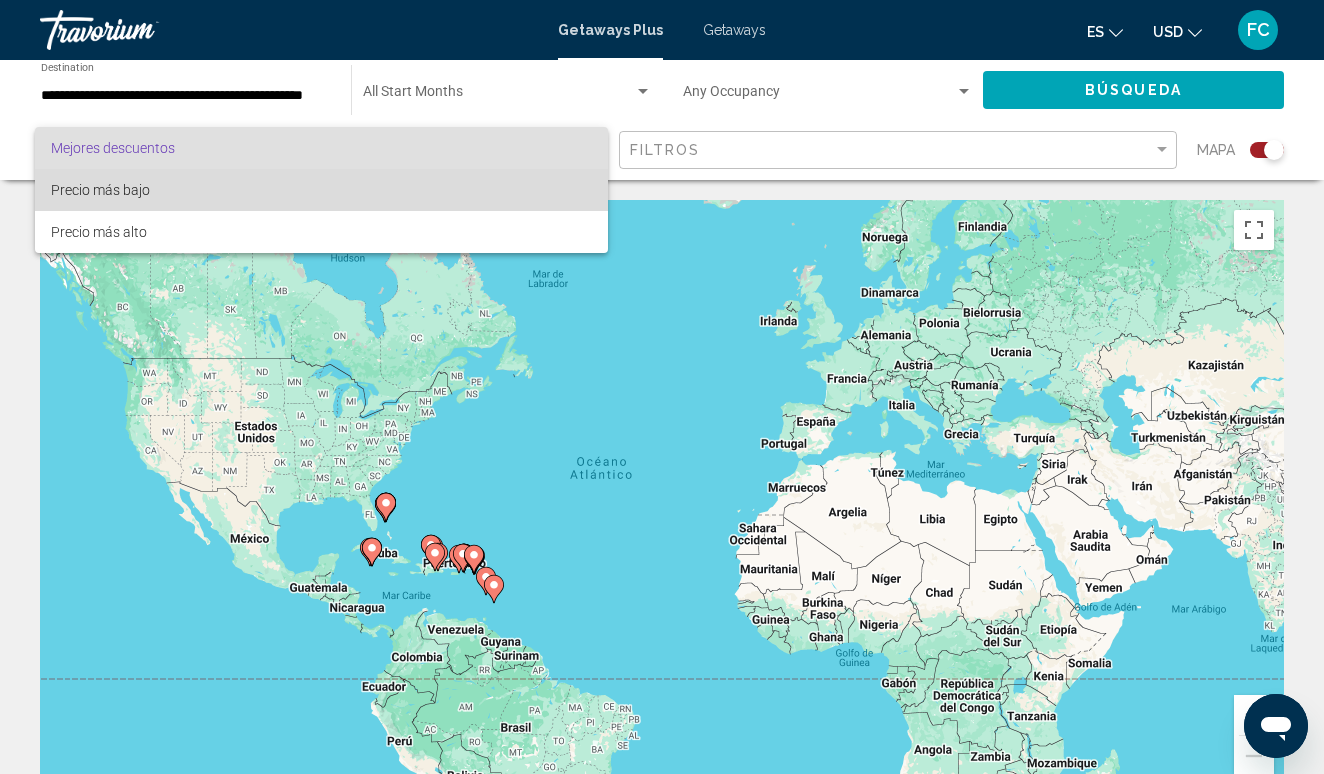 click on "Precio más bajo" at bounding box center (321, 190) 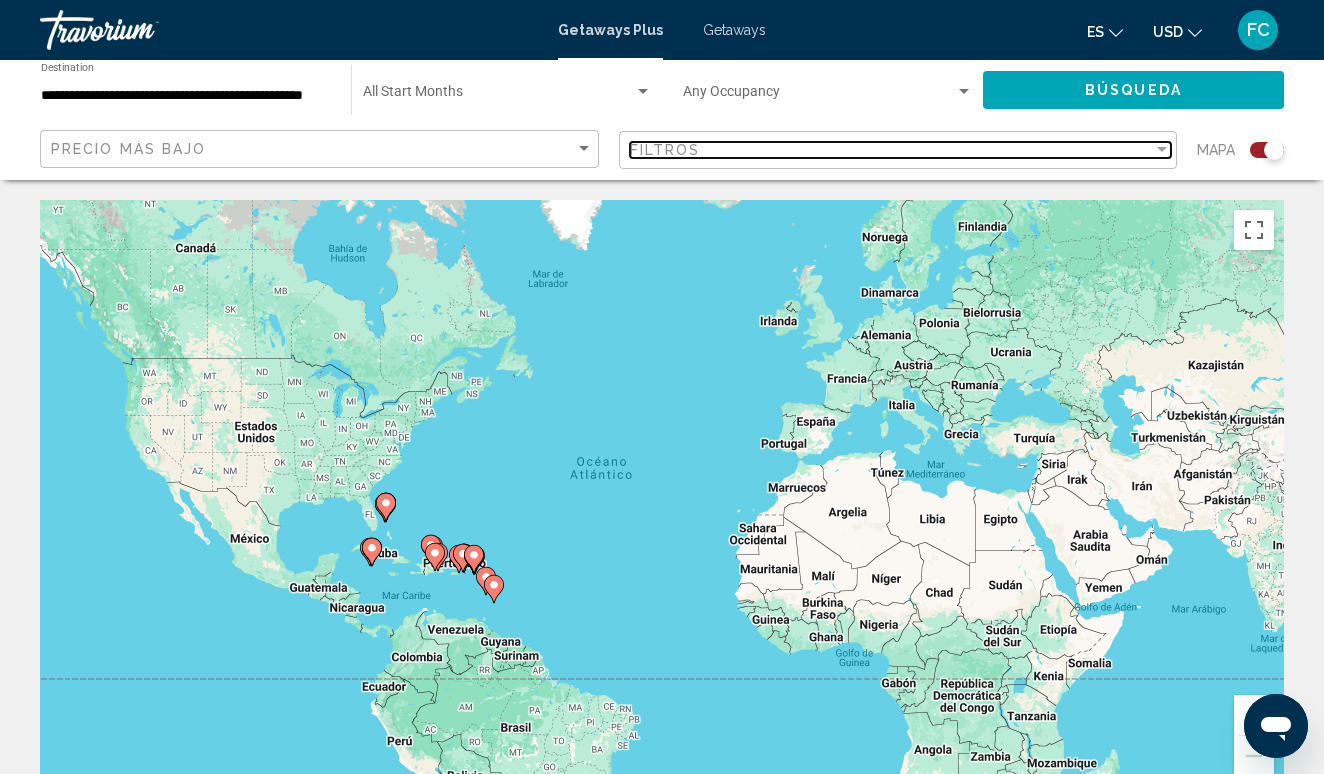 click on "Filtros" at bounding box center (665, 150) 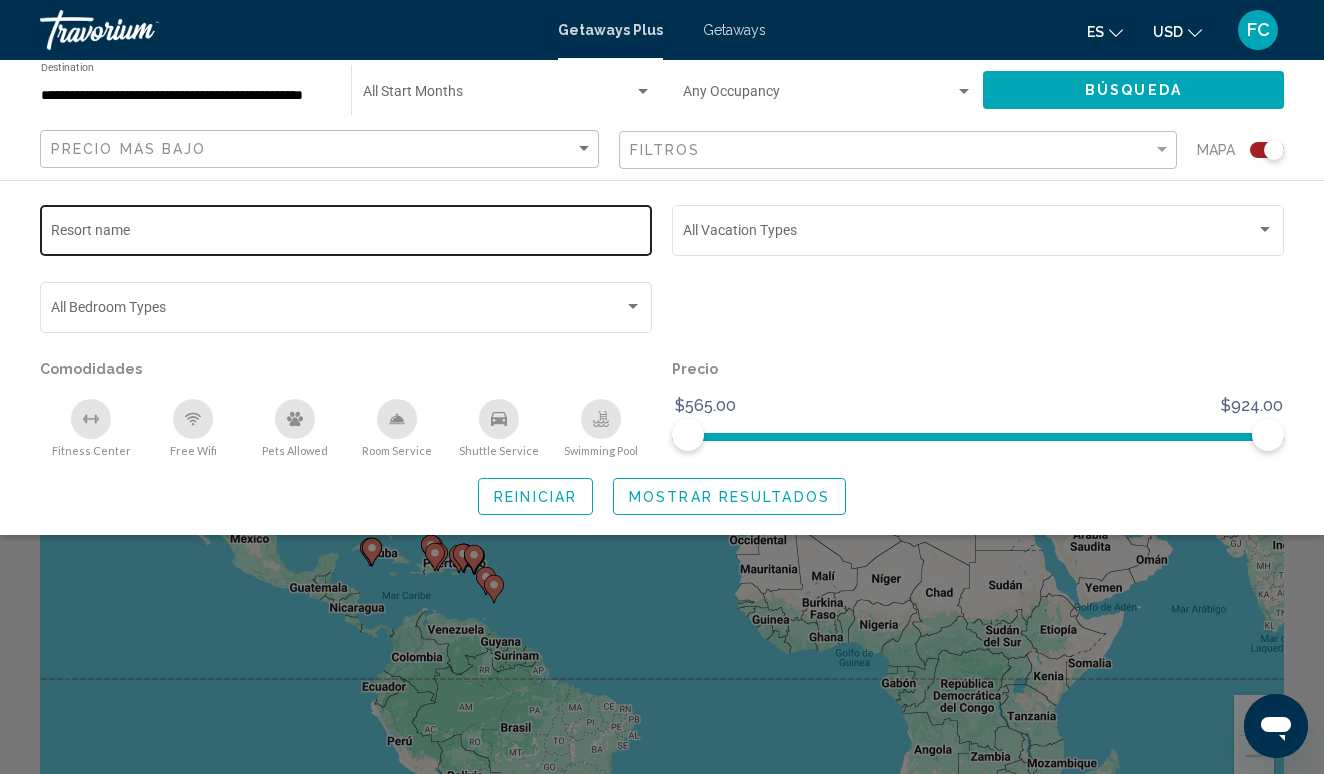 click on "Resort name" at bounding box center (346, 228) 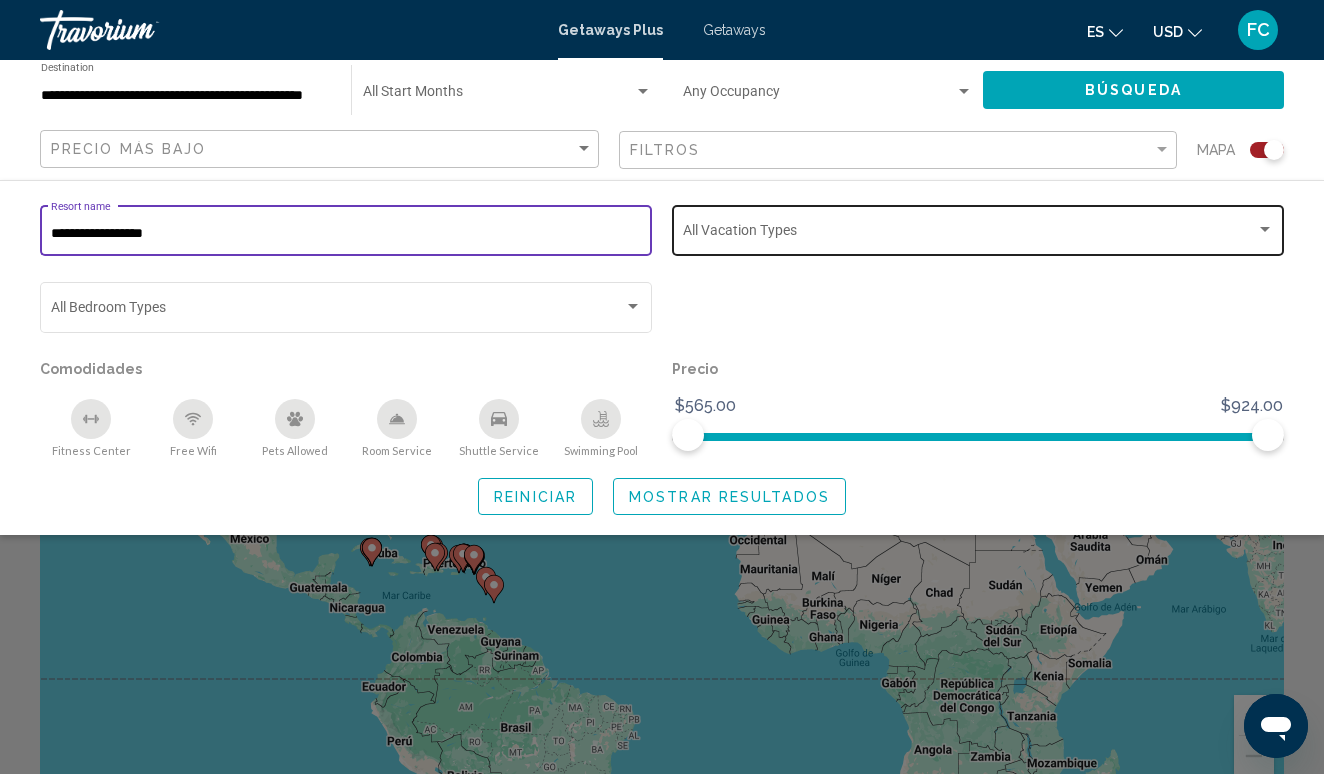 type on "**********" 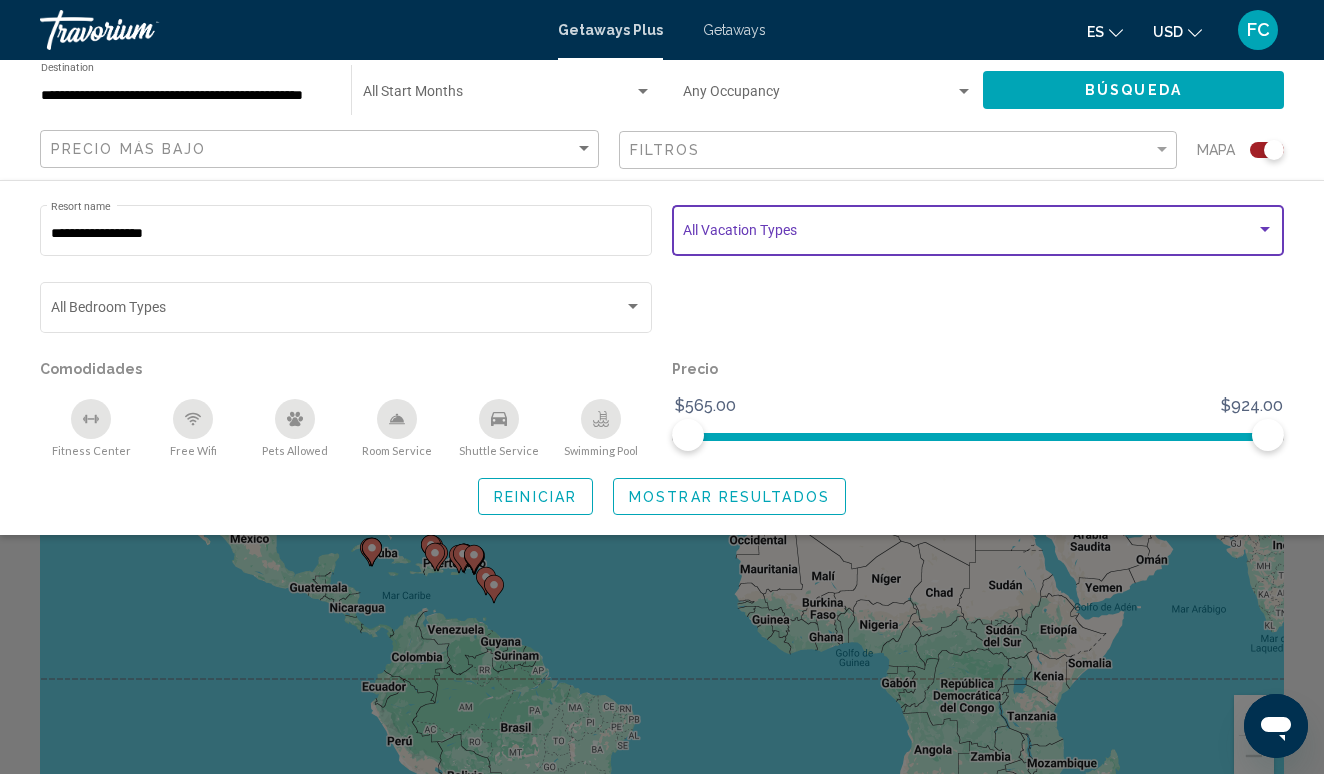click at bounding box center (969, 234) 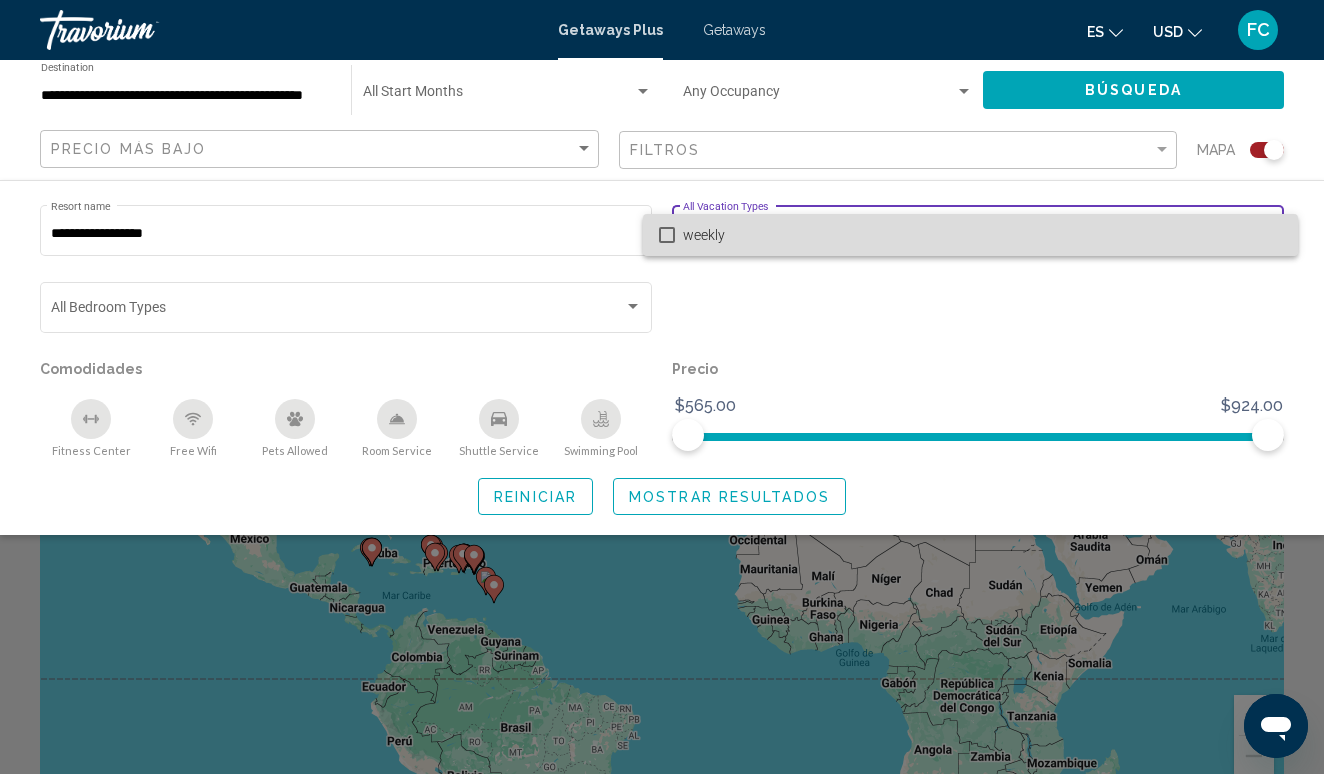 click on "weekly" at bounding box center (982, 235) 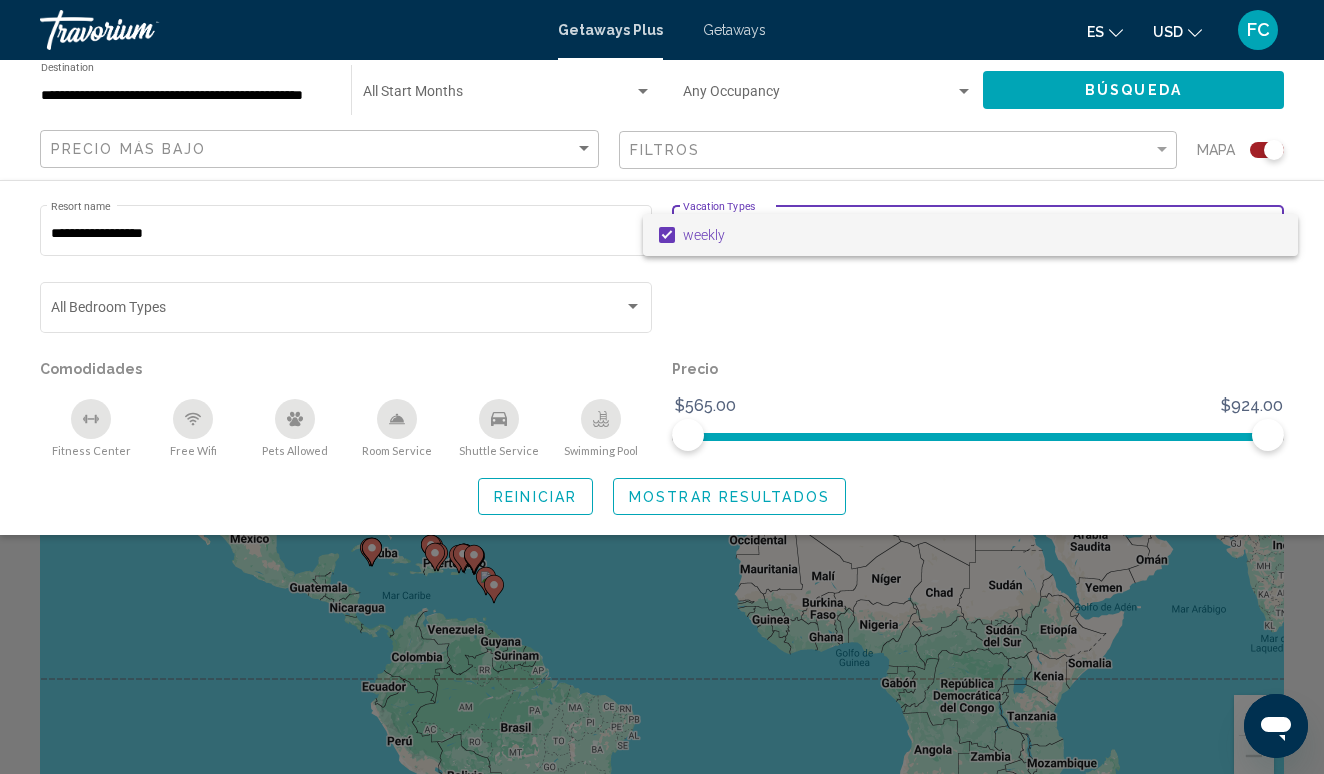 click at bounding box center (662, 387) 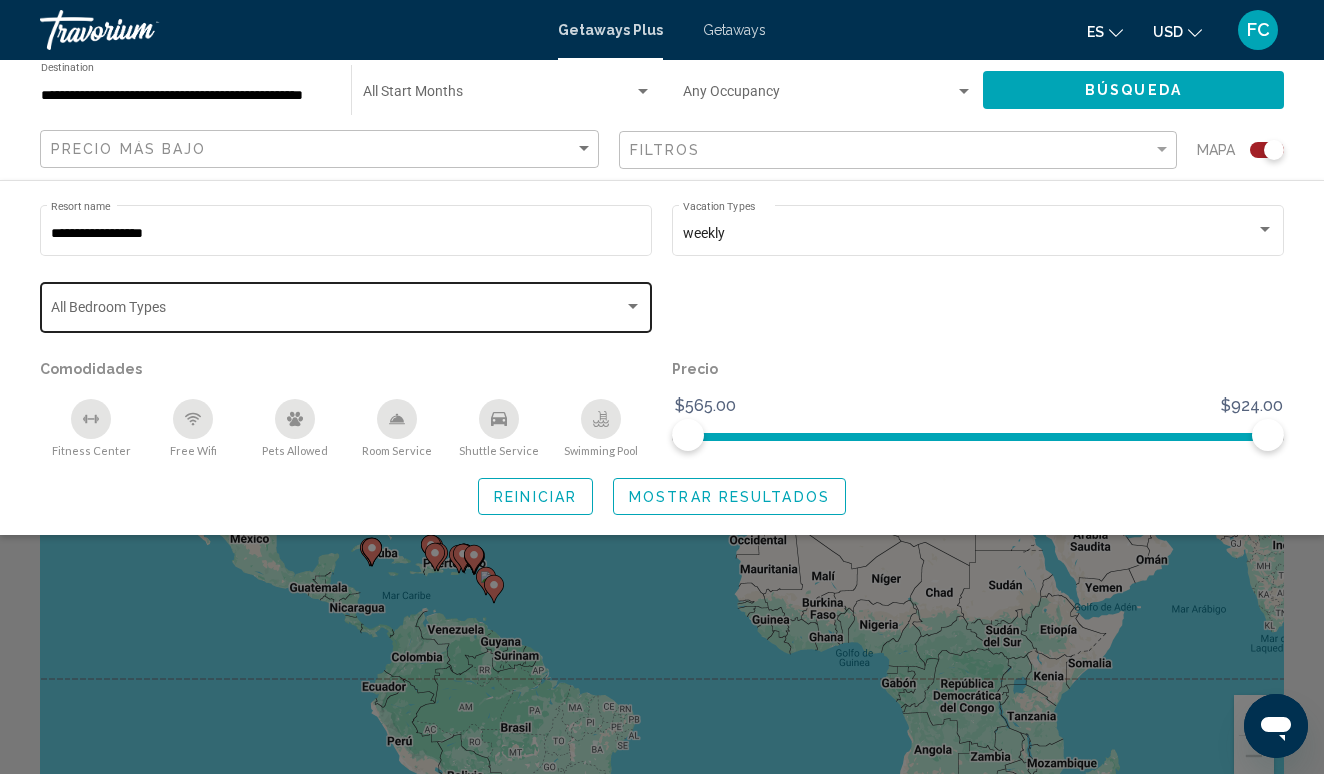 click on "Bedroom Types All Bedroom Types" at bounding box center (346, 305) 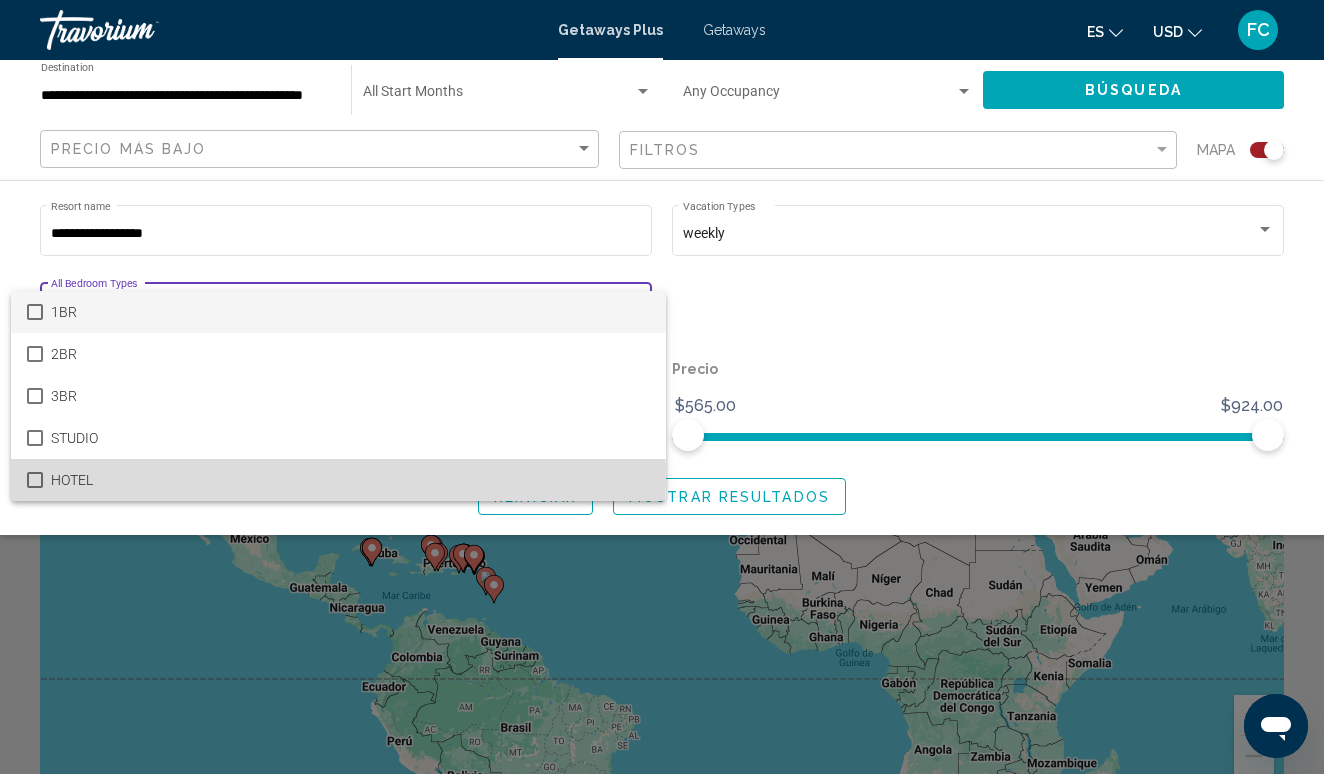 click at bounding box center [35, 480] 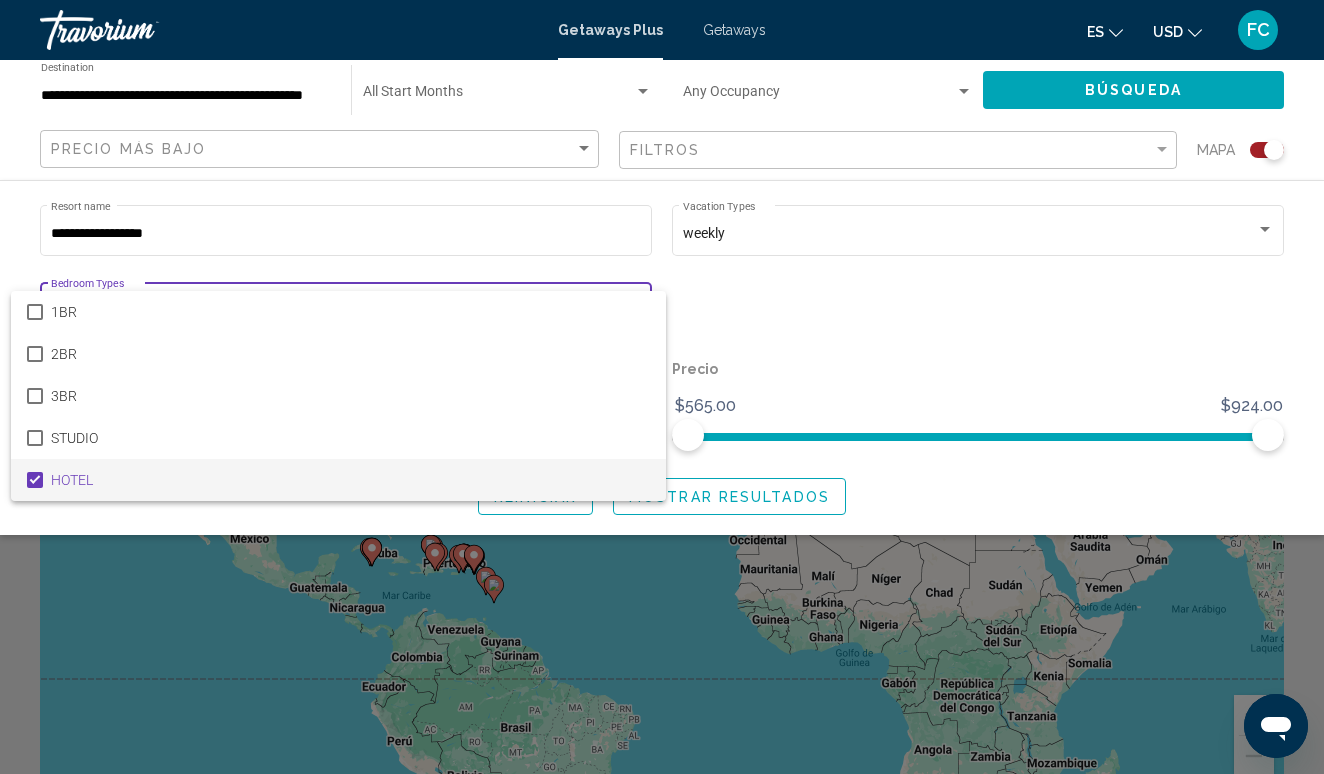 click at bounding box center [662, 387] 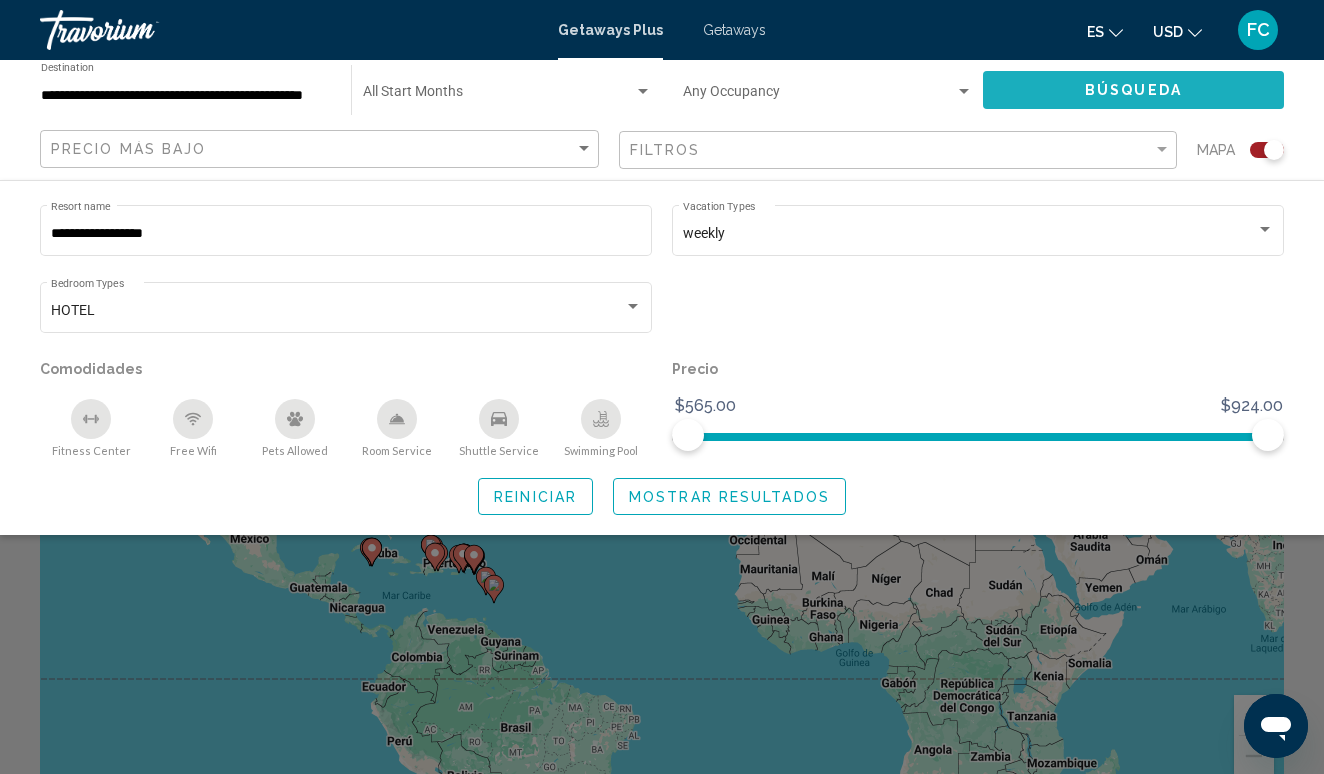 click on "Búsqueda" at bounding box center [1133, 89] 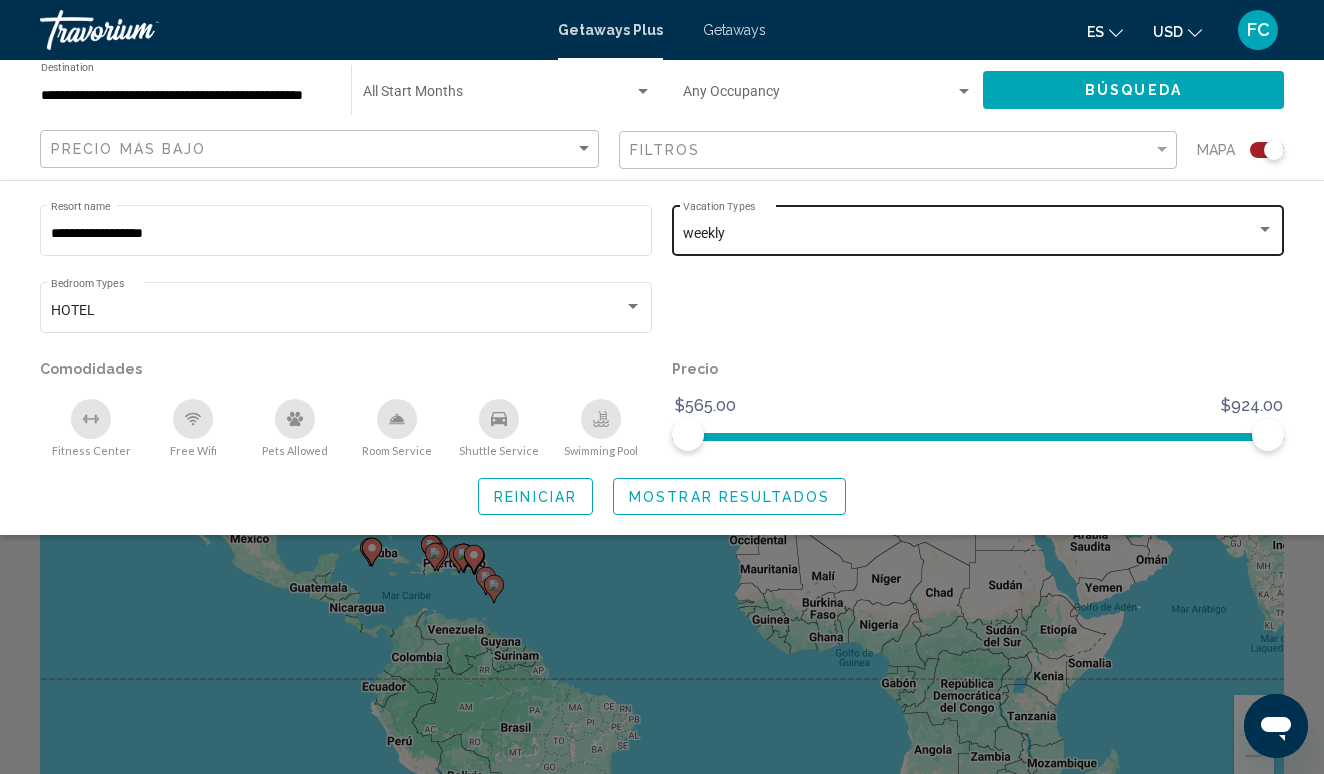 click on "weekly" at bounding box center [969, 234] 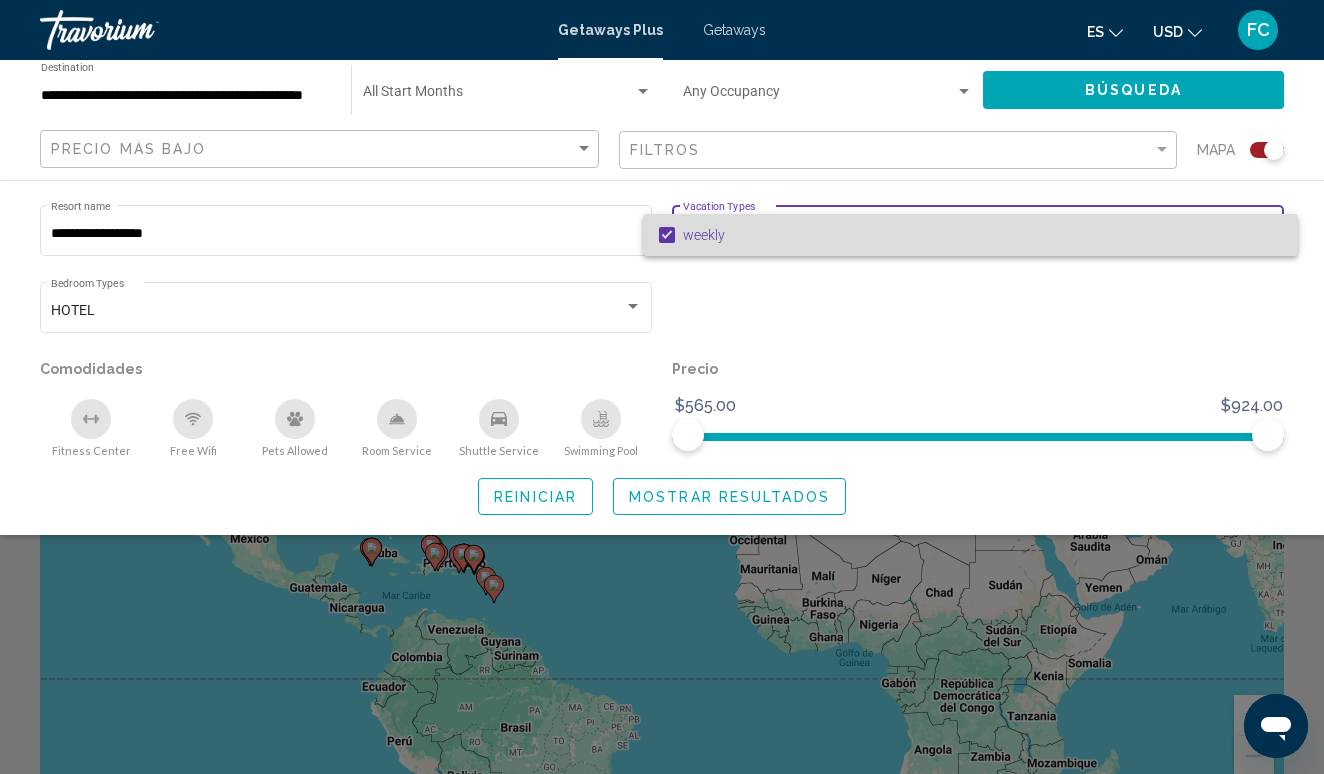 click on "weekly" at bounding box center [982, 235] 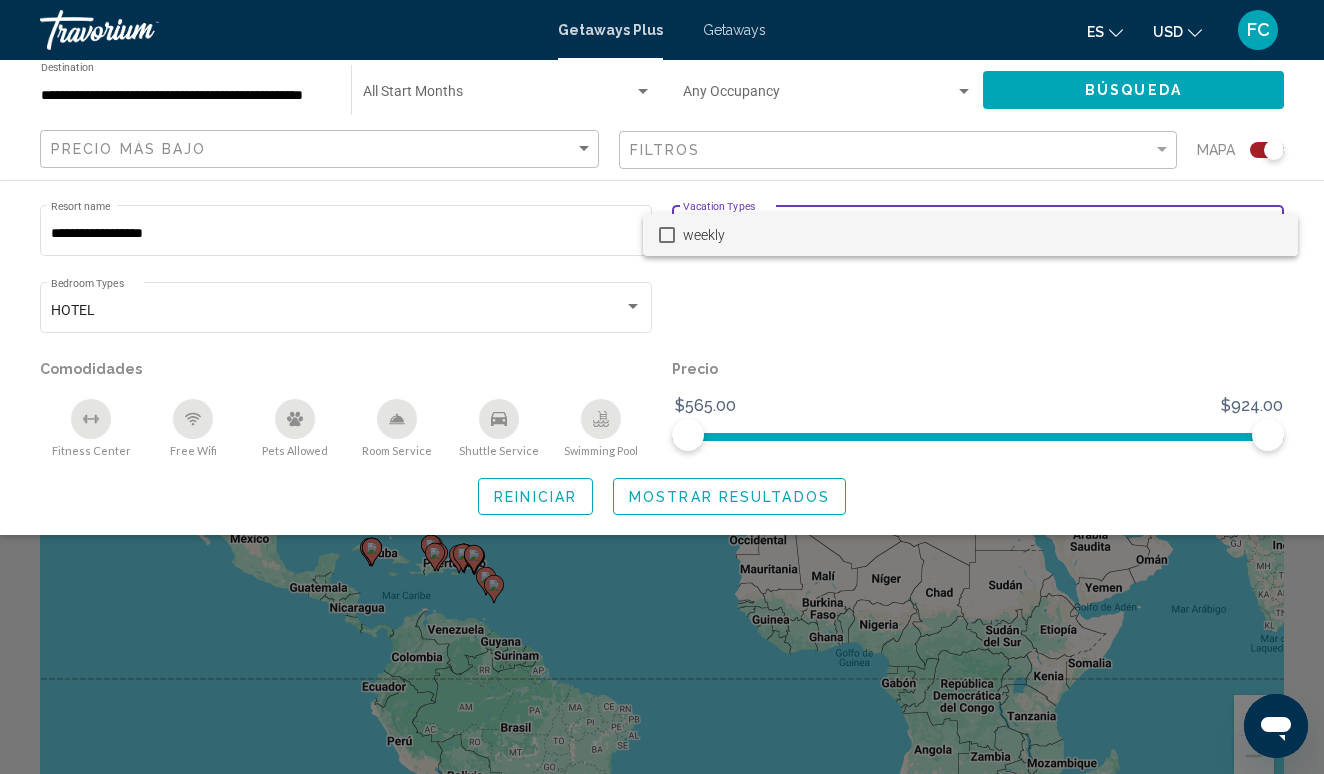 click at bounding box center [662, 387] 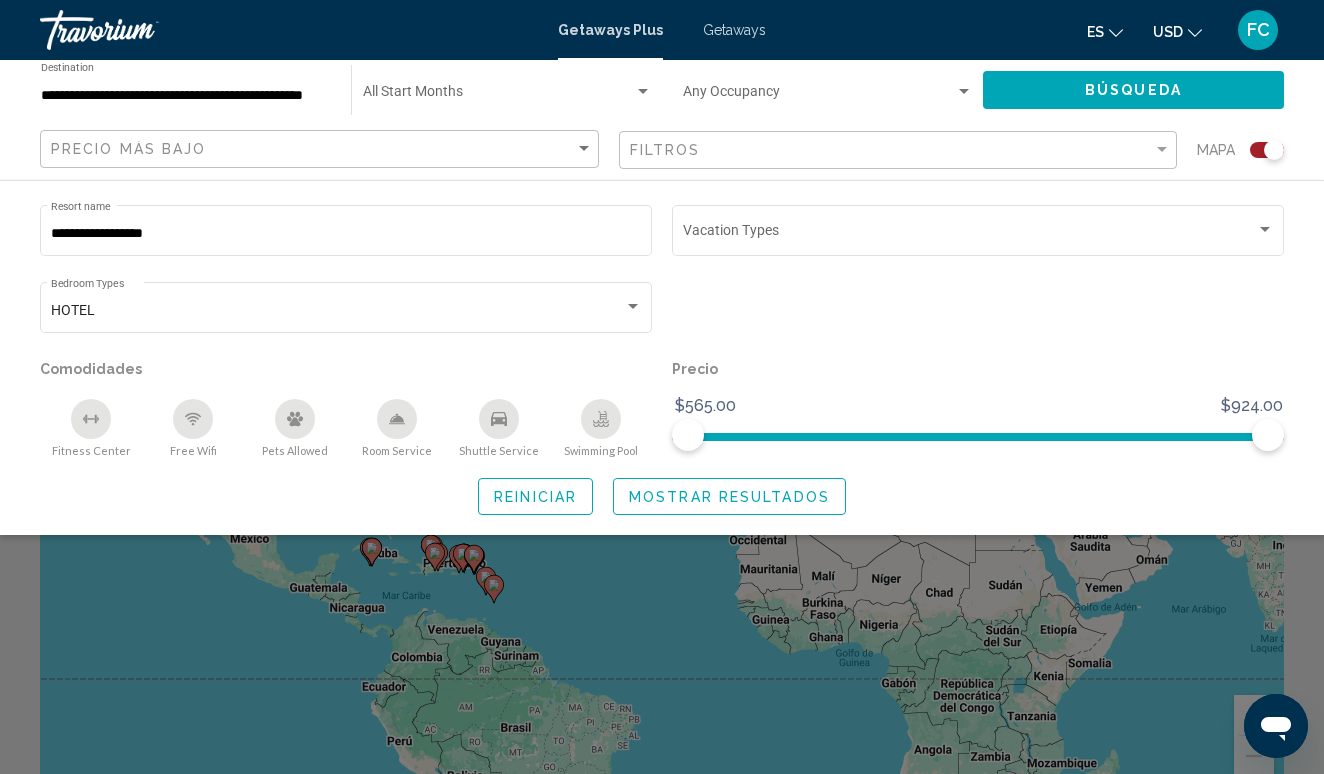 click on "Filtros" at bounding box center (901, 150) 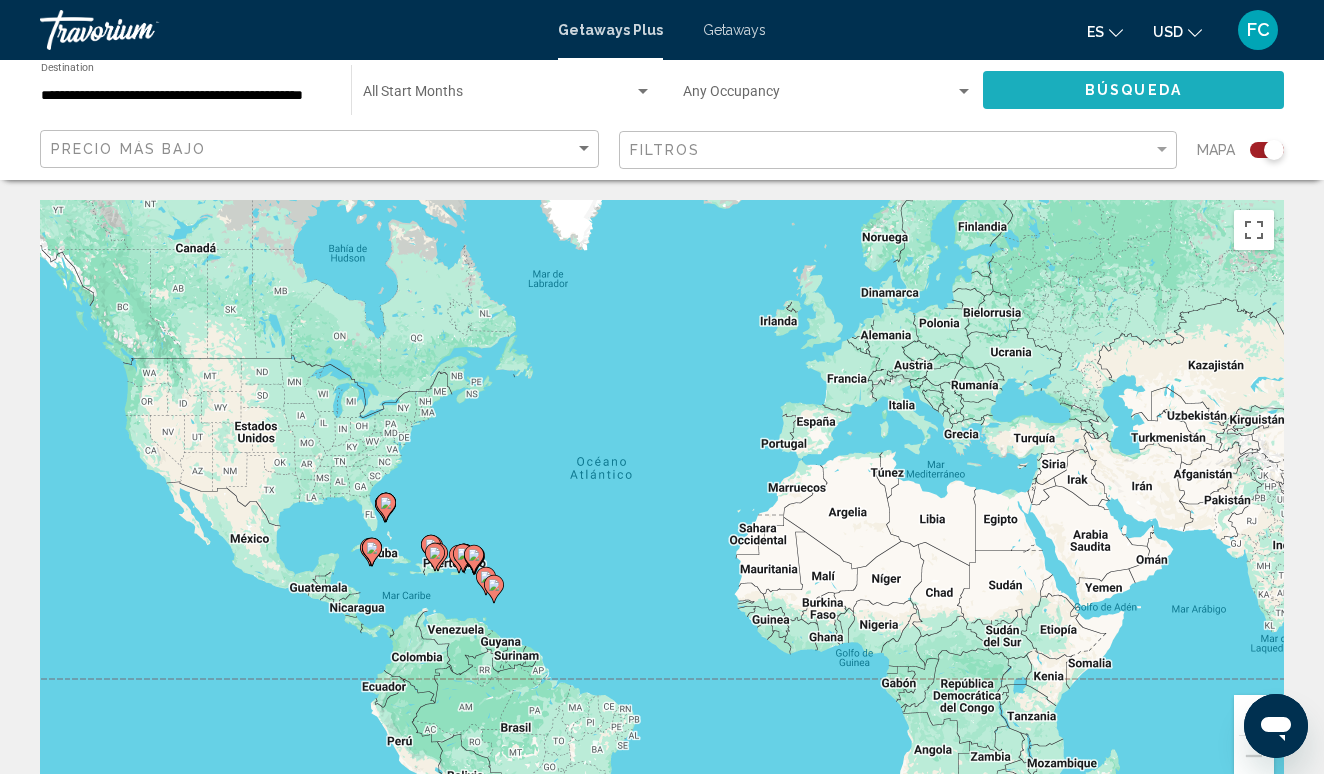 click on "Búsqueda" at bounding box center [1133, 89] 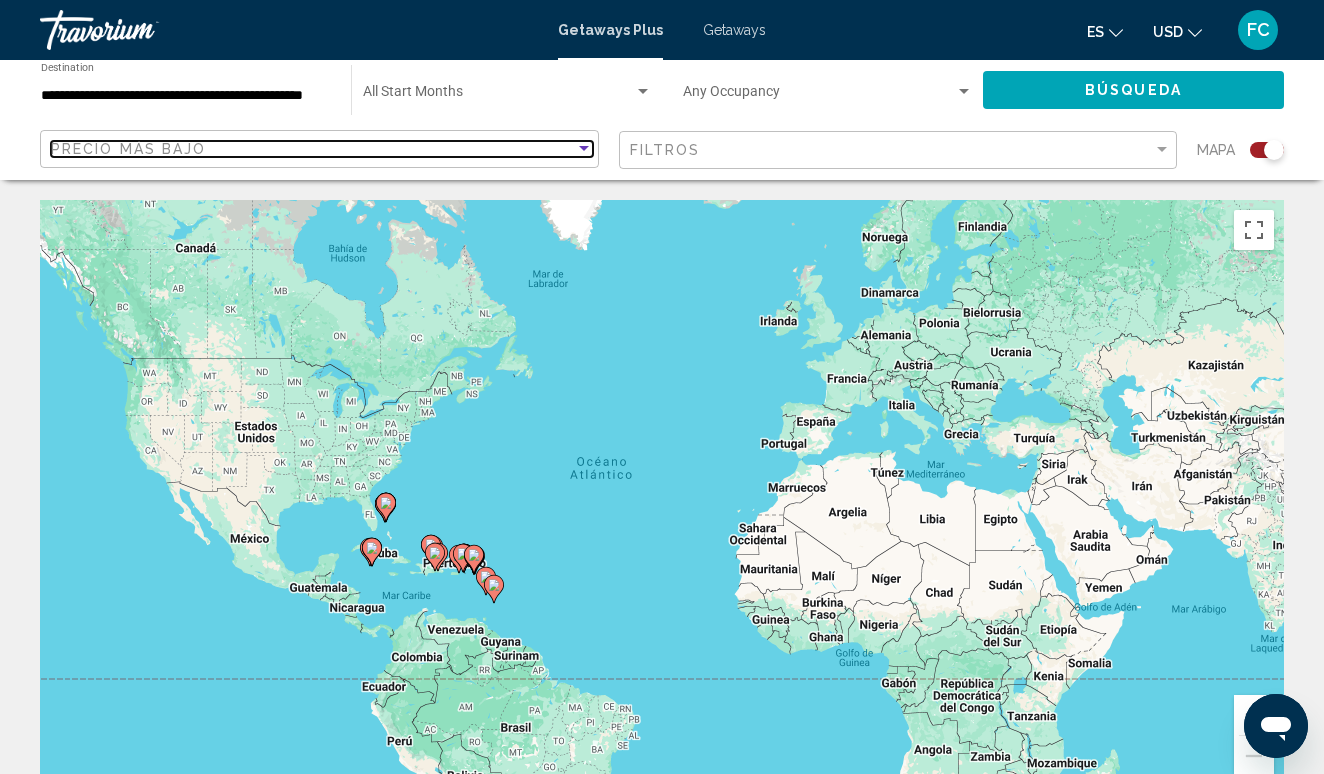 click on "Precio más bajo" at bounding box center (313, 149) 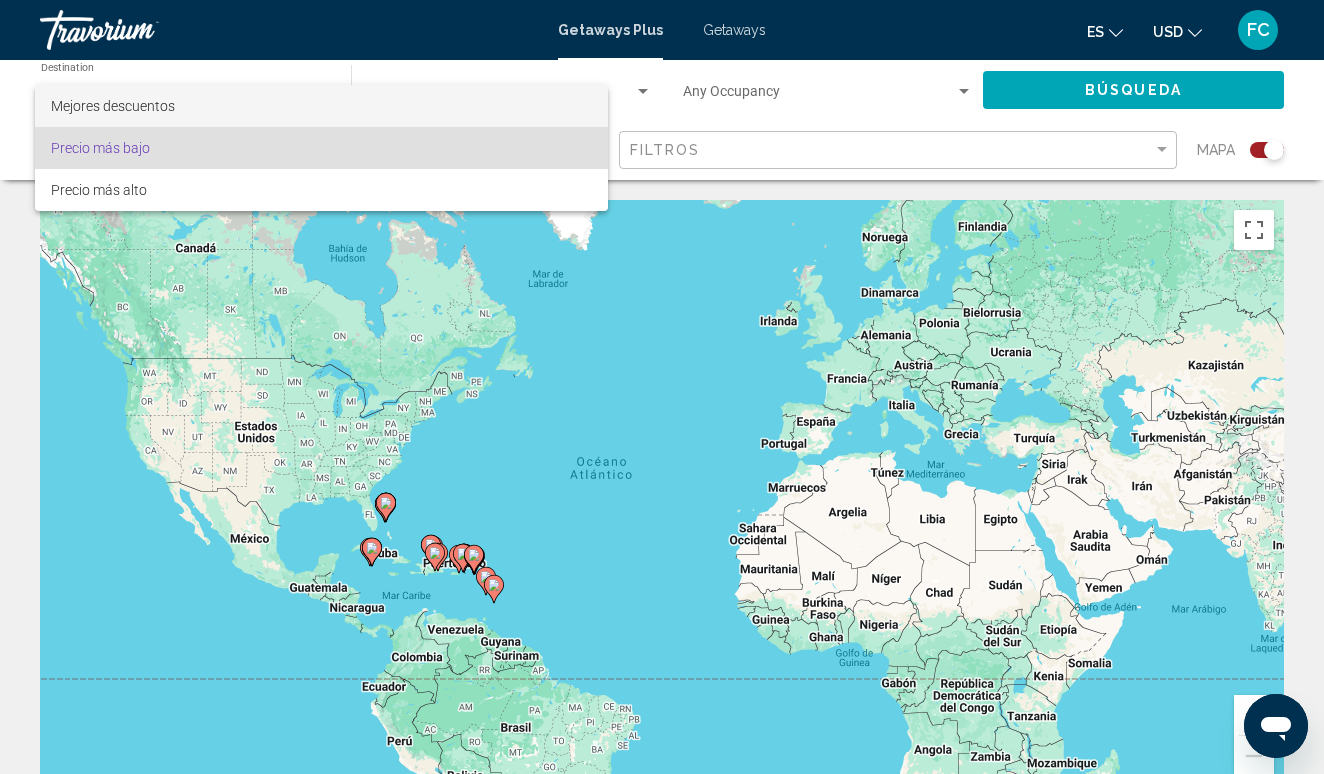 click on "Mejores descuentos" at bounding box center (321, 106) 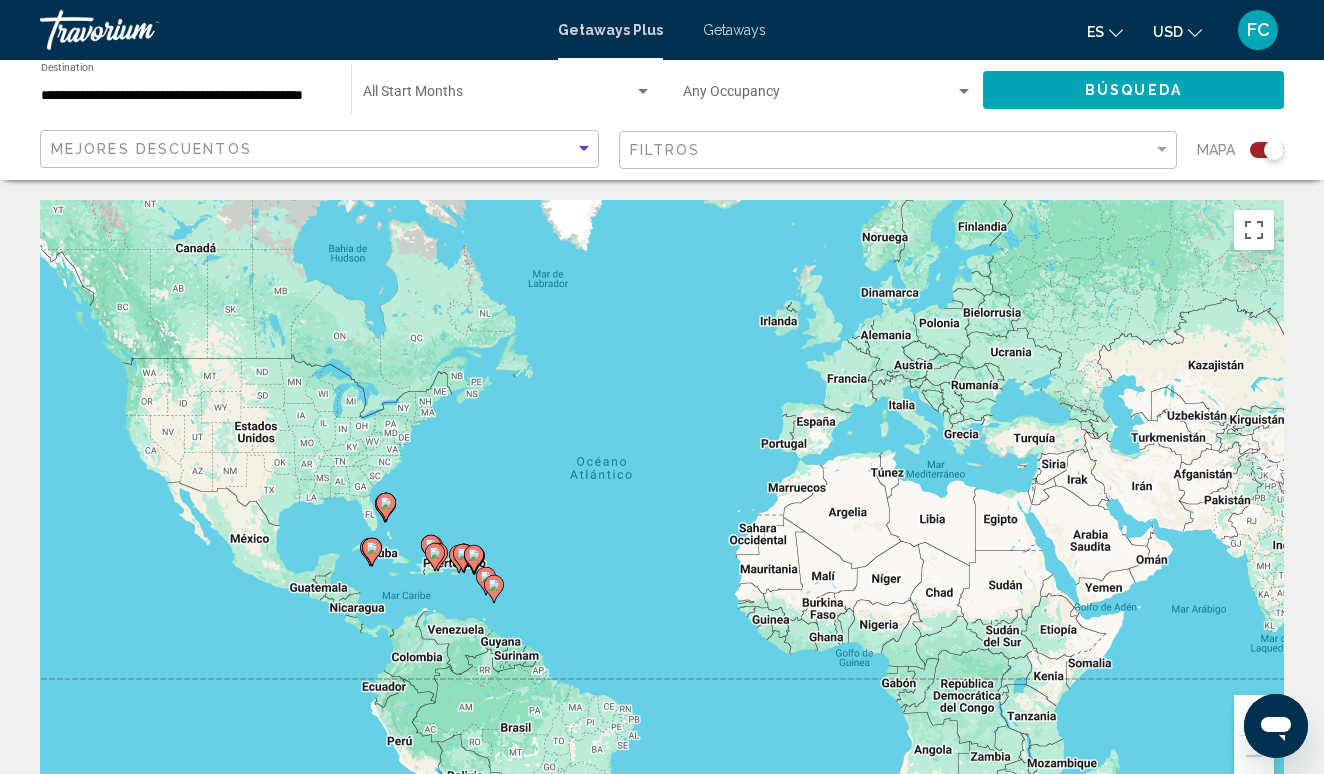 click on "Start Month All Start Months" at bounding box center [507, 90] 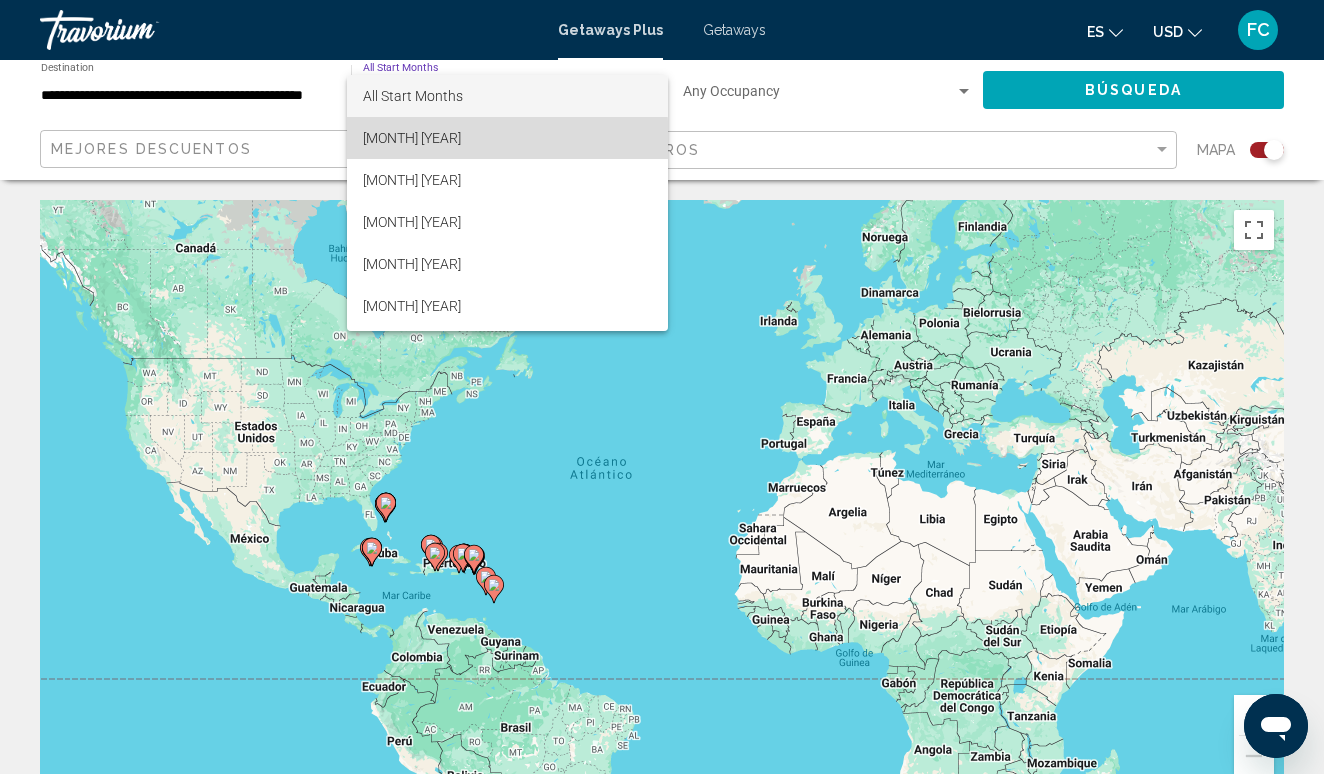 click on "[MONTH] [YEAR]" at bounding box center (507, 138) 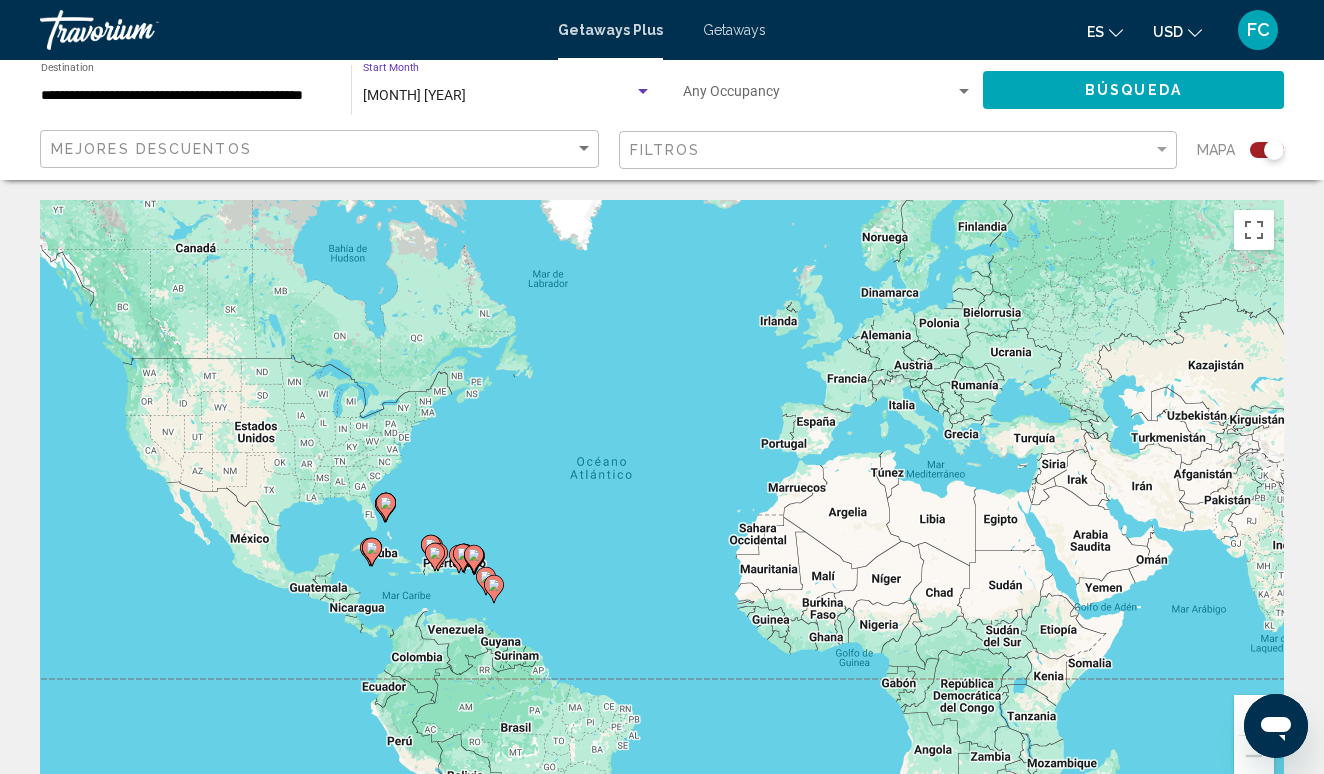 click on "Occupancy Any Occupancy" at bounding box center [828, 90] 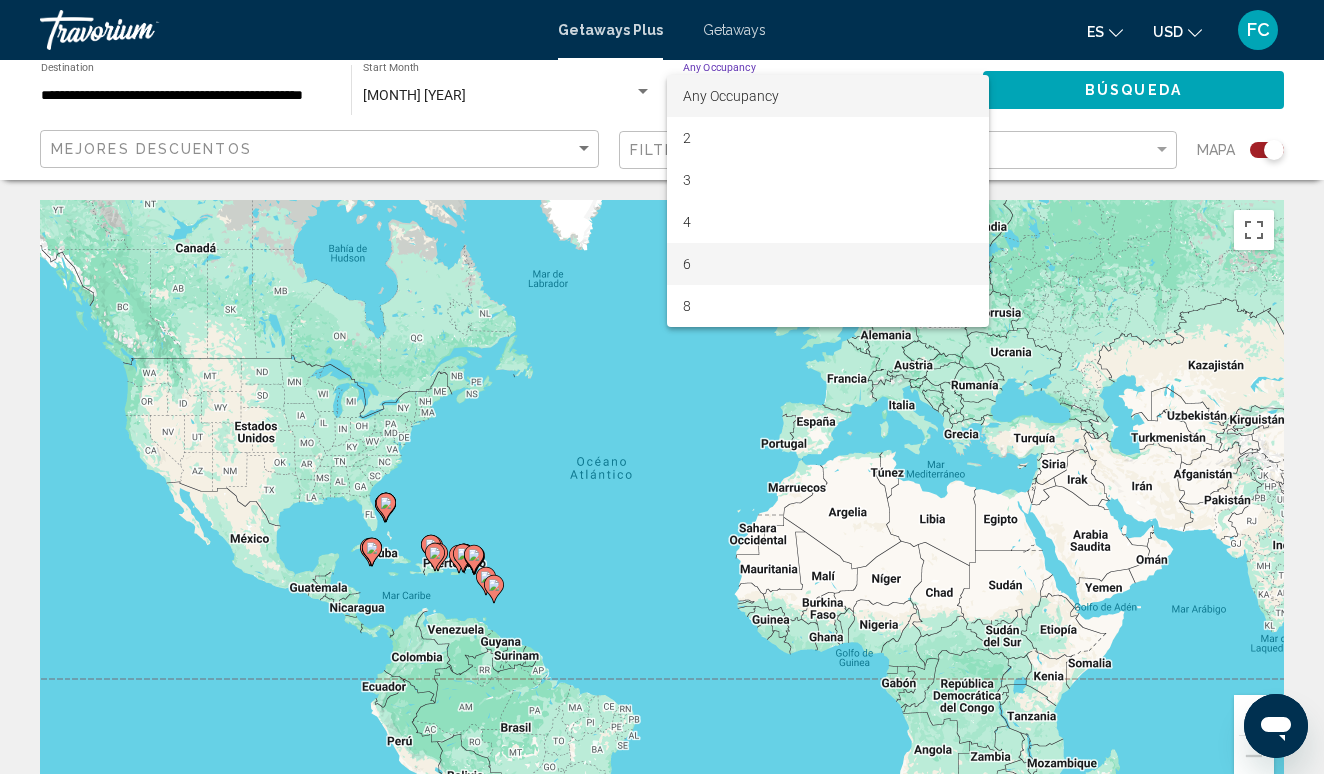 click on "6" at bounding box center [828, 264] 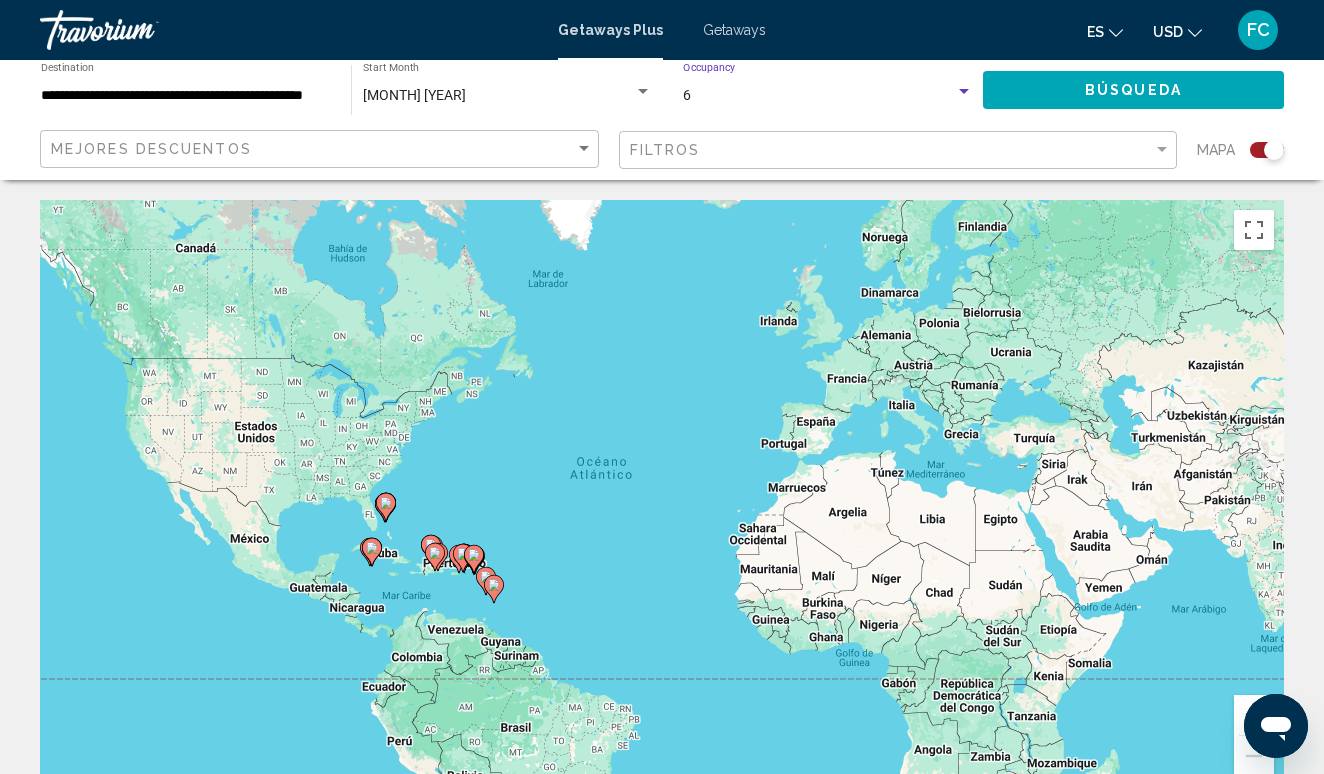 click on "Búsqueda" at bounding box center [1133, 89] 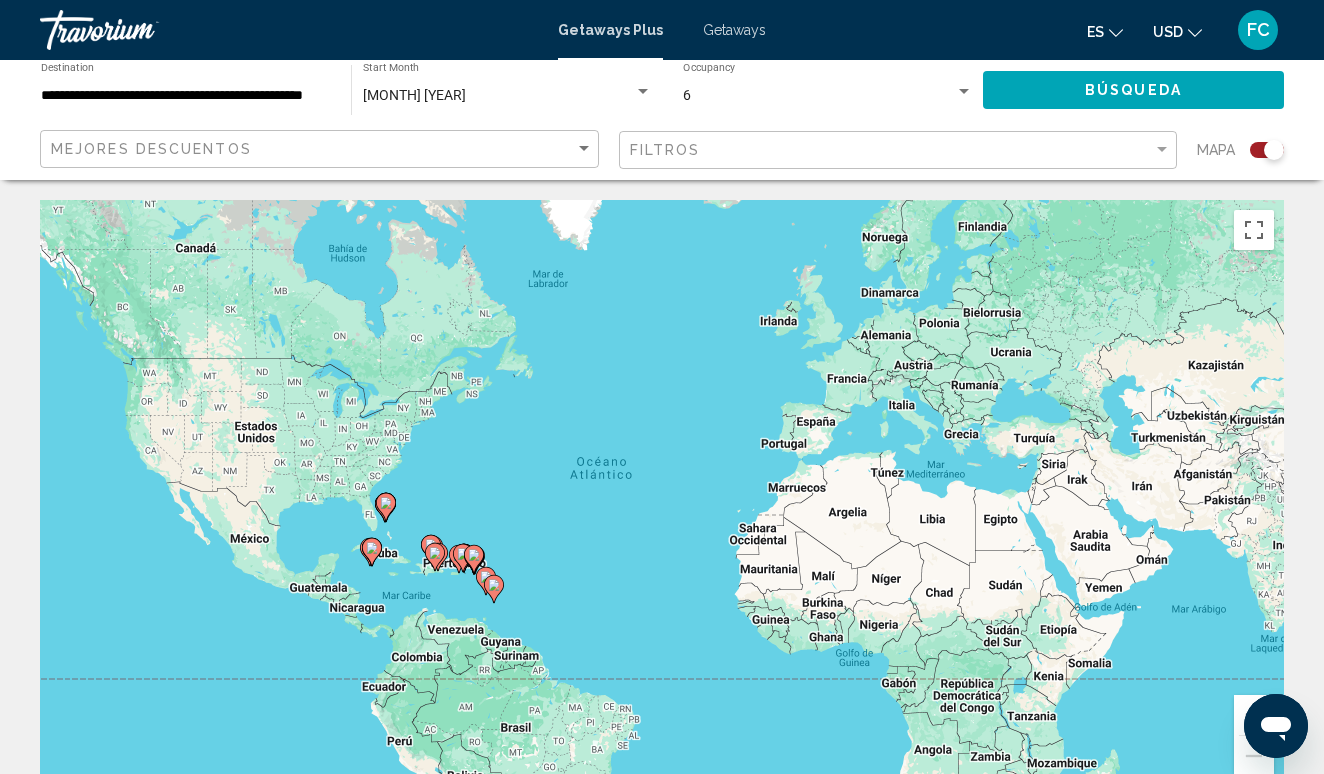 click on "**********" at bounding box center [186, 90] 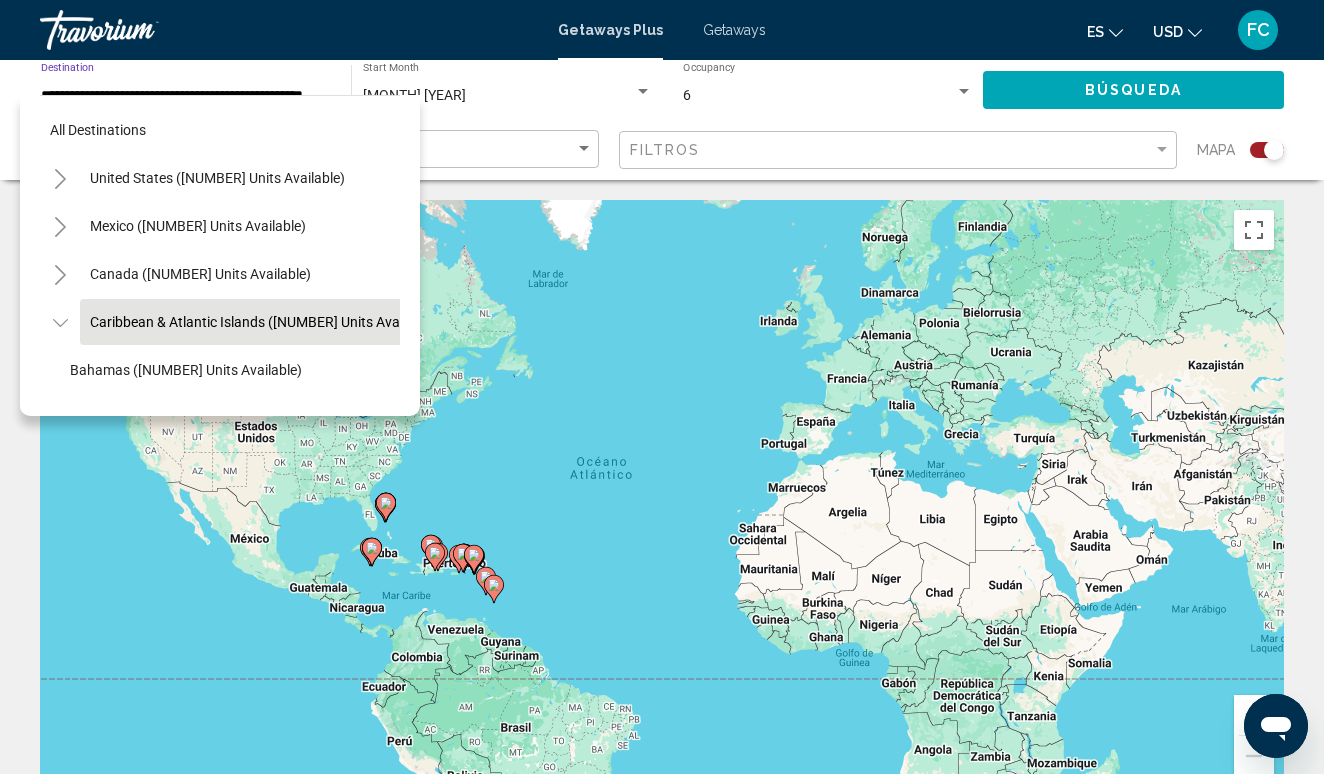 scroll, scrollTop: 71, scrollLeft: 18, axis: both 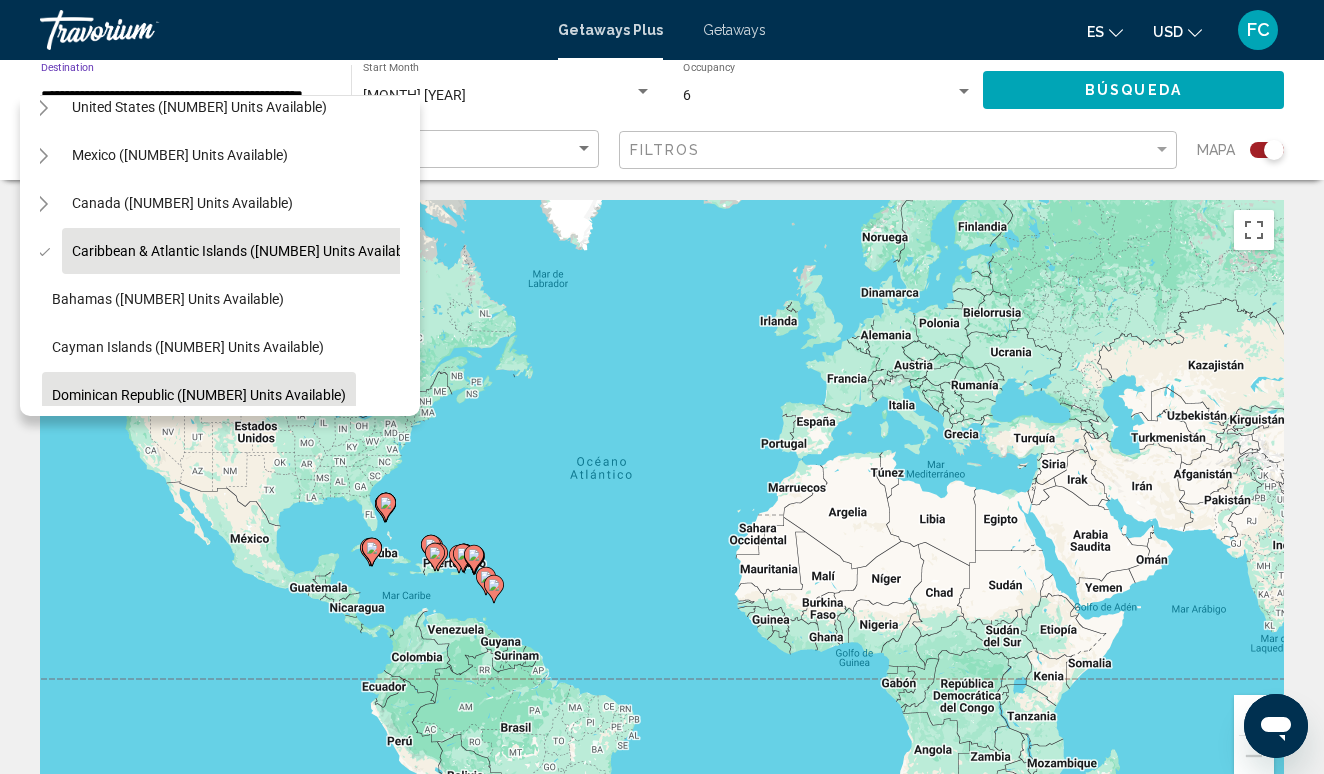 click on "Dominican Republic ([NUMBER] units available)" at bounding box center (168, 299) 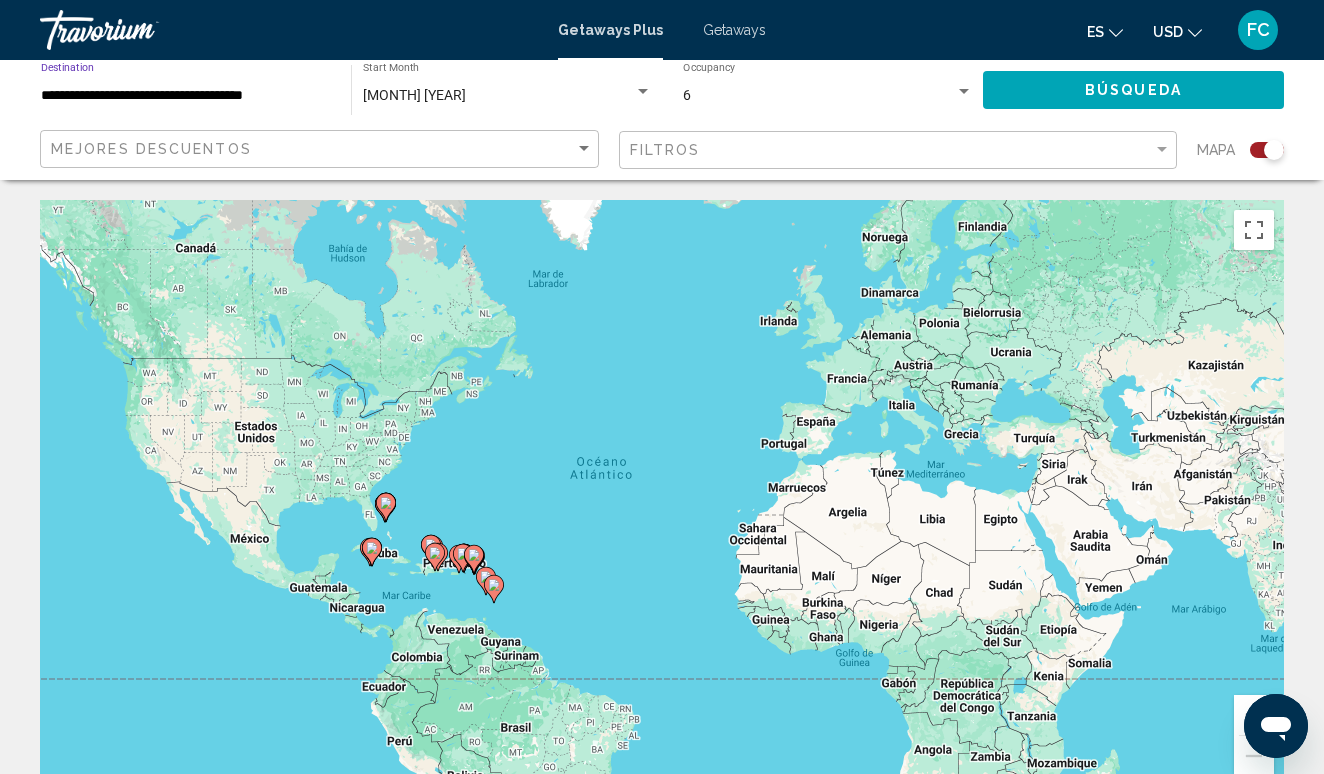 click on "Búsqueda" at bounding box center (1133, 89) 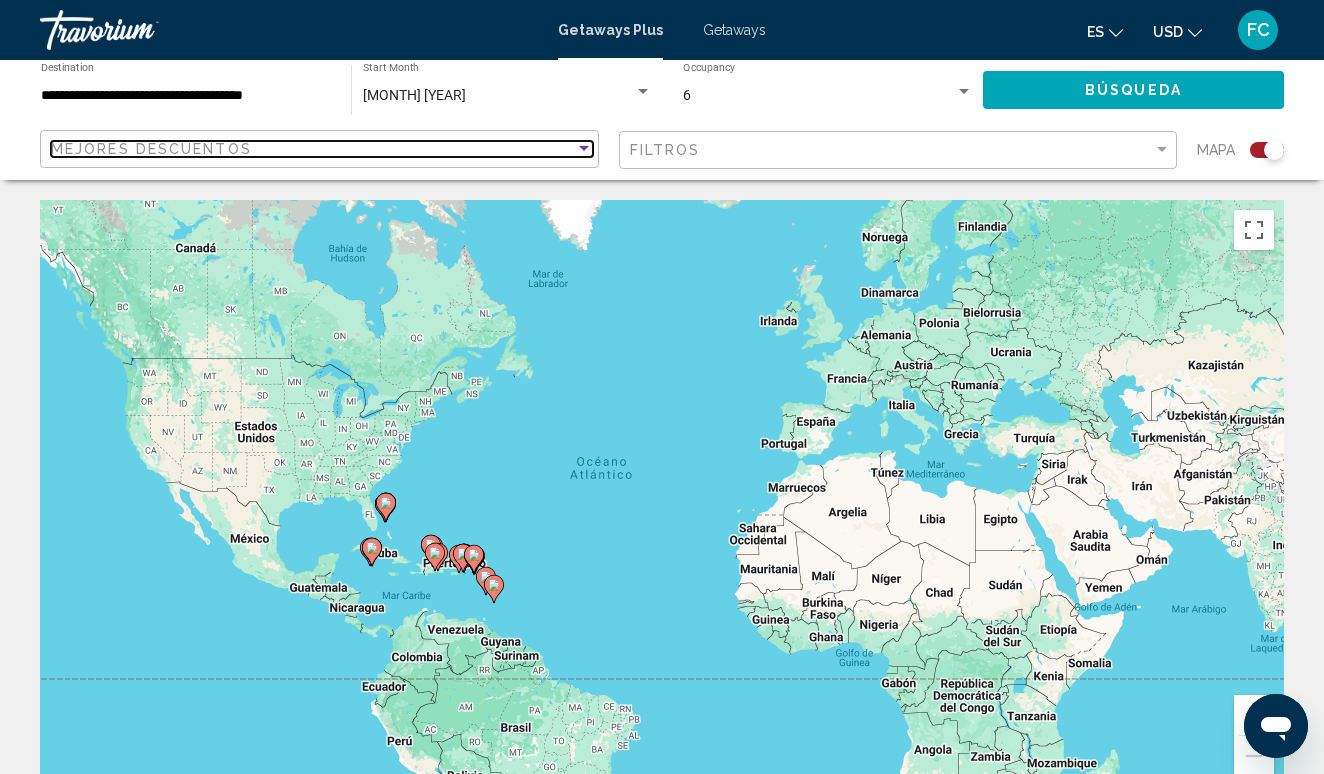 click on "Mejores descuentos" at bounding box center [313, 149] 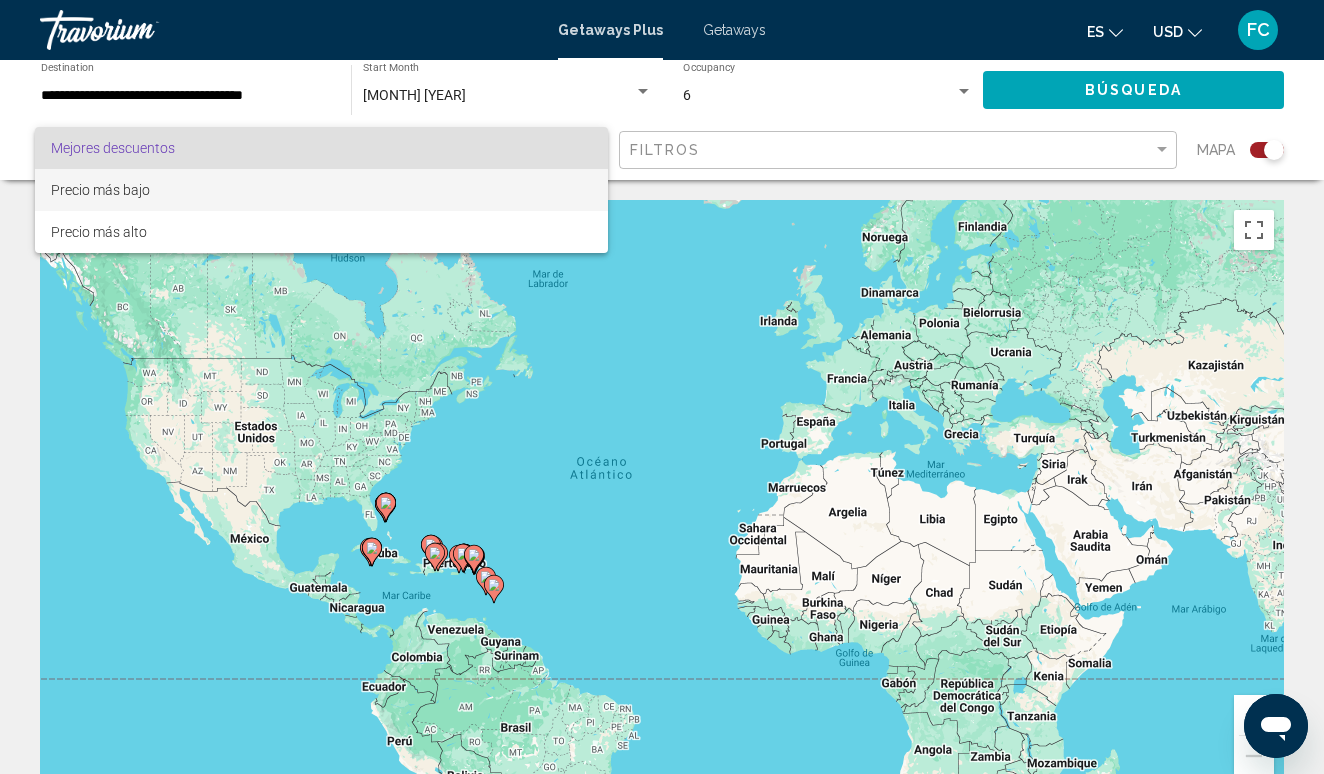 click on "Precio más bajo" at bounding box center [321, 190] 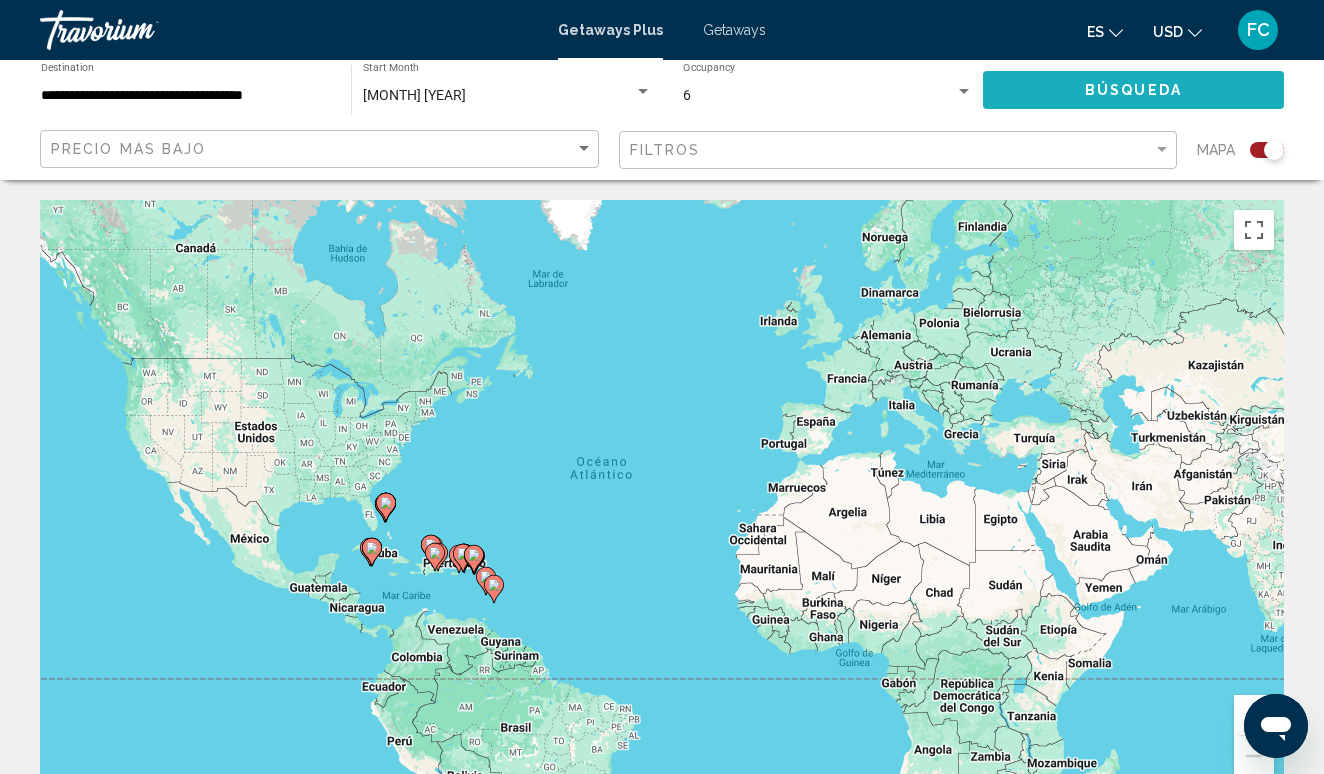 click on "Búsqueda" at bounding box center [1133, 89] 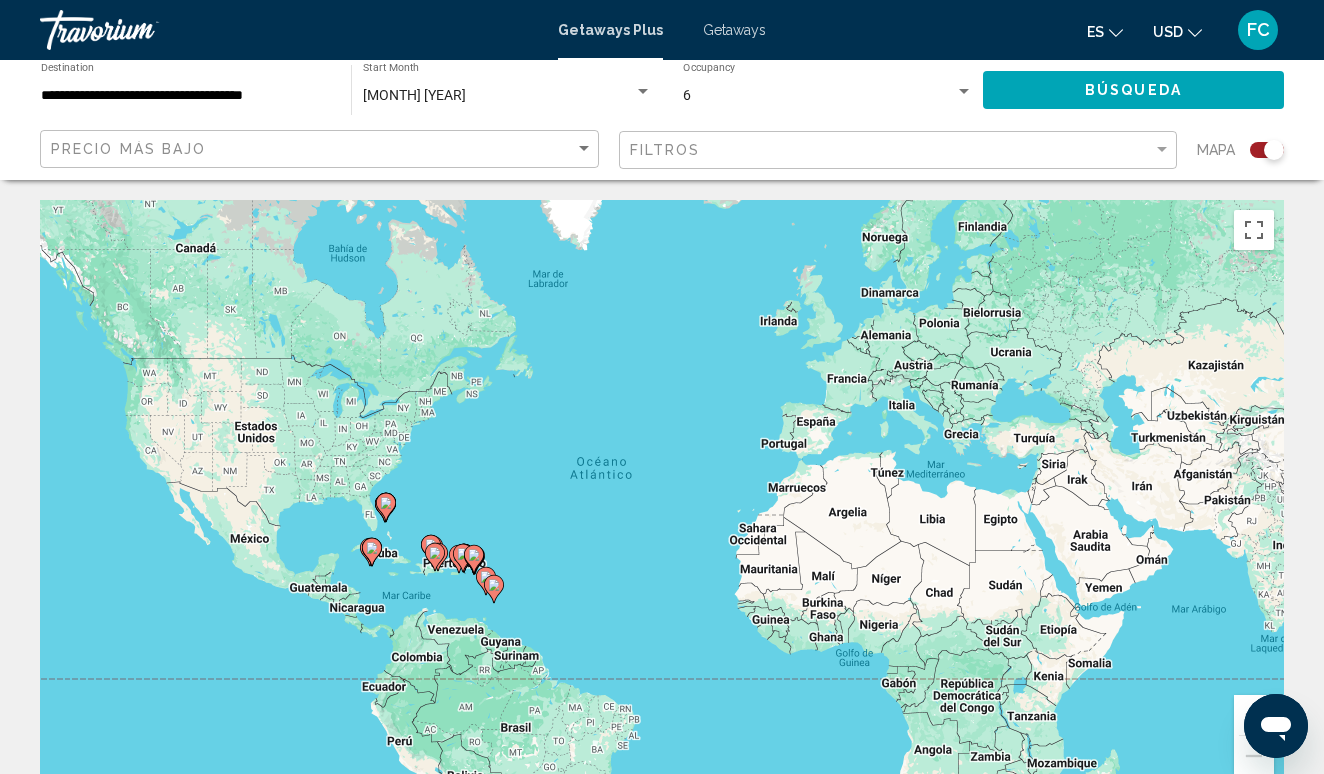 scroll, scrollTop: 0, scrollLeft: 0, axis: both 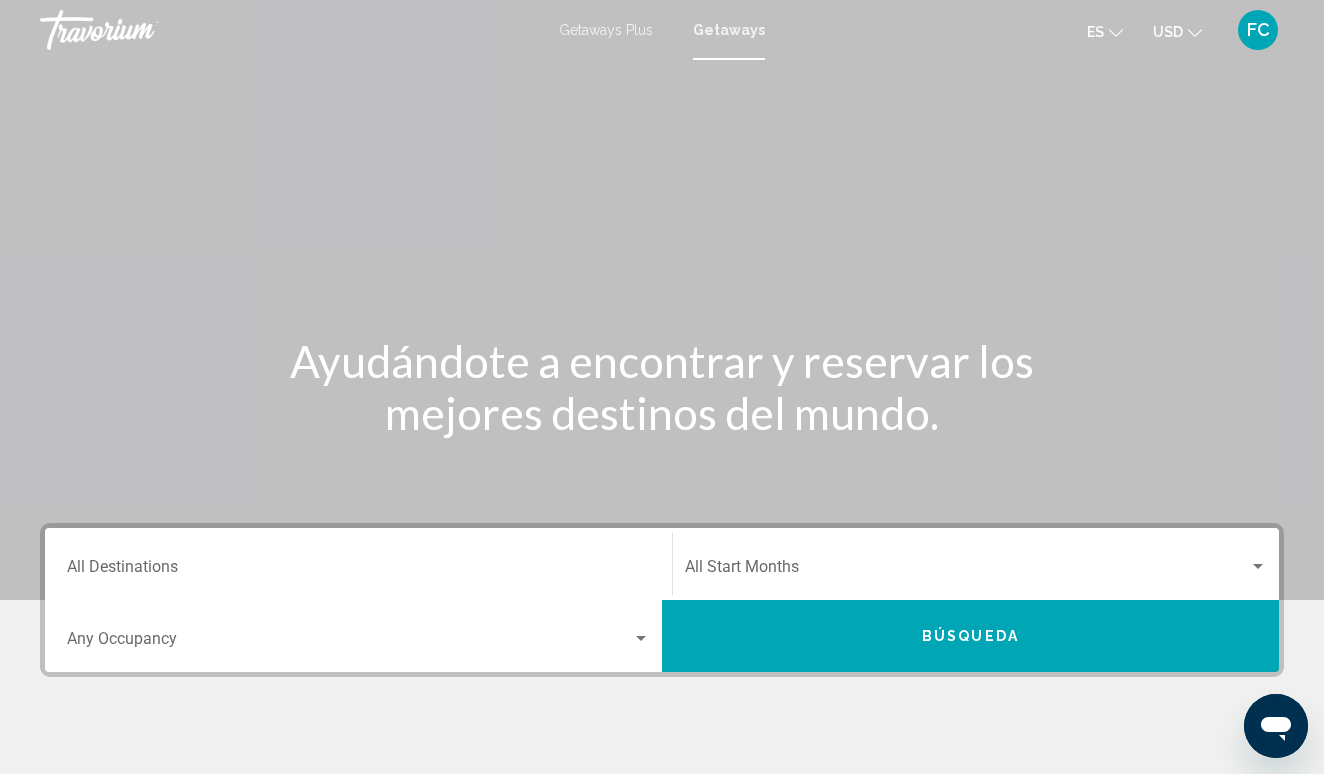 click on "Destination All Destinations" at bounding box center (358, 571) 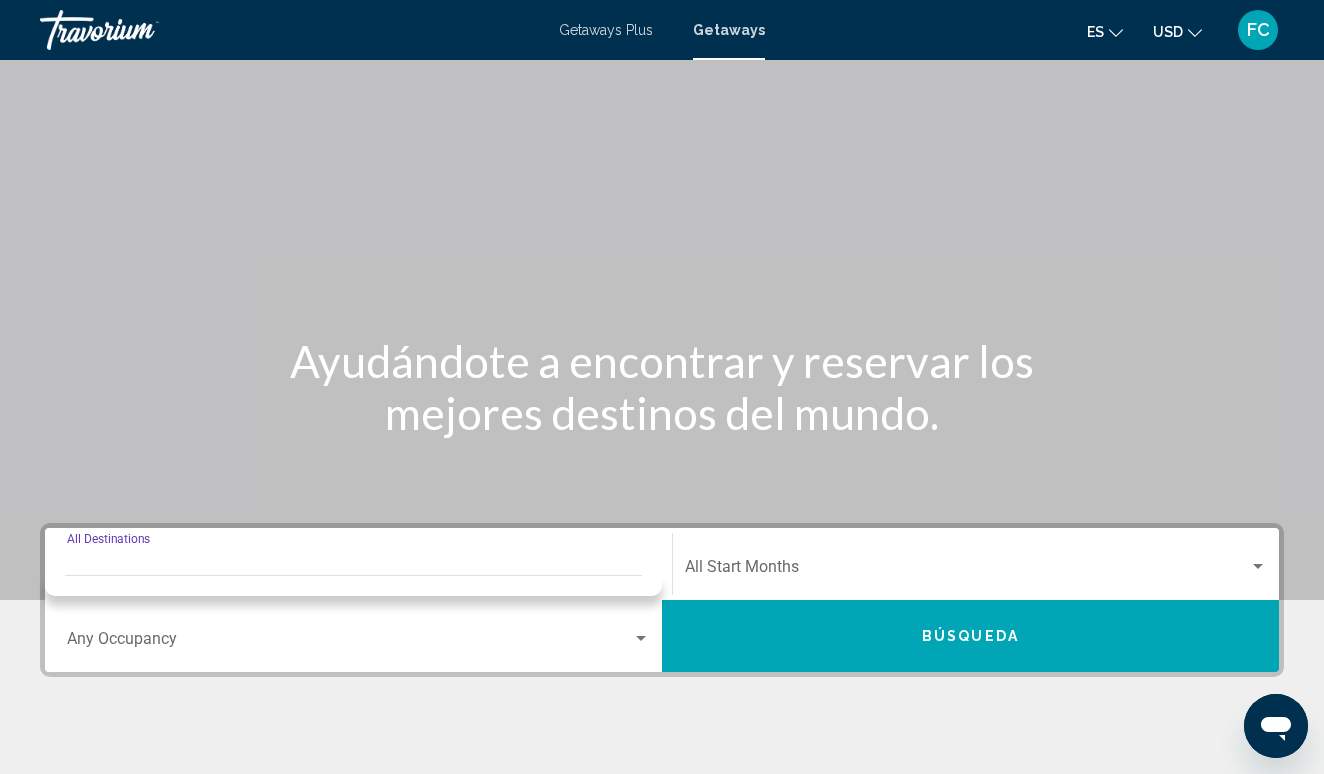 scroll, scrollTop: 348, scrollLeft: 0, axis: vertical 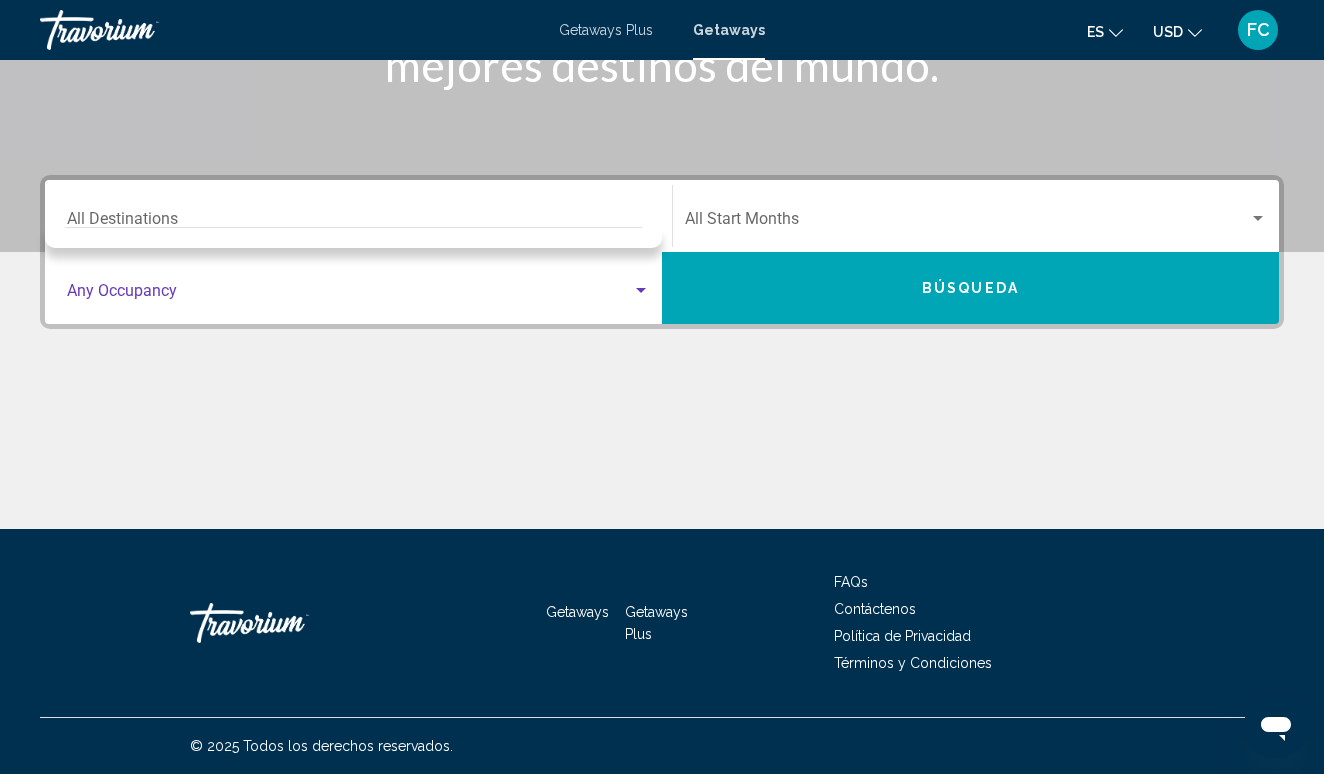 click at bounding box center [349, 295] 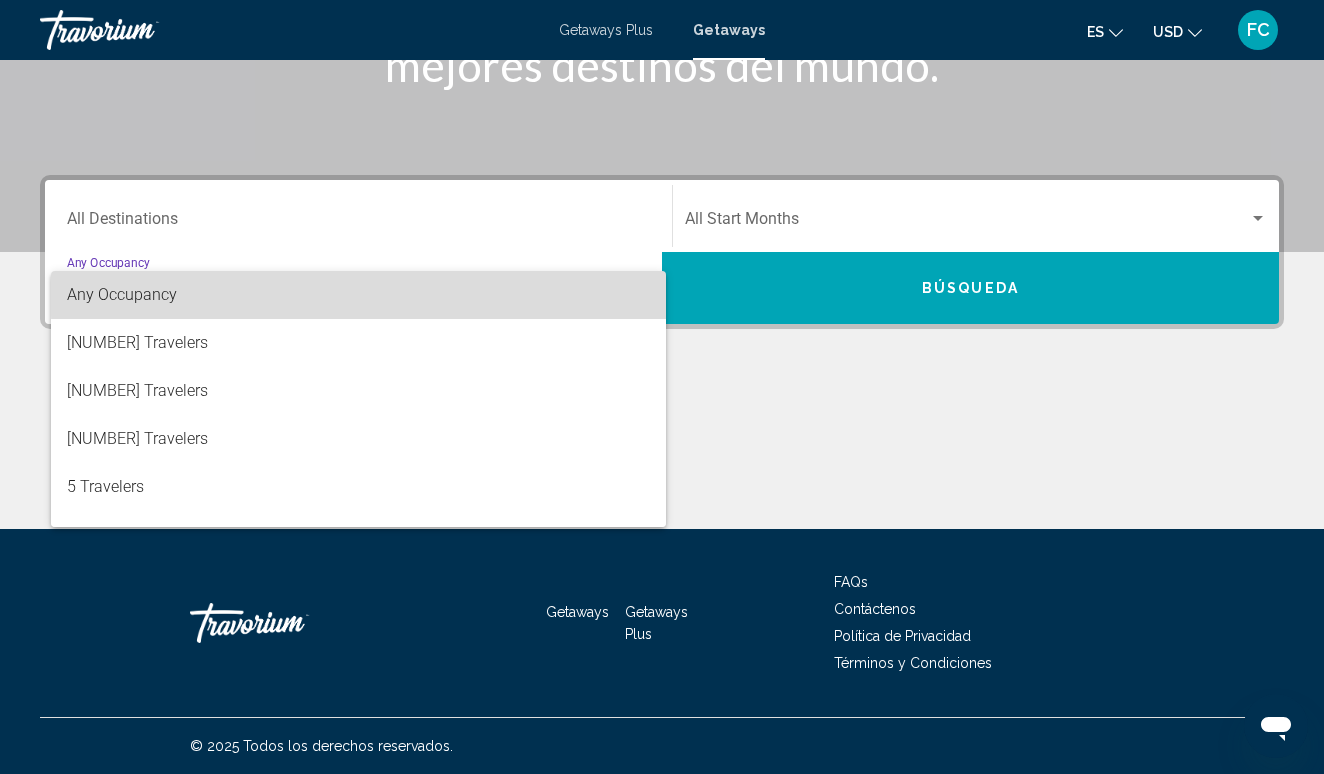click on "Any Occupancy" at bounding box center [358, 295] 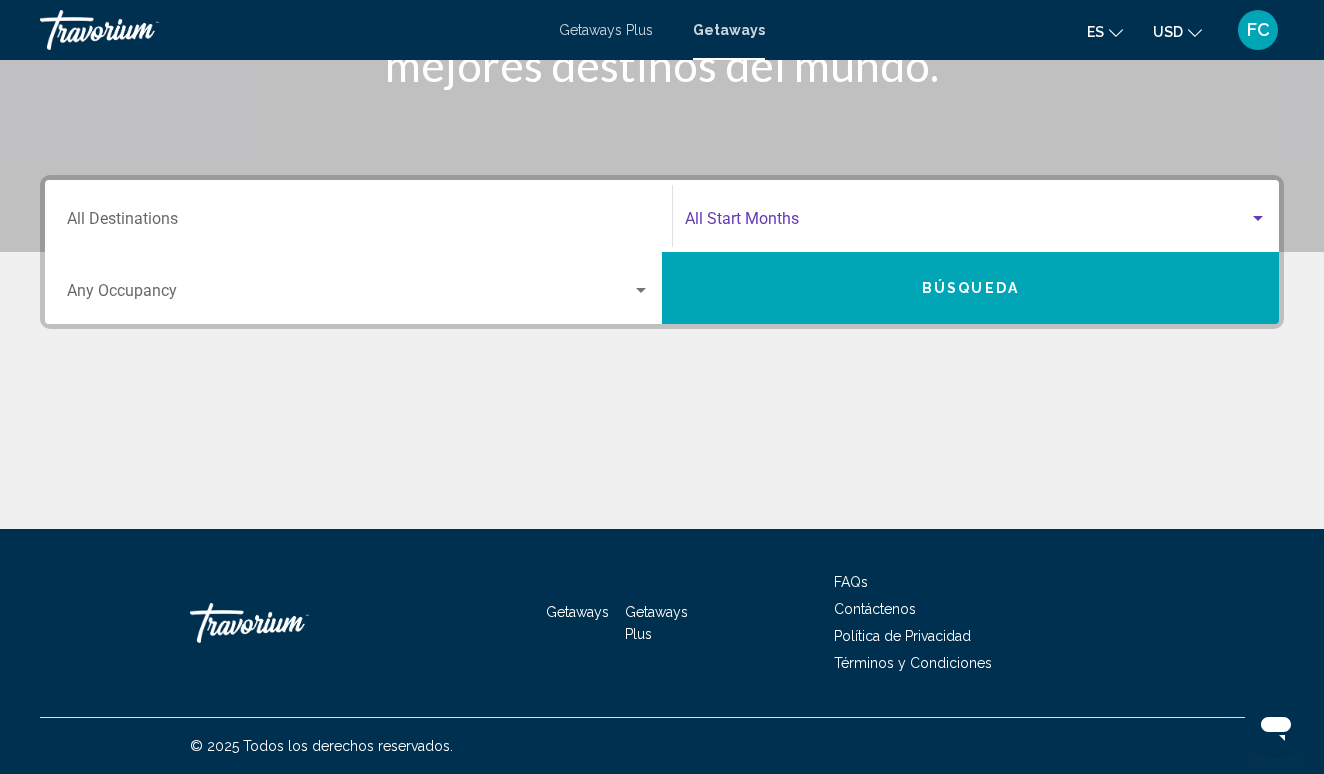 click at bounding box center (967, 223) 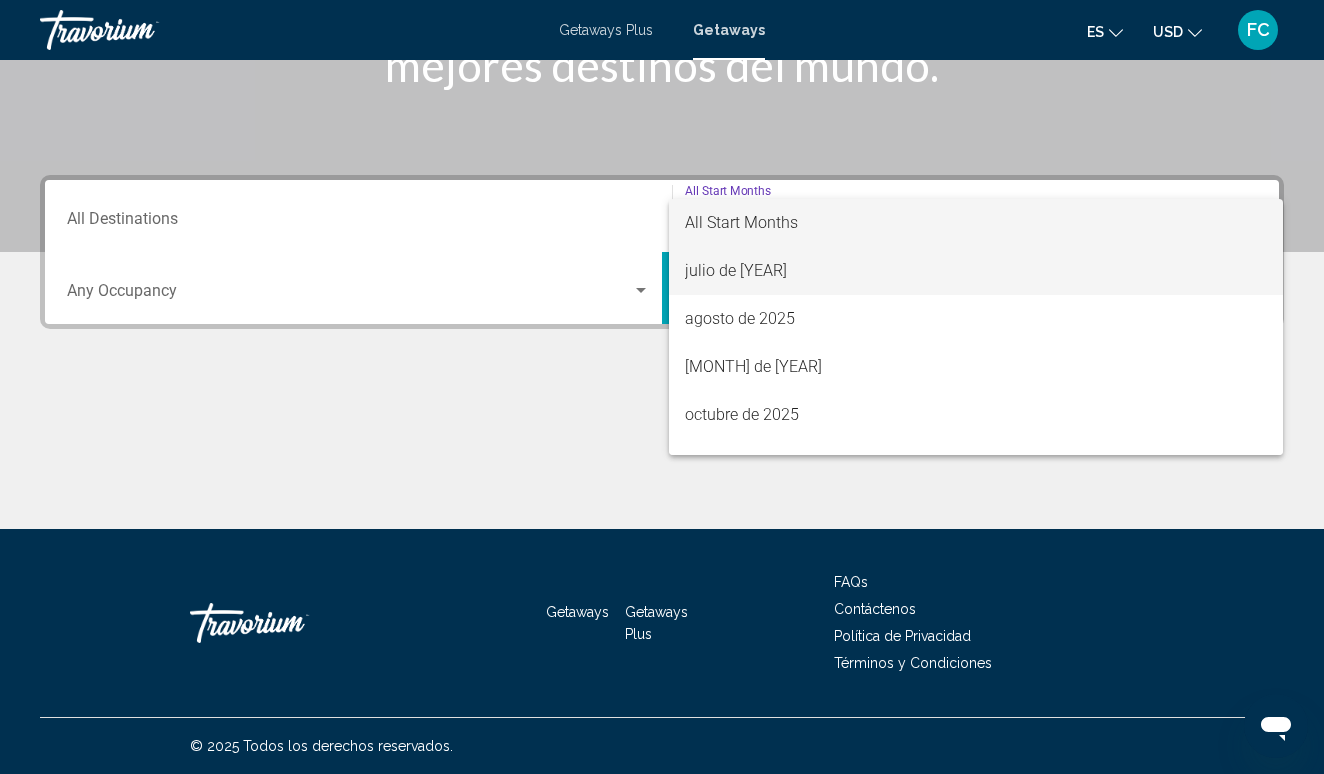 click on "julio de [YEAR]" at bounding box center (976, 271) 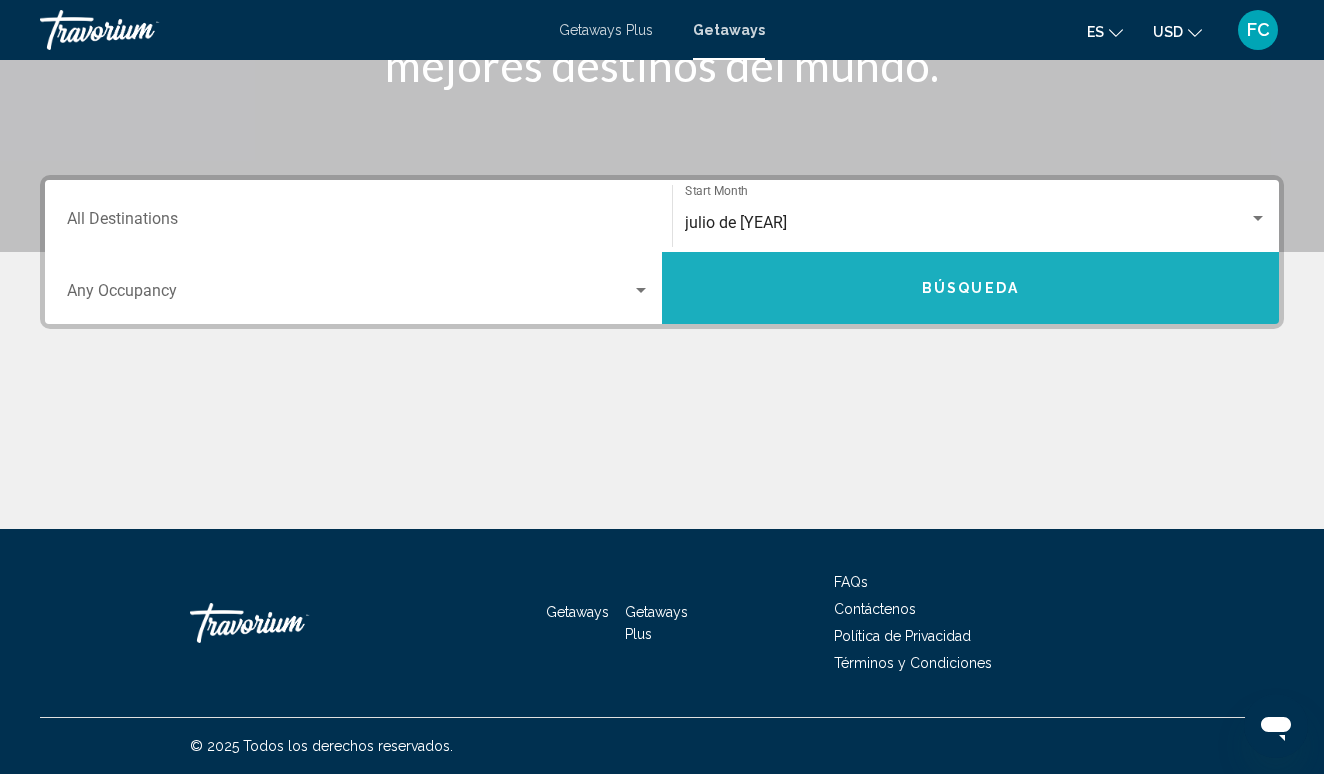 click on "Búsqueda" at bounding box center (970, 288) 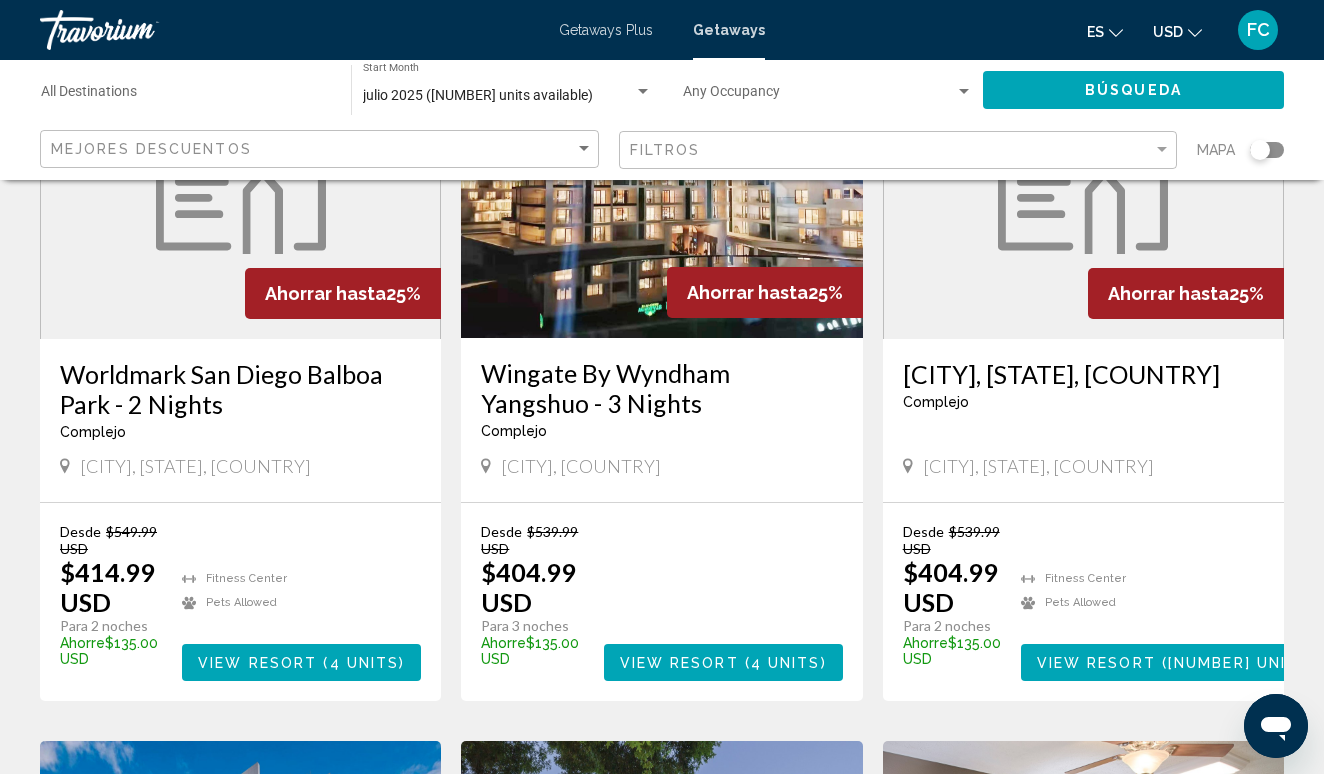 scroll, scrollTop: 212, scrollLeft: 0, axis: vertical 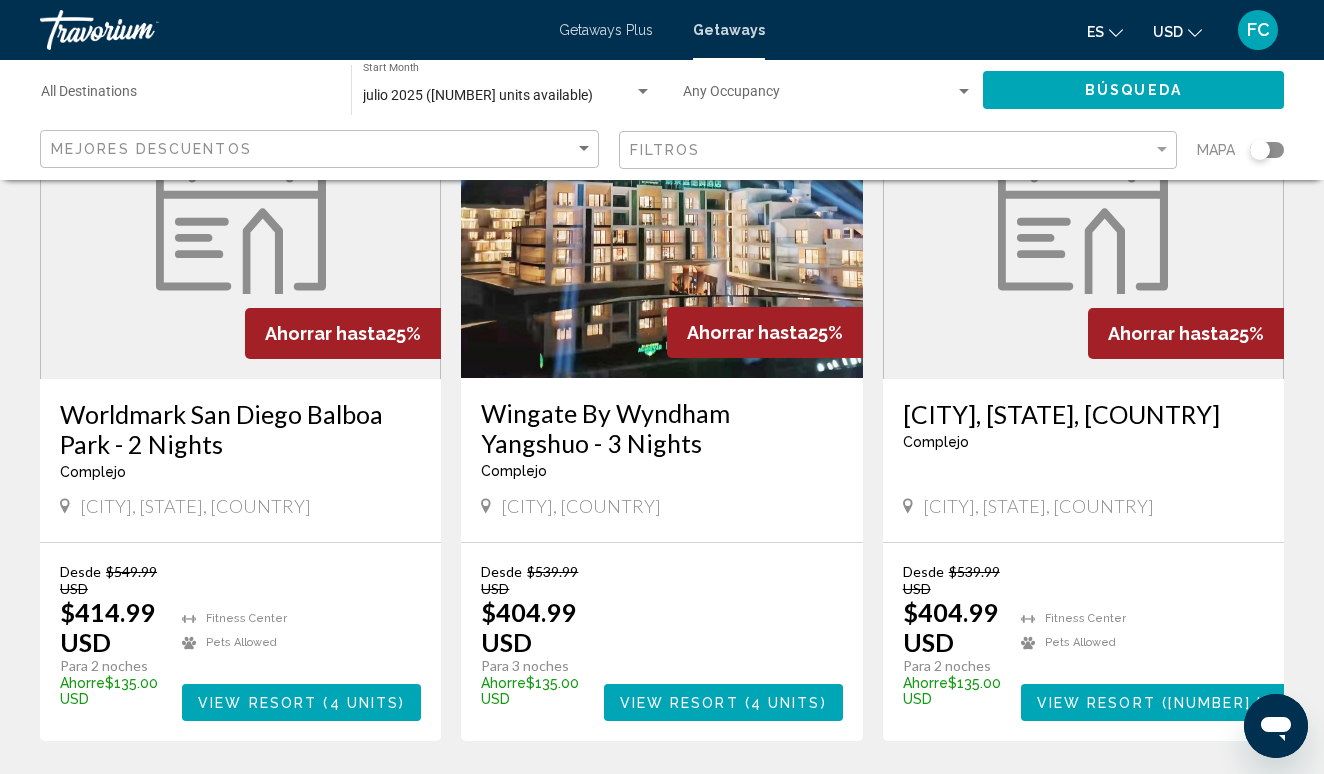 click on "Getaways Plus" at bounding box center [606, 30] 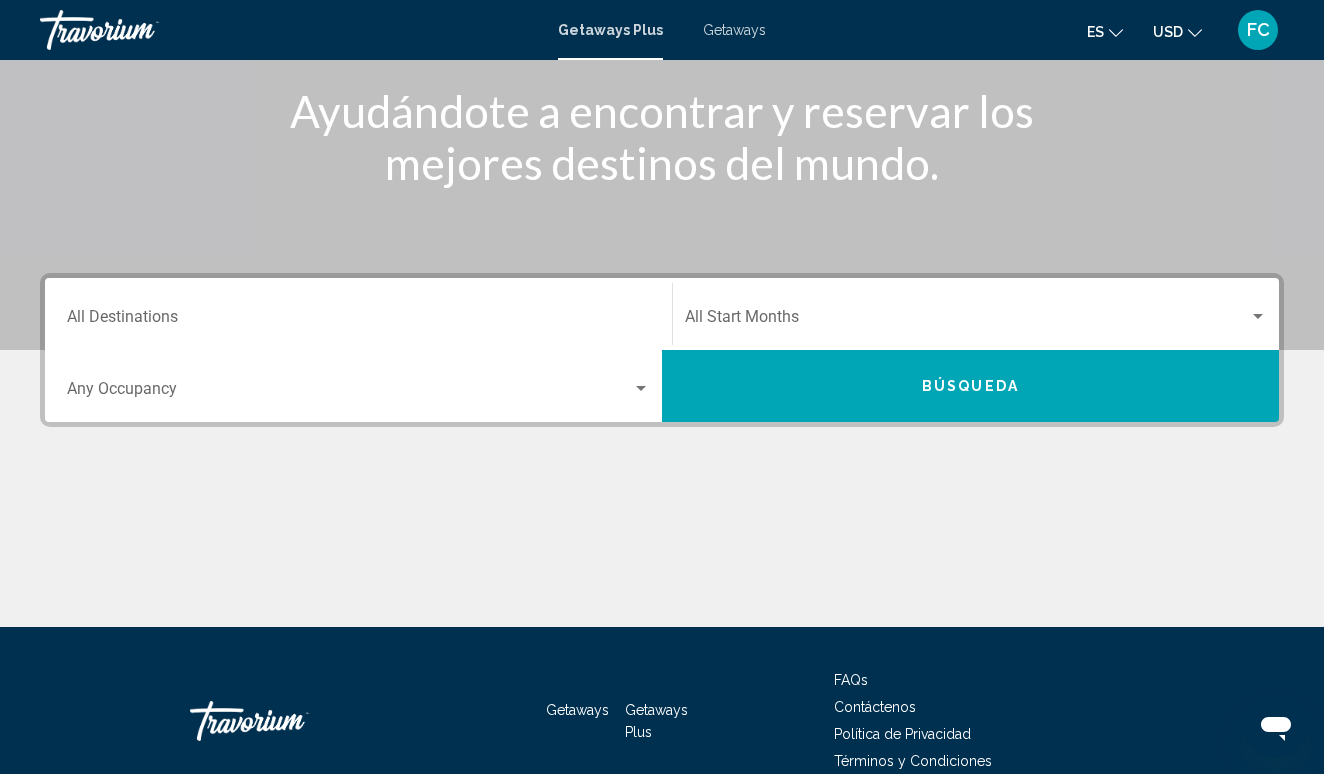 scroll, scrollTop: 195, scrollLeft: 0, axis: vertical 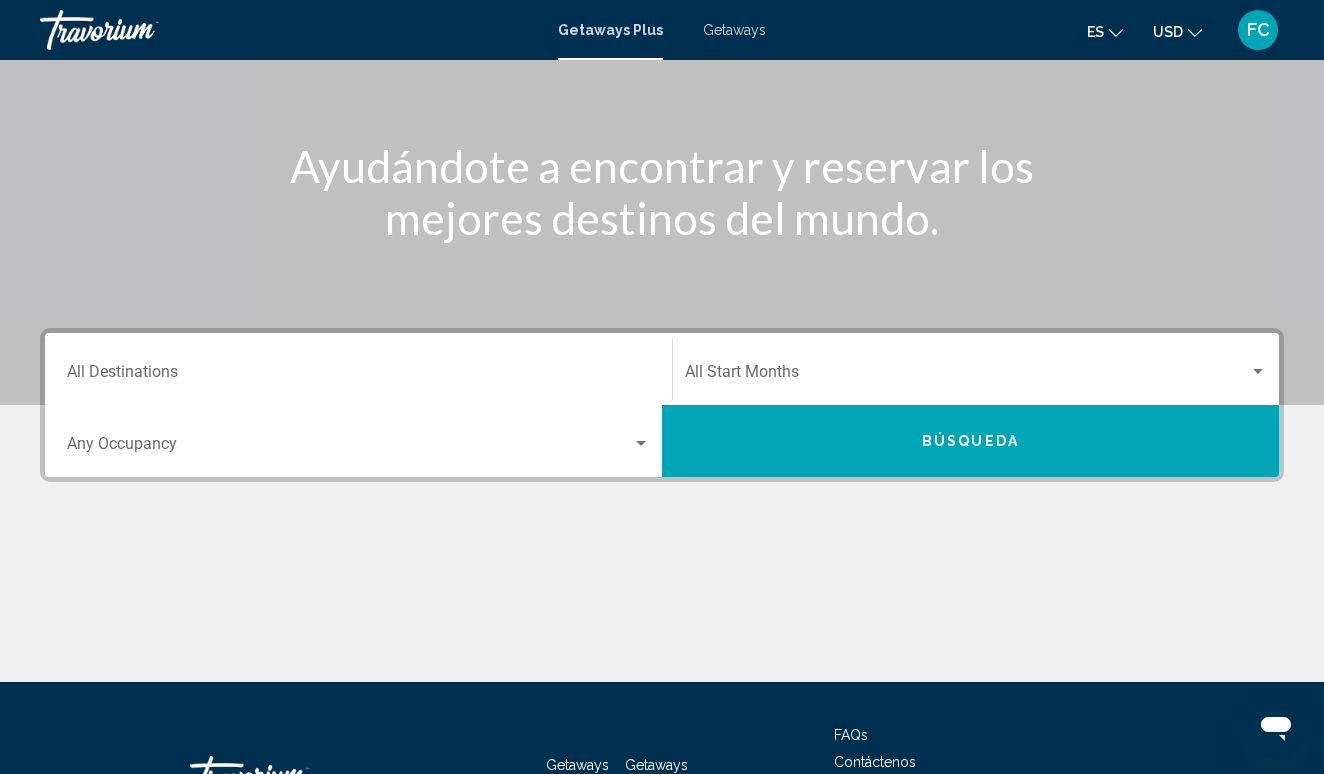 click on "Destination All Destinations Start Month All Start Months Occupancy Any Occupancy Búsqueda" at bounding box center [662, 505] 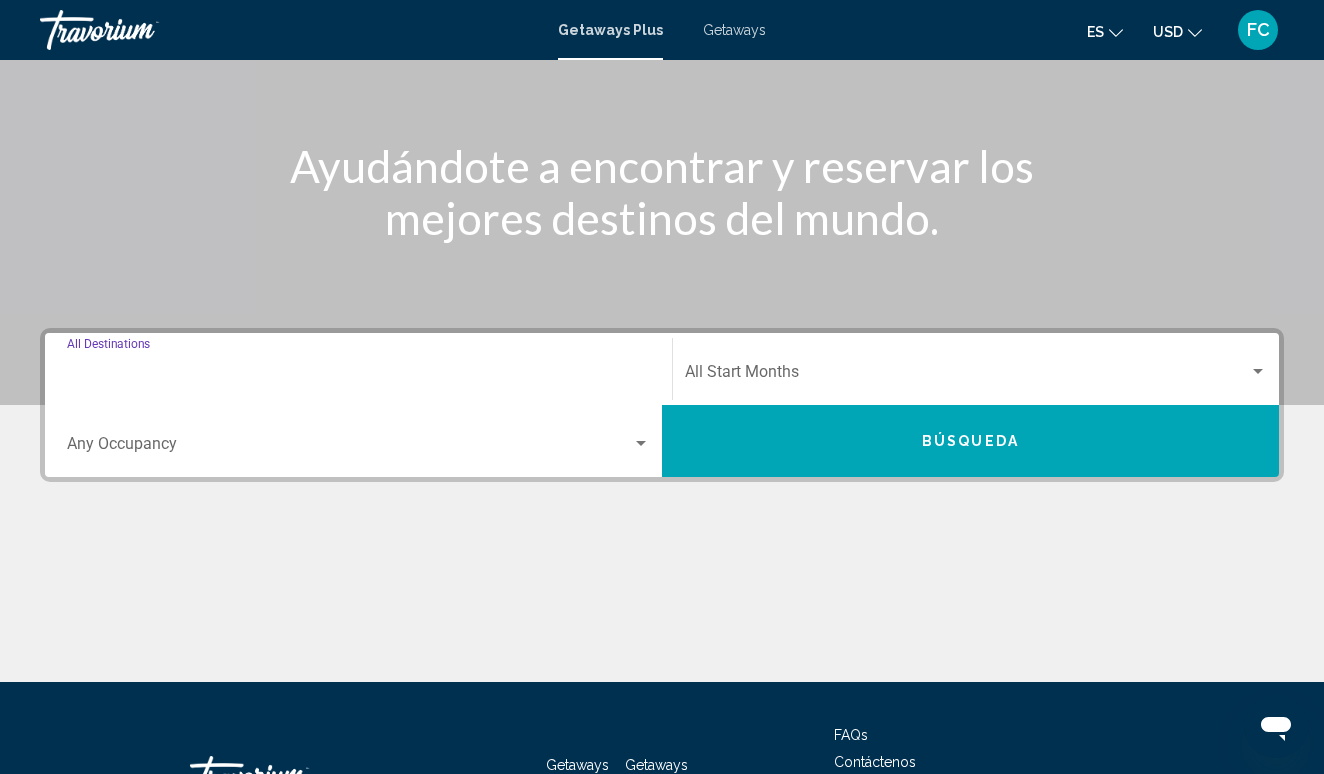 click on "Destination All Destinations" at bounding box center (358, 376) 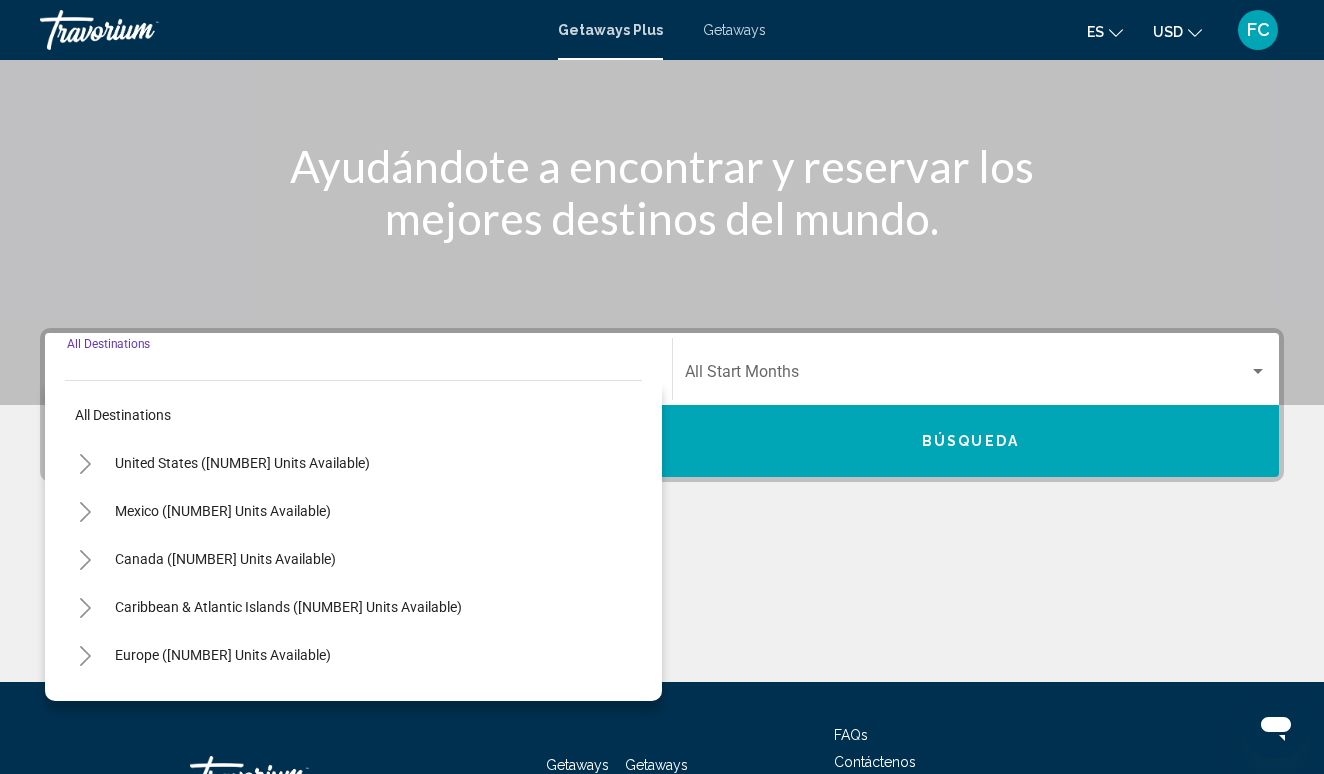 scroll, scrollTop: 348, scrollLeft: 0, axis: vertical 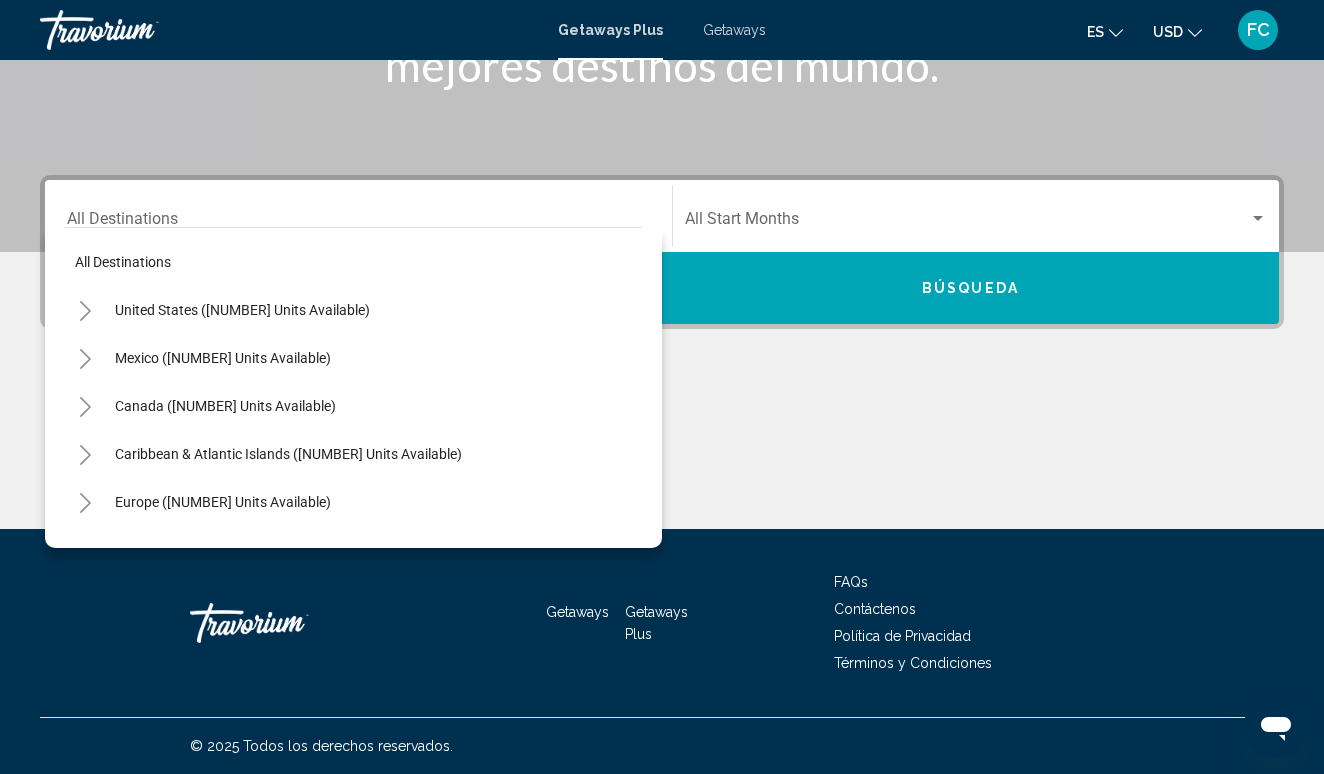 click at bounding box center (662, -48) 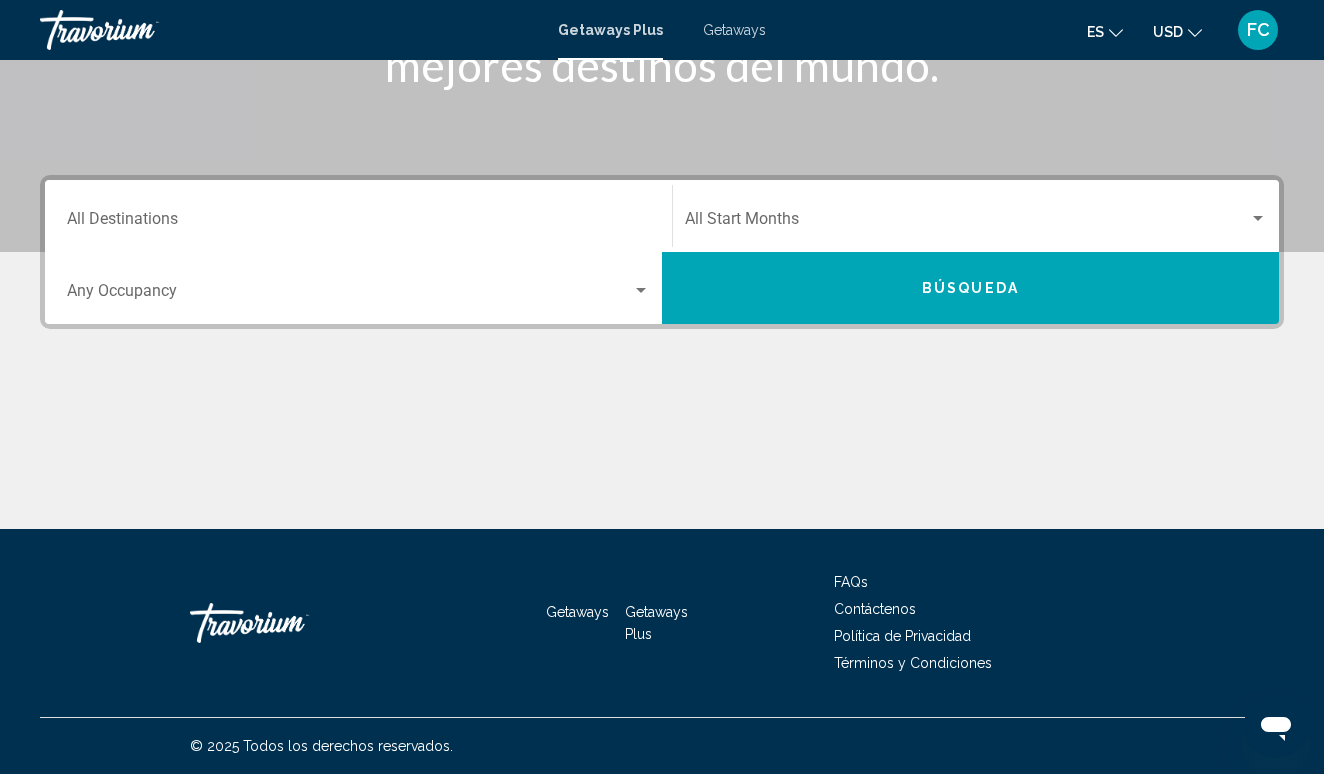 click at bounding box center (349, 295) 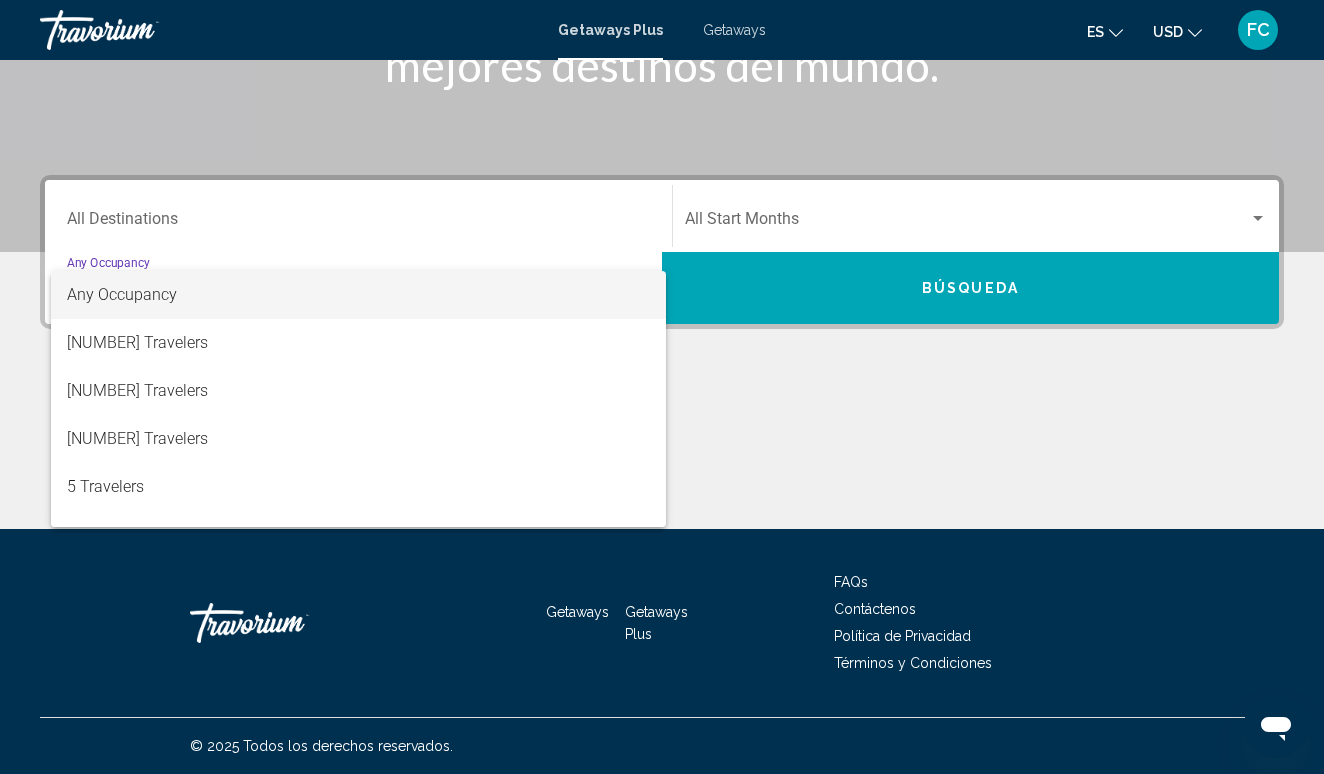 click at bounding box center (662, 387) 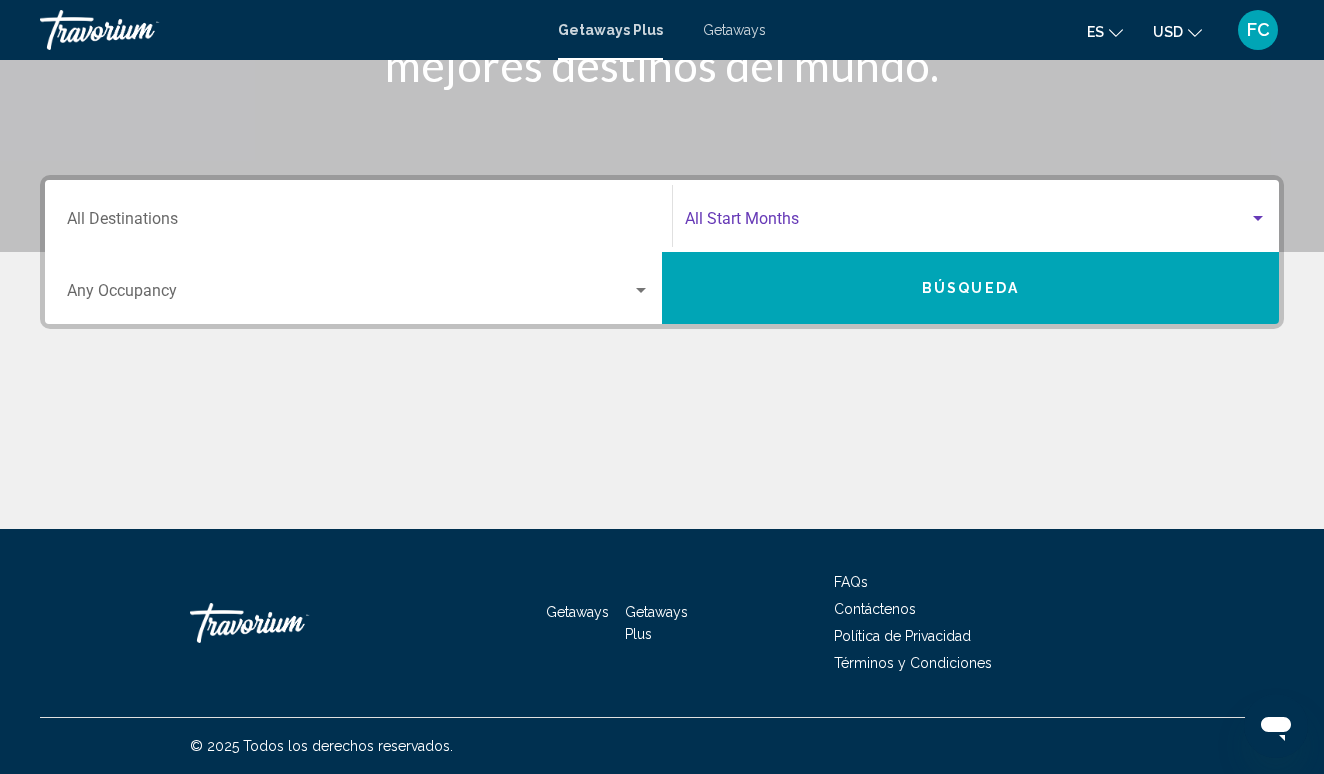 click at bounding box center [967, 223] 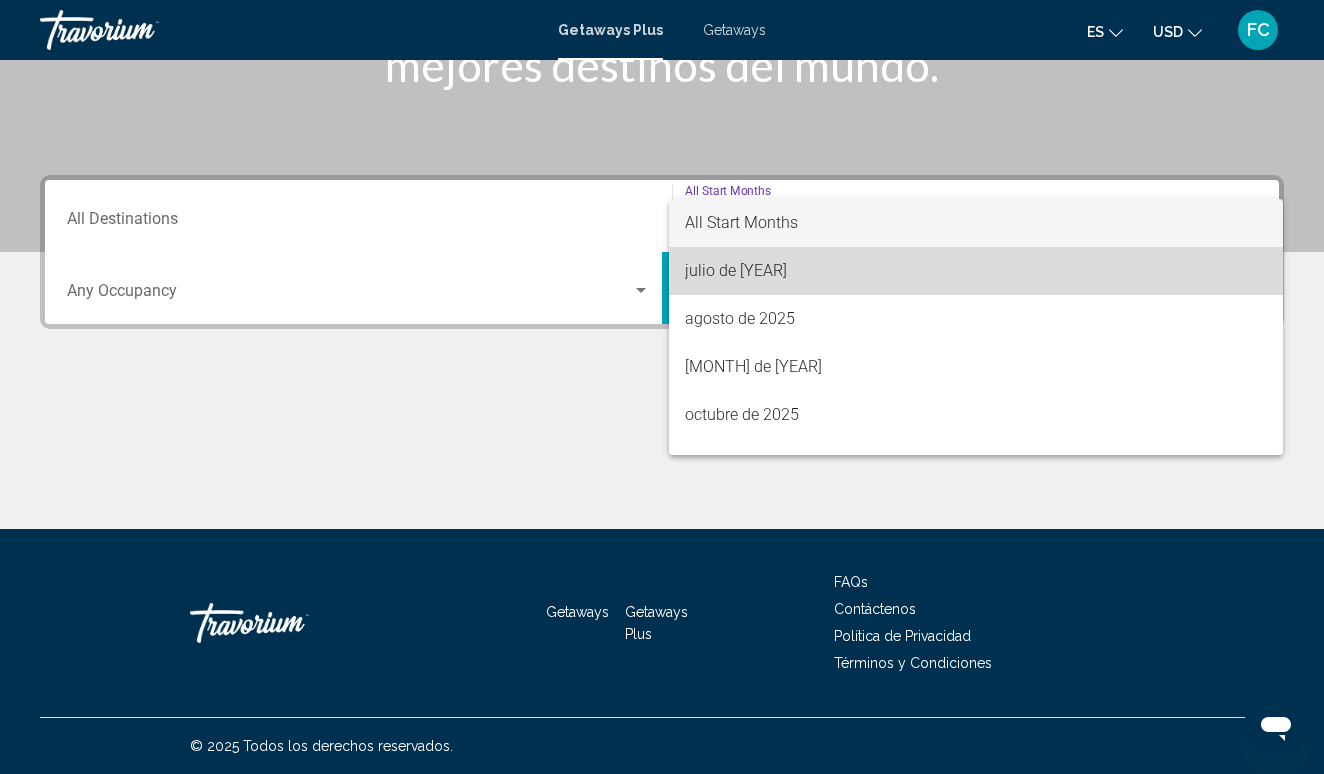 click on "julio de [YEAR]" at bounding box center [976, 271] 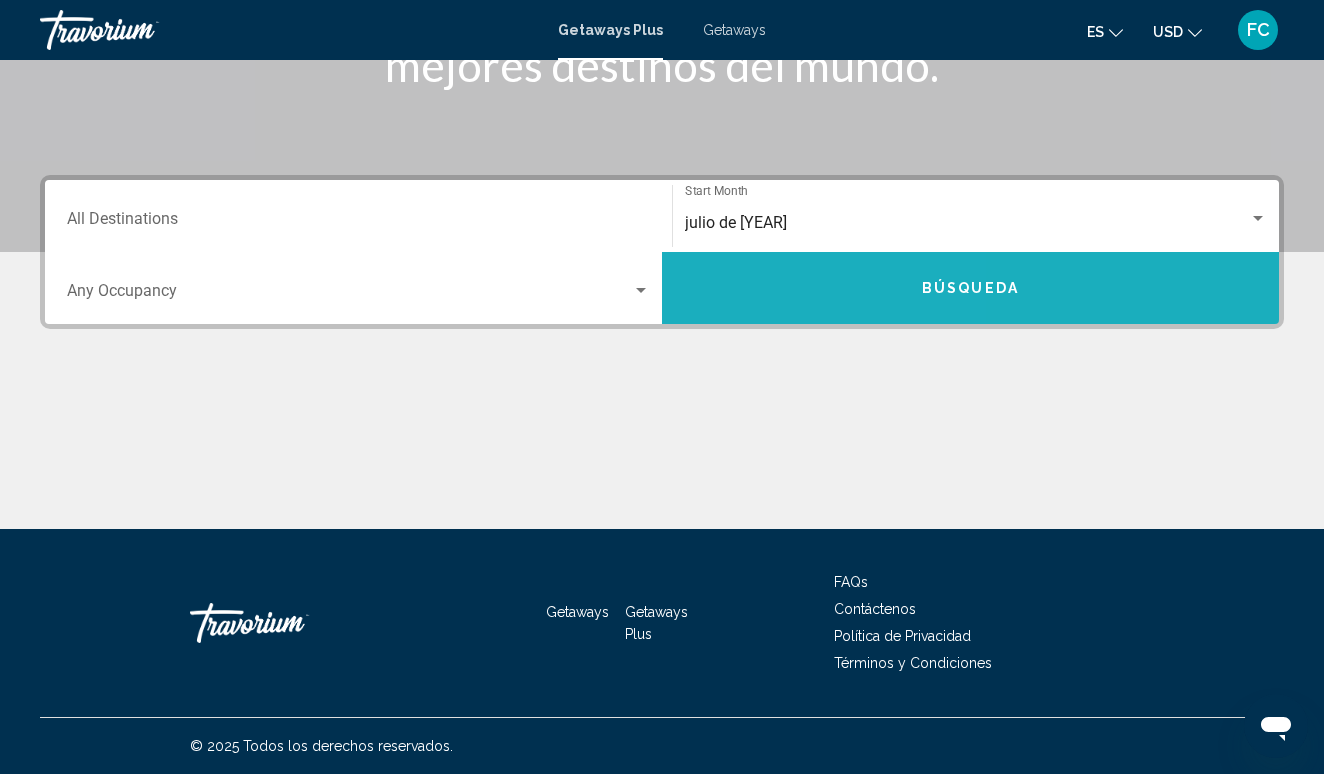 click on "Búsqueda" at bounding box center [970, 288] 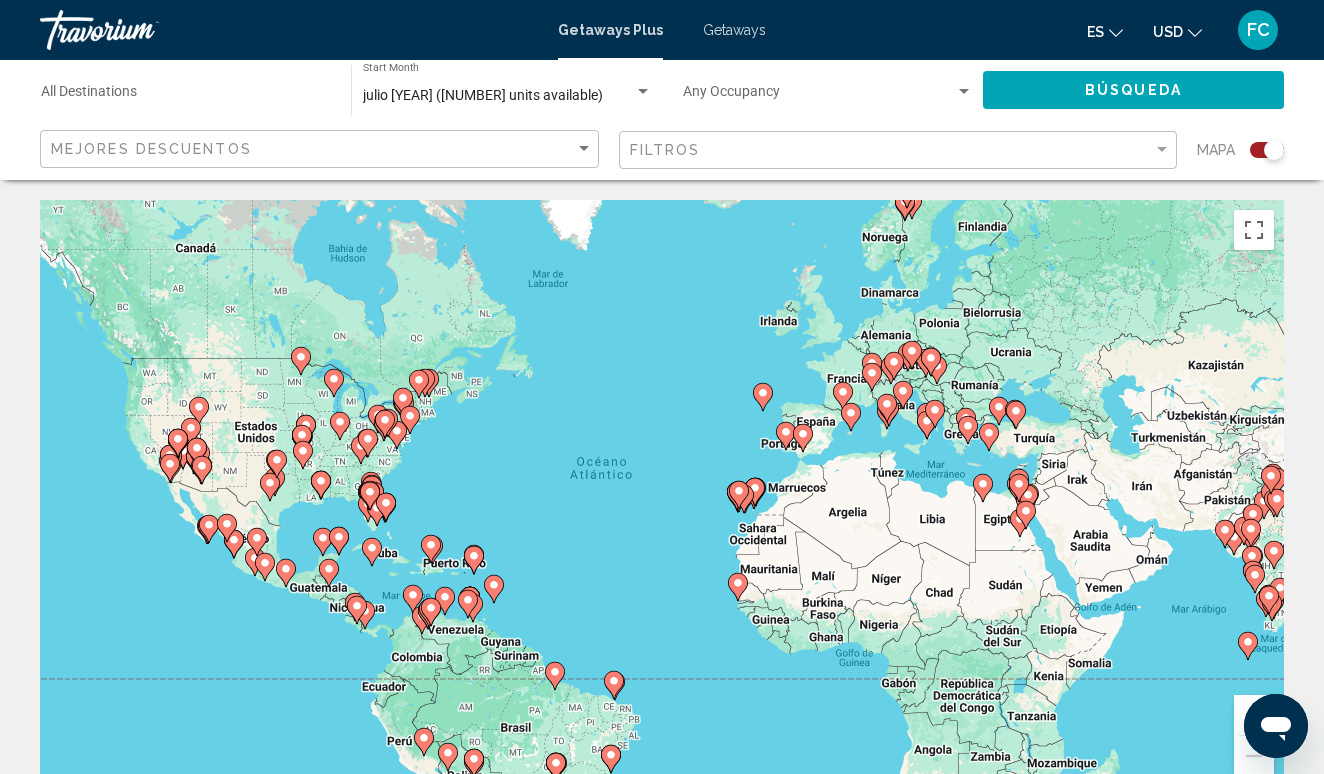 scroll, scrollTop: 0, scrollLeft: 0, axis: both 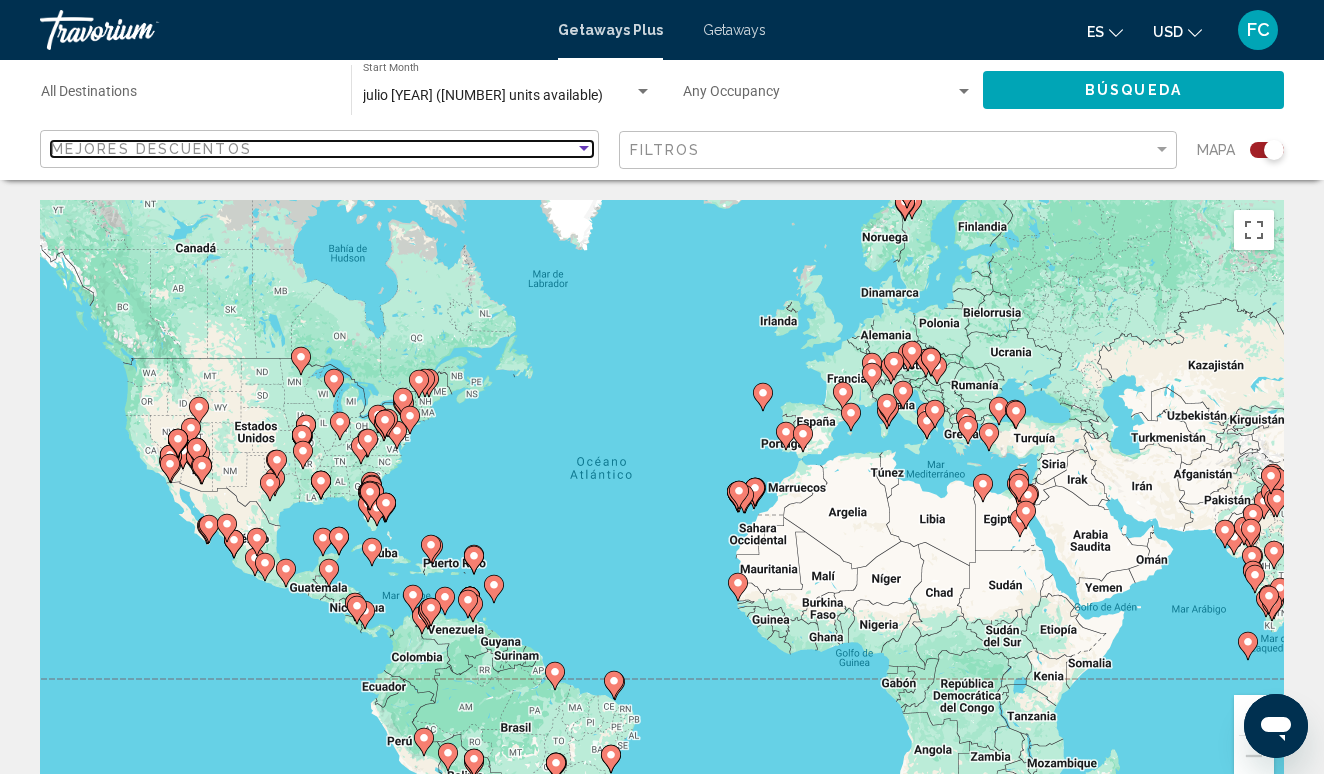 click on "Mejores descuentos" at bounding box center [151, 149] 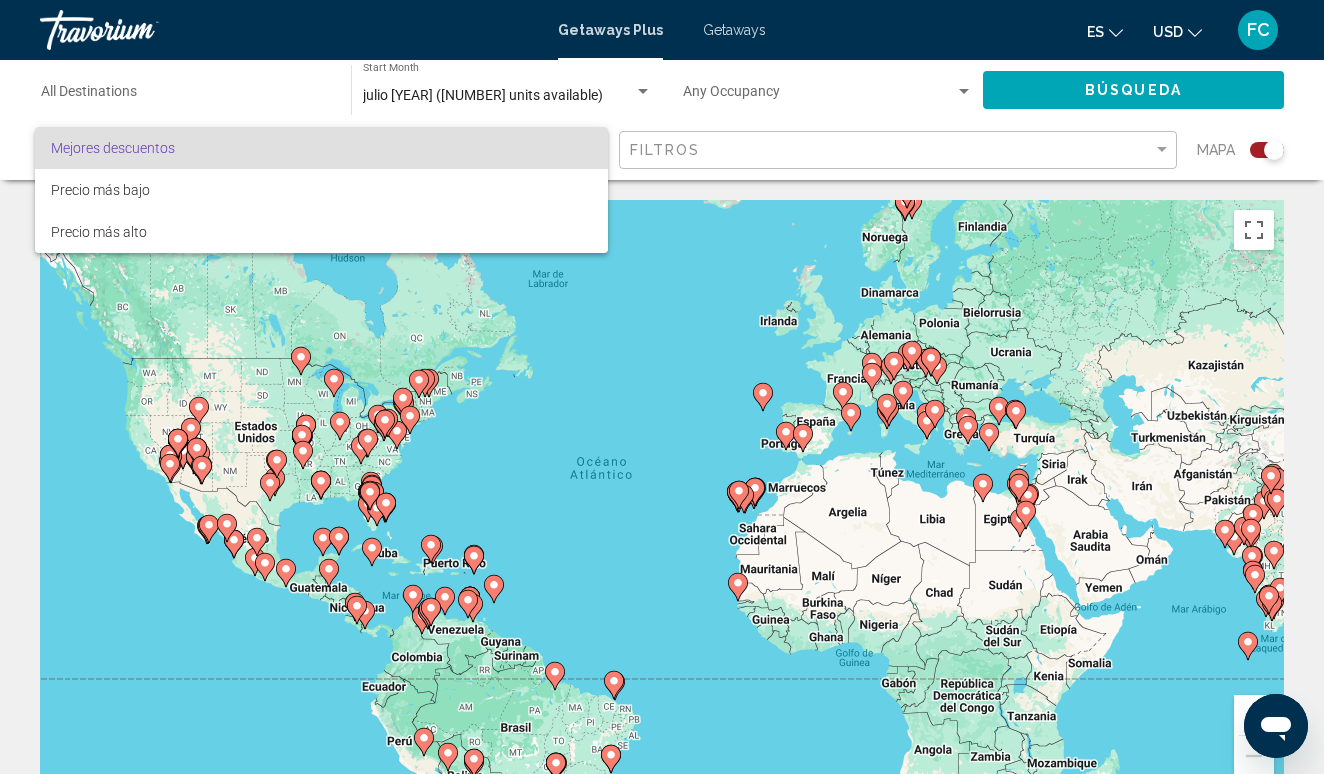 click at bounding box center (662, 387) 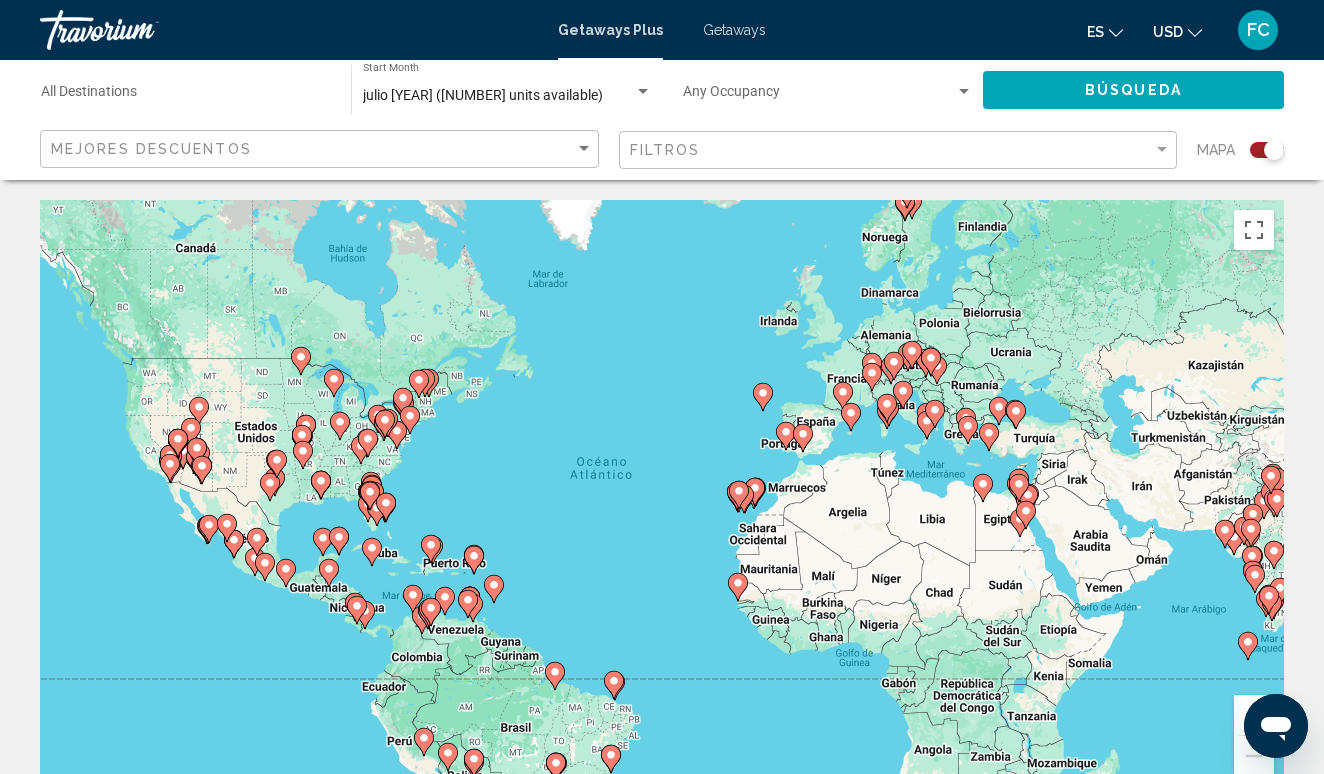 click on "Getaways Plus Getaways es
English Español Français Italiano Português русский USD
USD ($) MXN (Mex$) CAD (Can$) GBP (£) EUR (€) AUD (A$) NZD (NZ$) CNY (CN¥) FC Iniciar sesión" at bounding box center [662, 30] 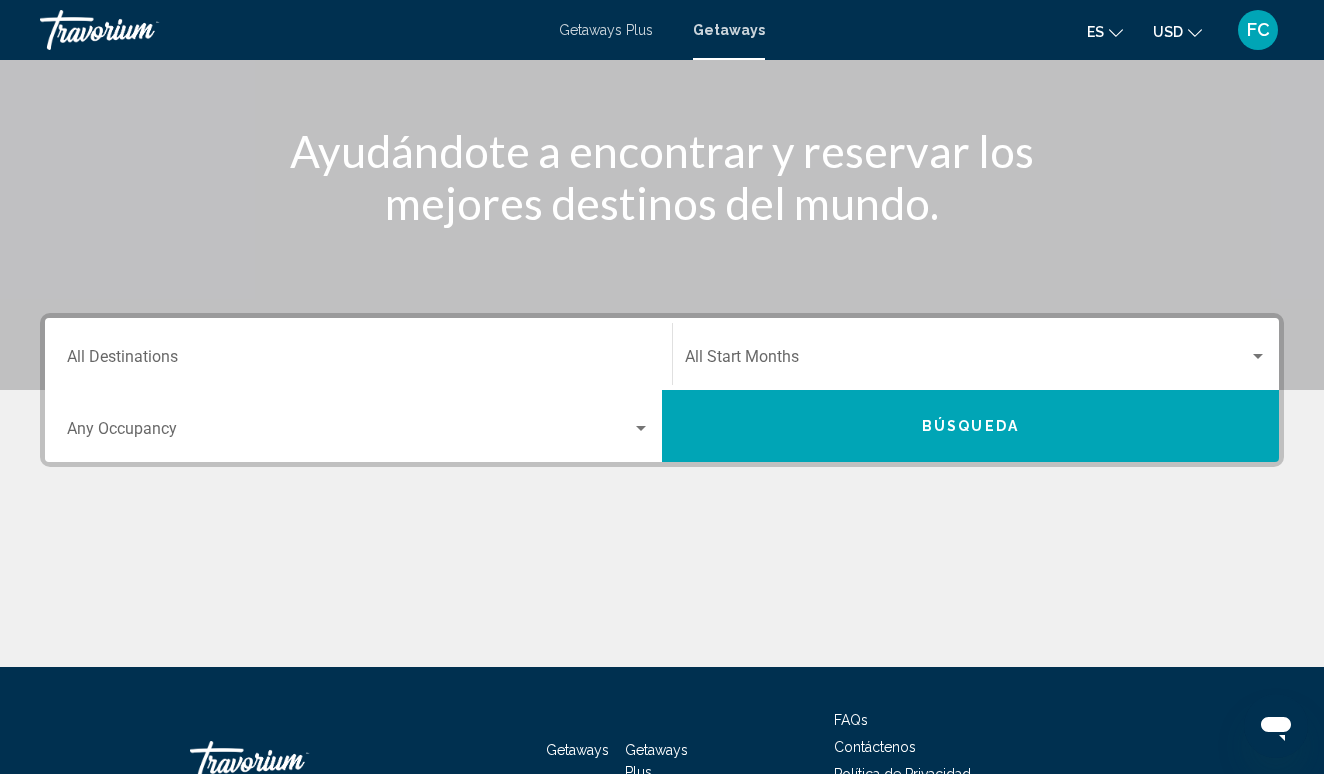 scroll, scrollTop: 215, scrollLeft: 0, axis: vertical 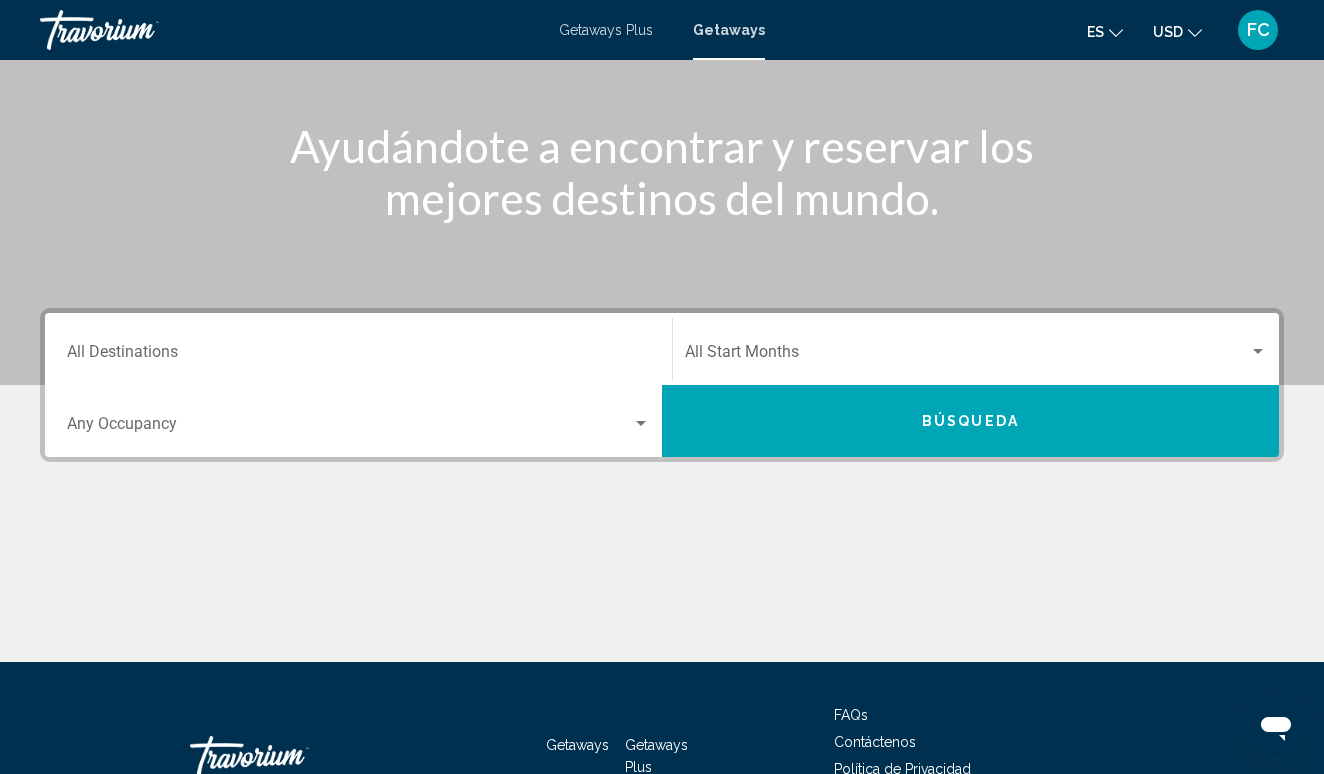 click on "Destination All Destinations" at bounding box center [358, 349] 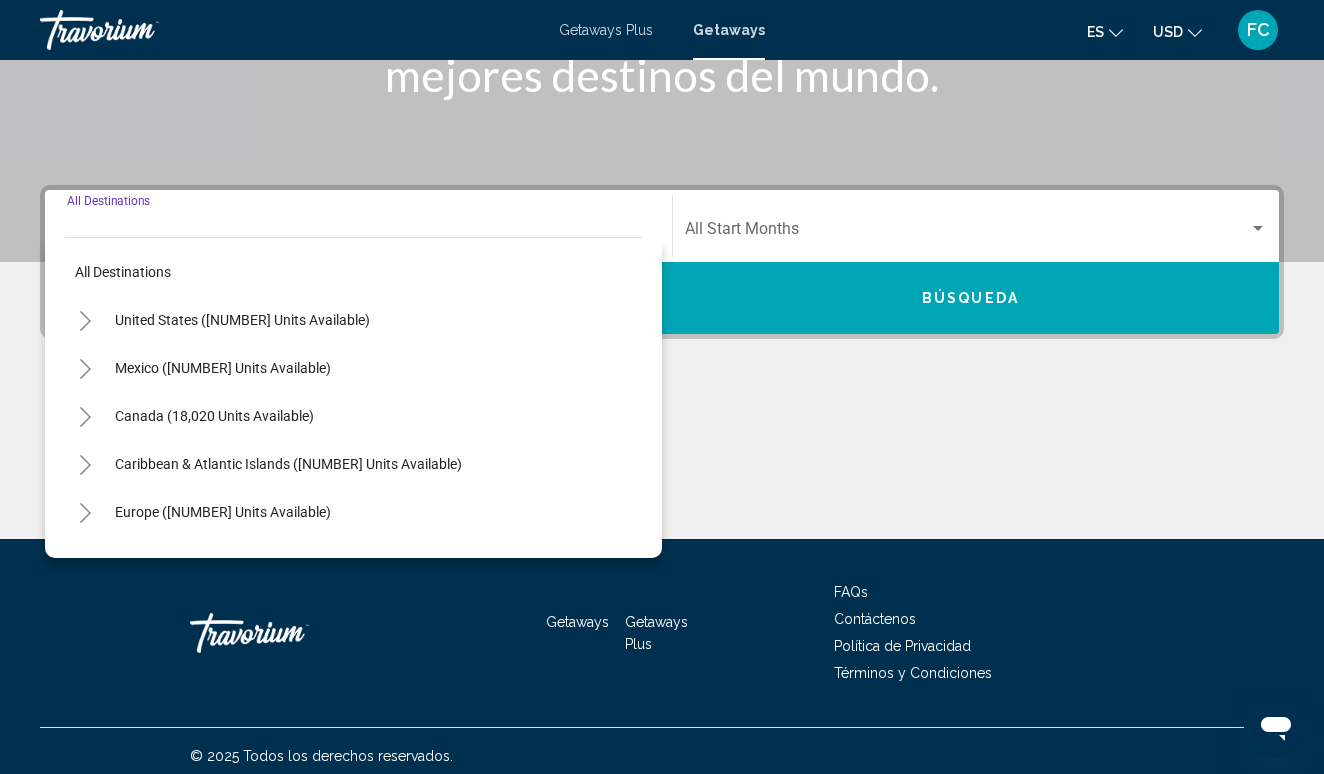 scroll, scrollTop: 348, scrollLeft: 0, axis: vertical 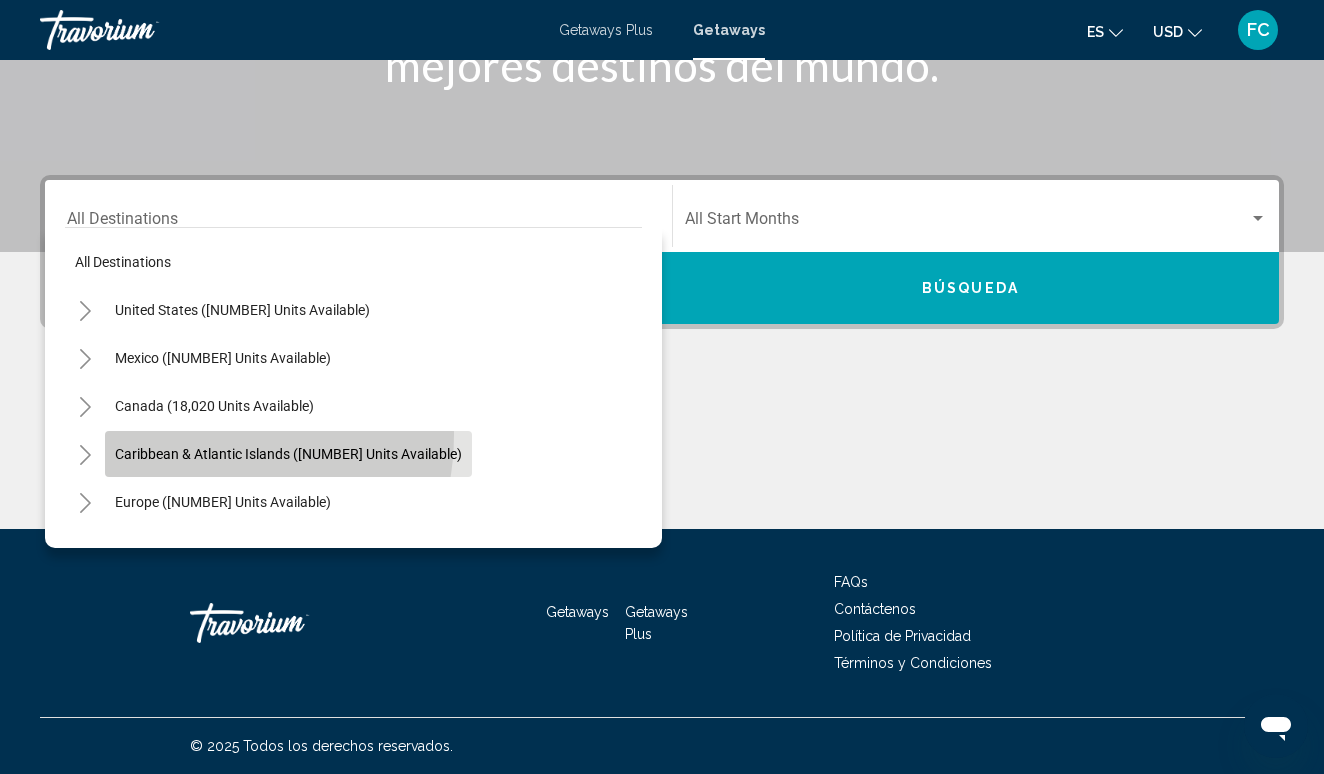 click on "Caribbean & Atlantic Islands ([NUMBER] units available)" at bounding box center (242, 310) 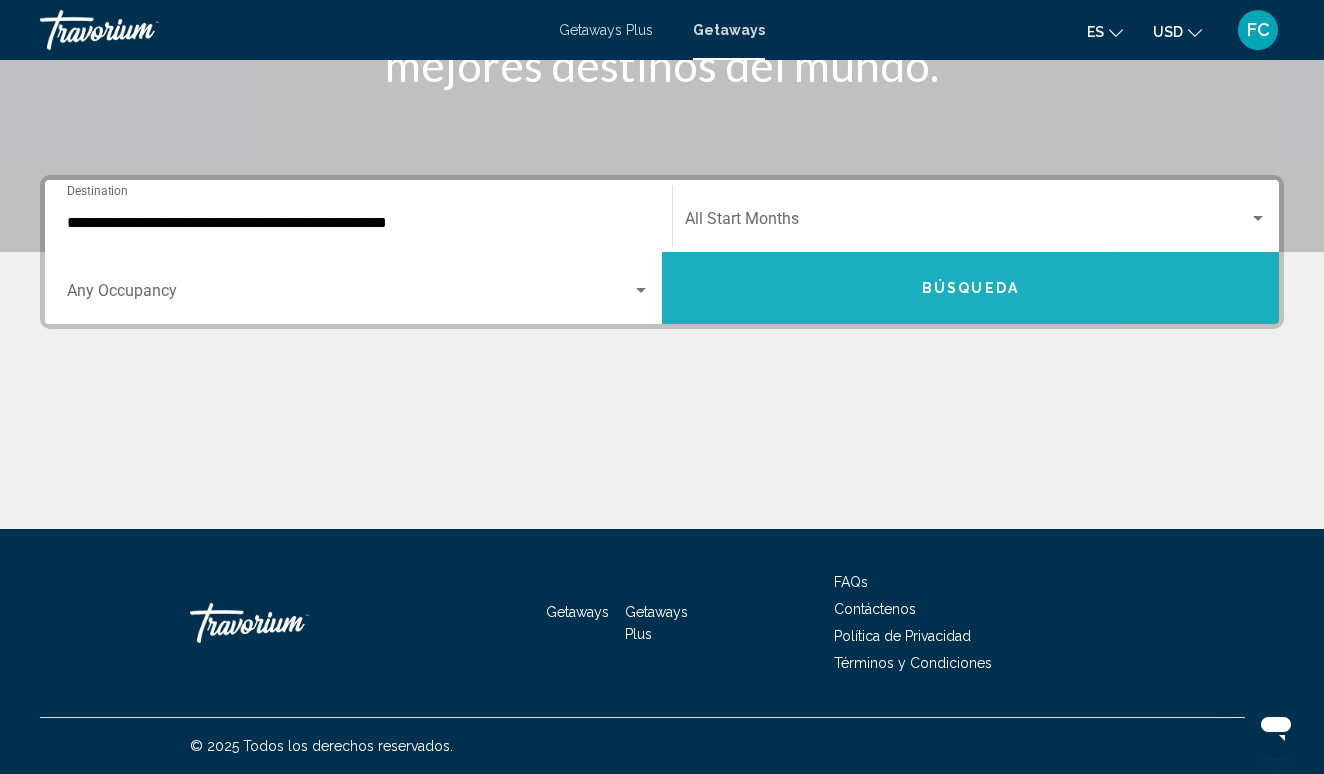 click on "Búsqueda" at bounding box center [970, 288] 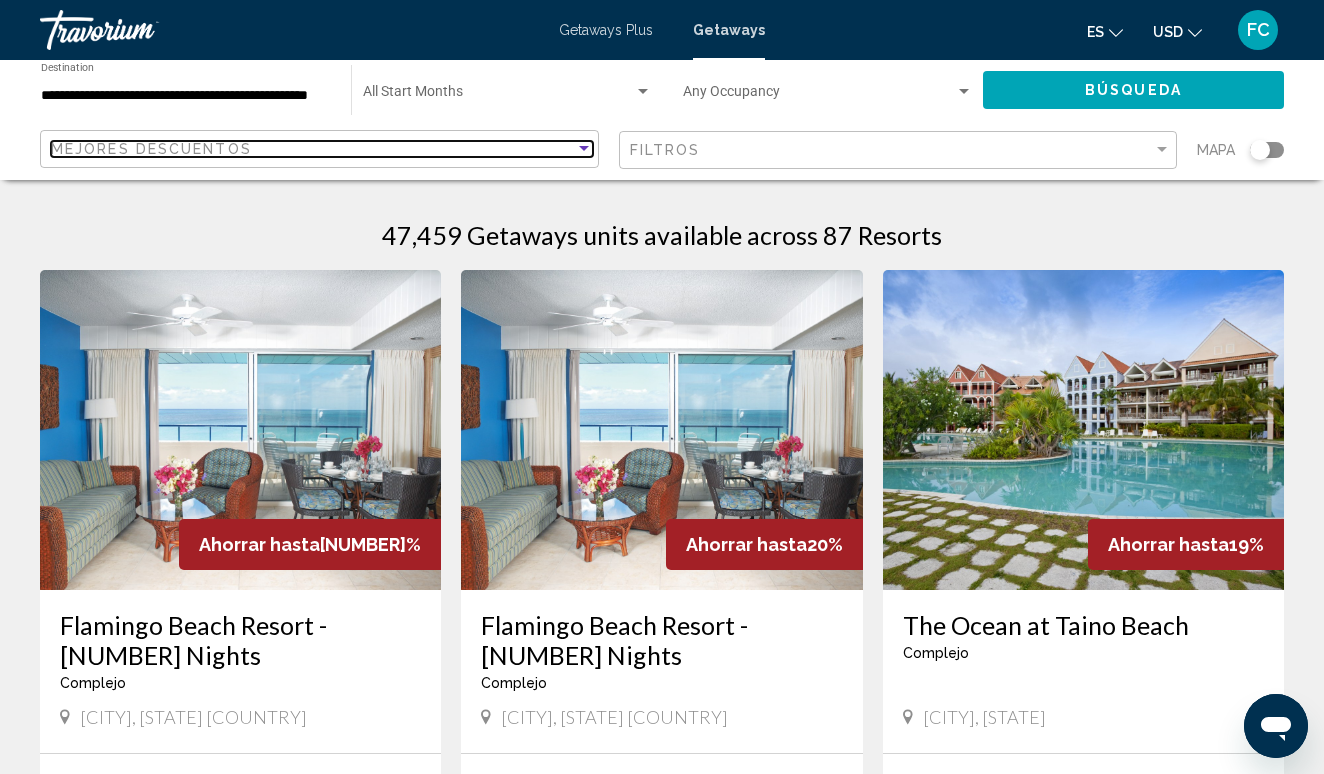 click on "Mejores descuentos" at bounding box center (313, 149) 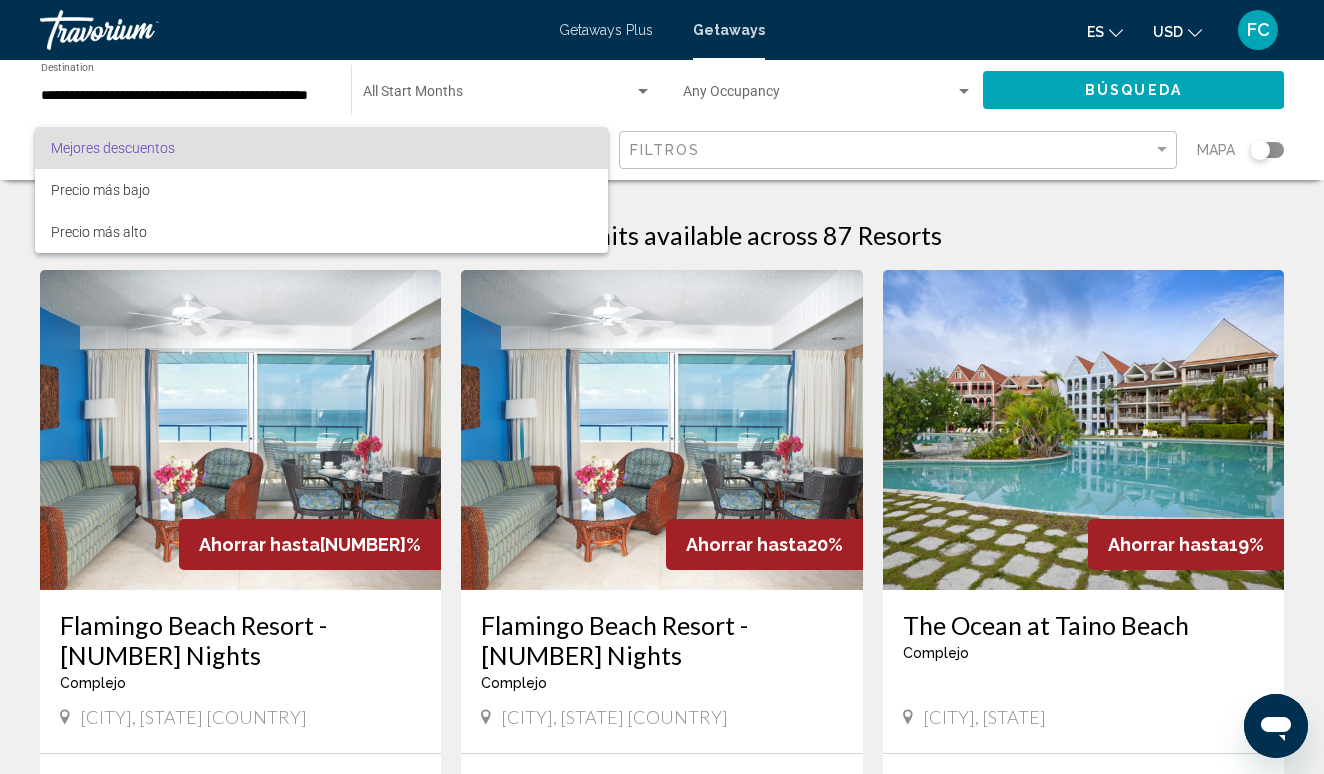 click on "Mejores descuentos" at bounding box center [321, 148] 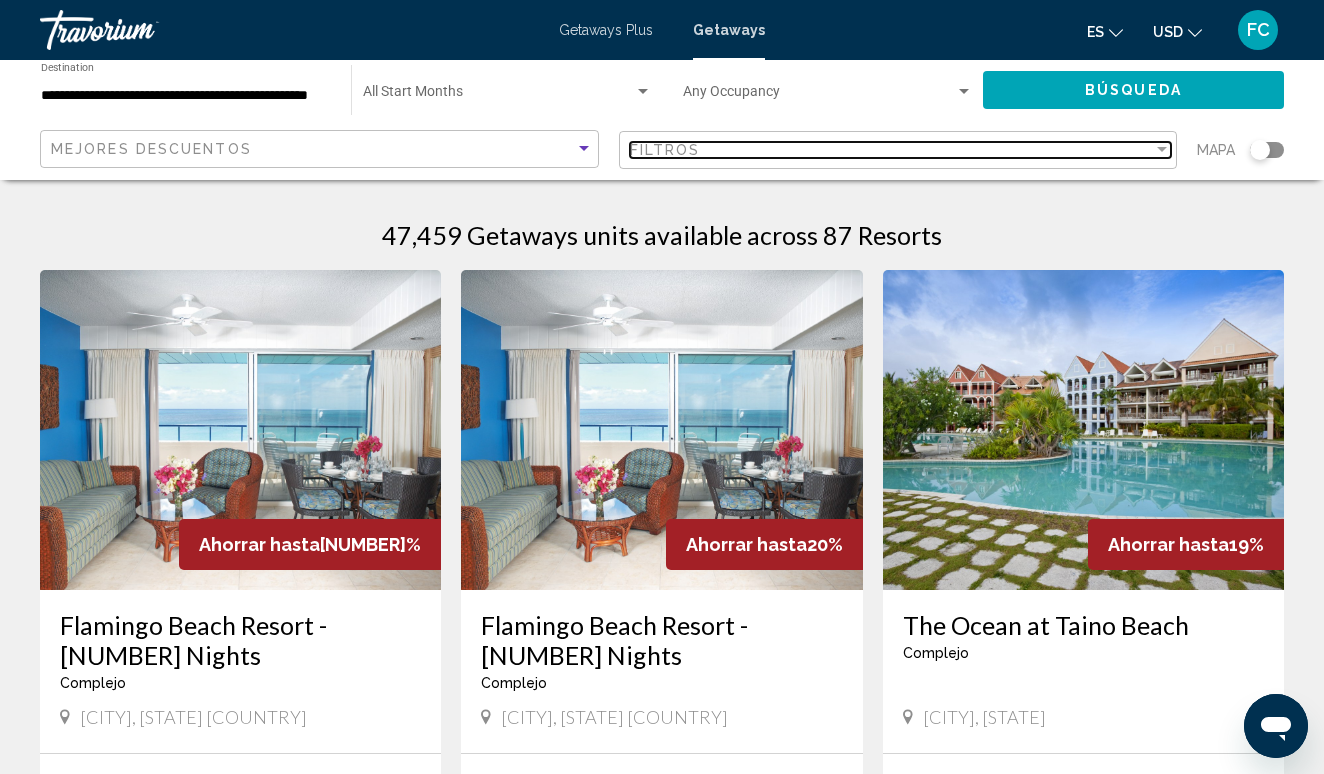click on "Filtros" at bounding box center (665, 150) 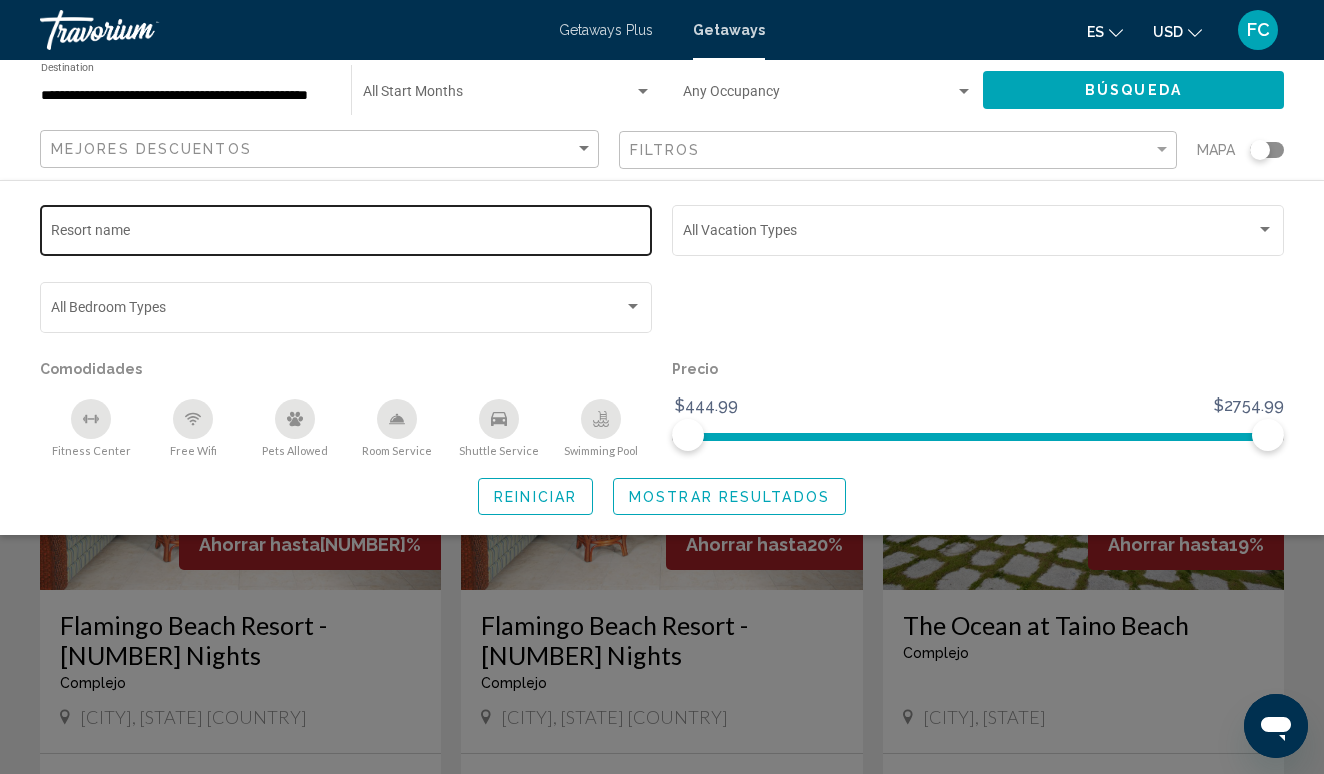 click on "Resort name" at bounding box center (346, 228) 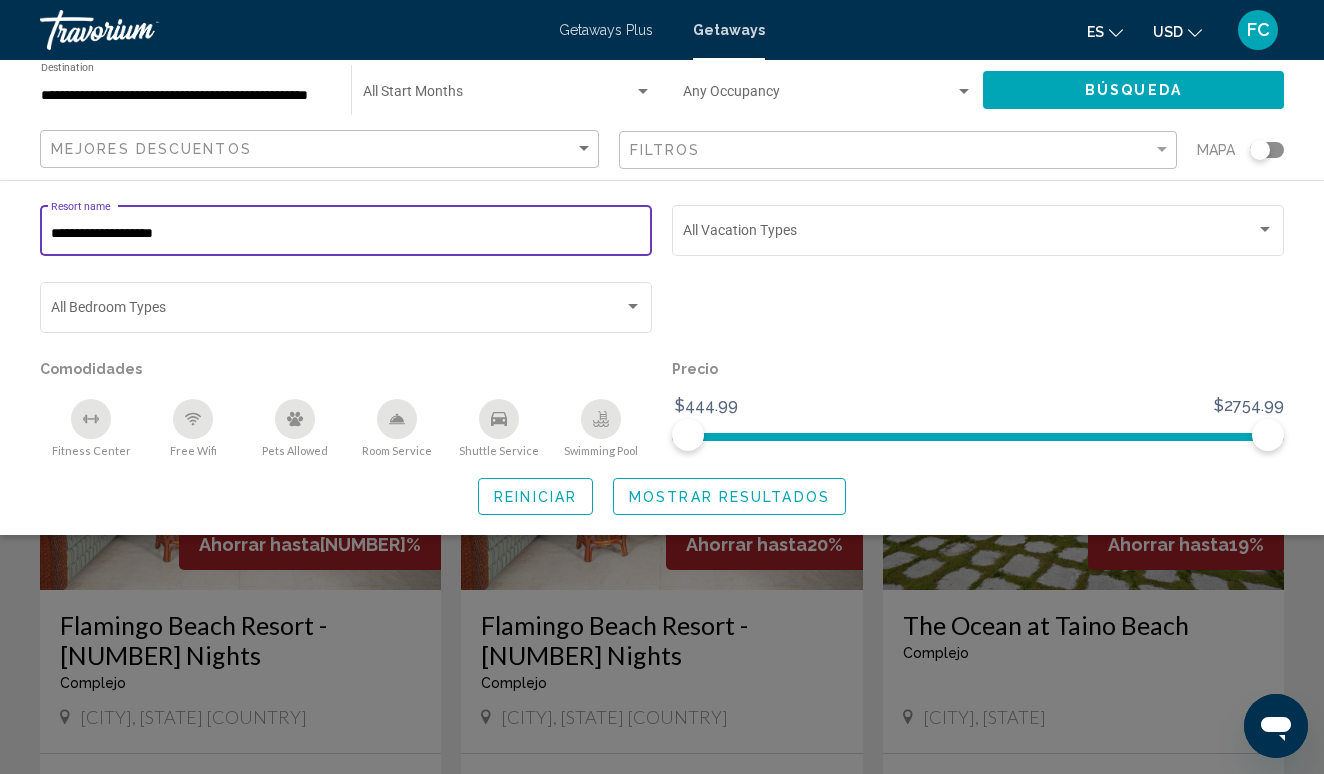 type on "**********" 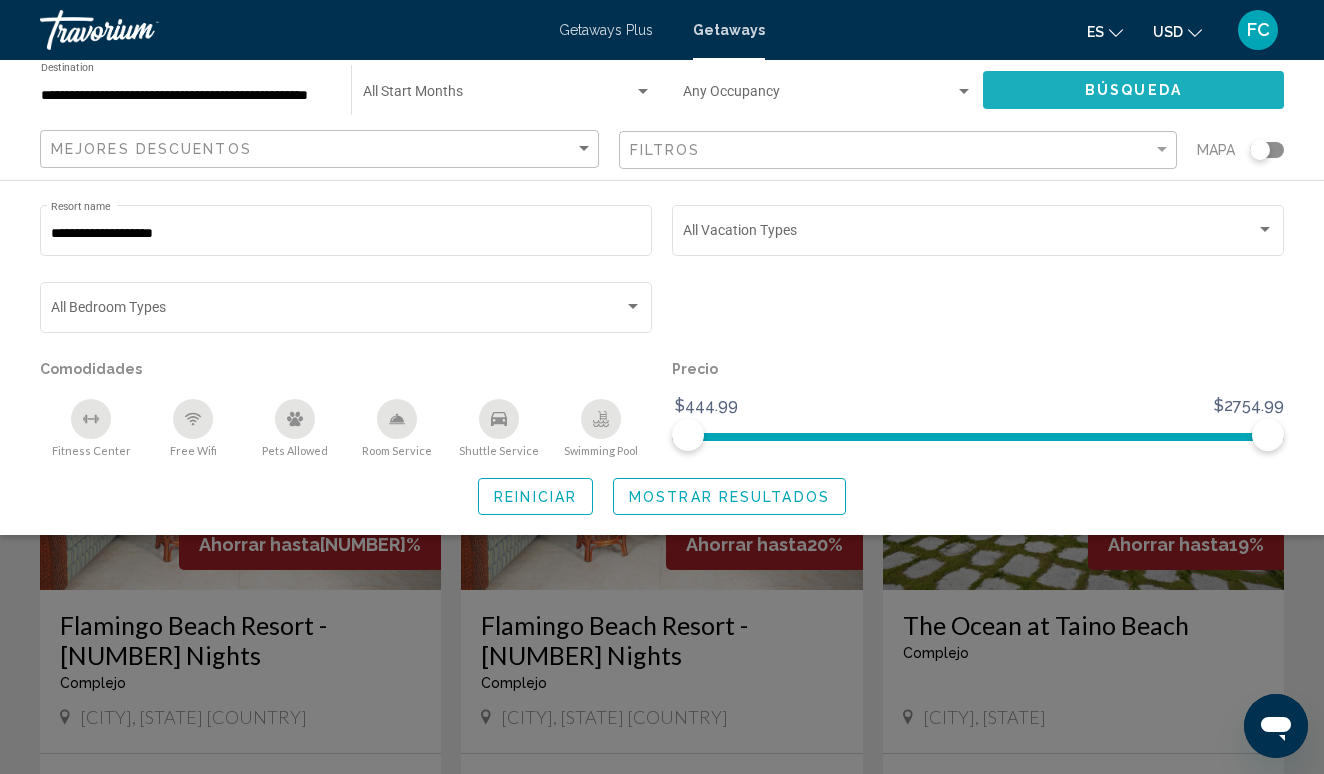 drag, startPoint x: 499, startPoint y: 238, endPoint x: 1023, endPoint y: 105, distance: 540.6154 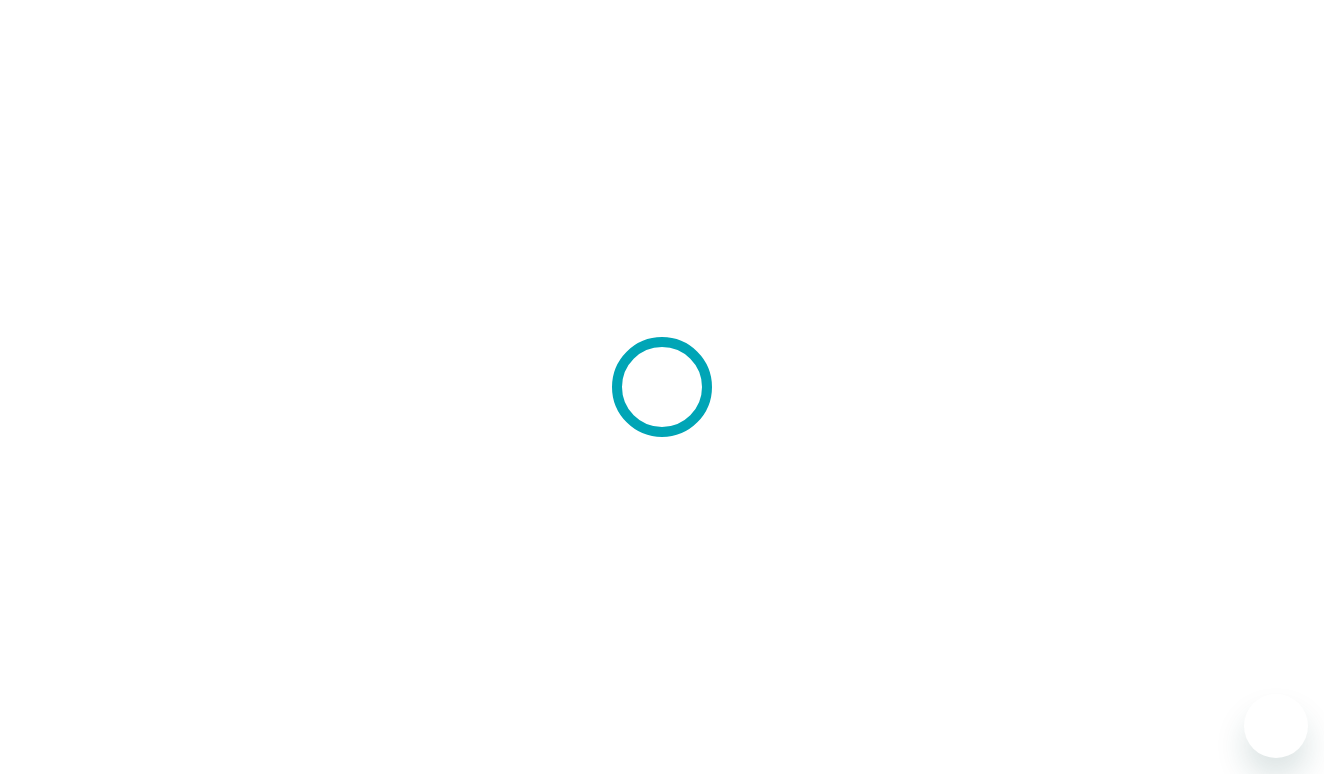scroll, scrollTop: 0, scrollLeft: 0, axis: both 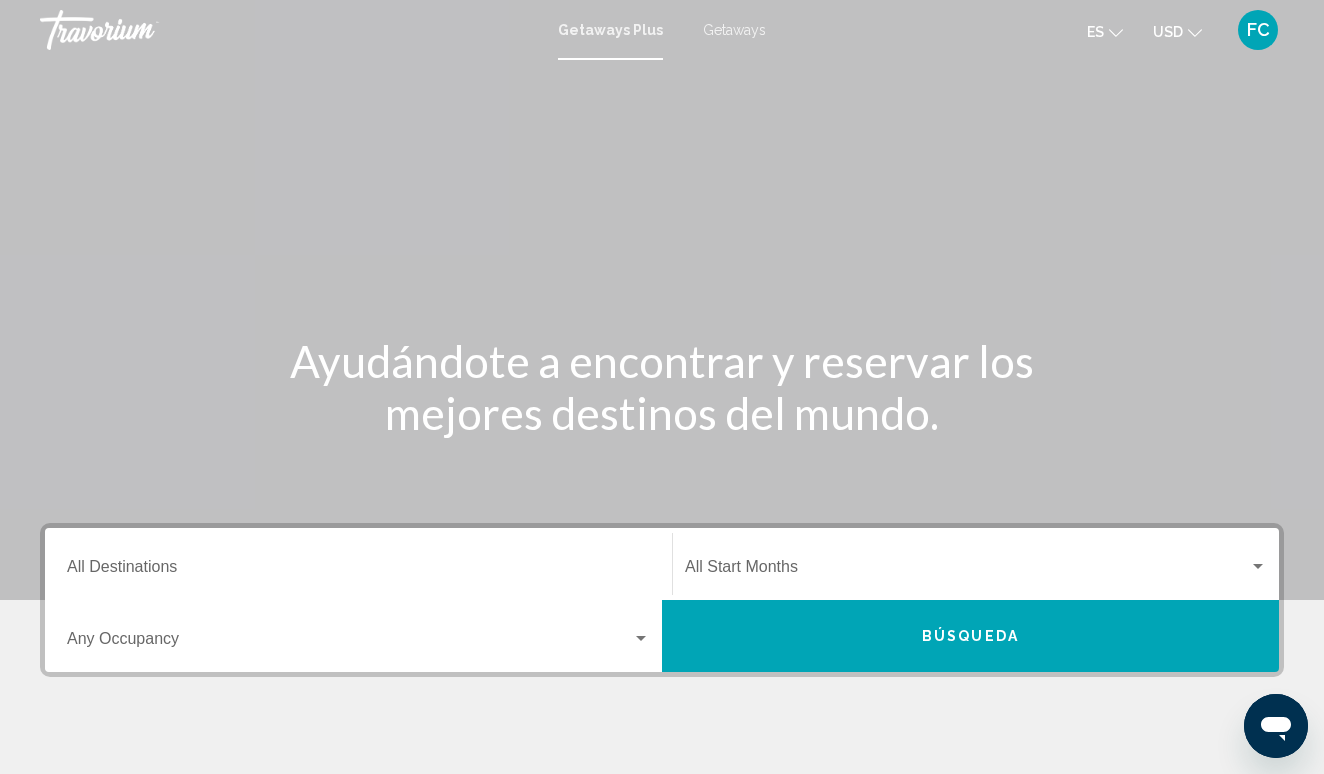 click on "Destination All Destinations" at bounding box center [358, 571] 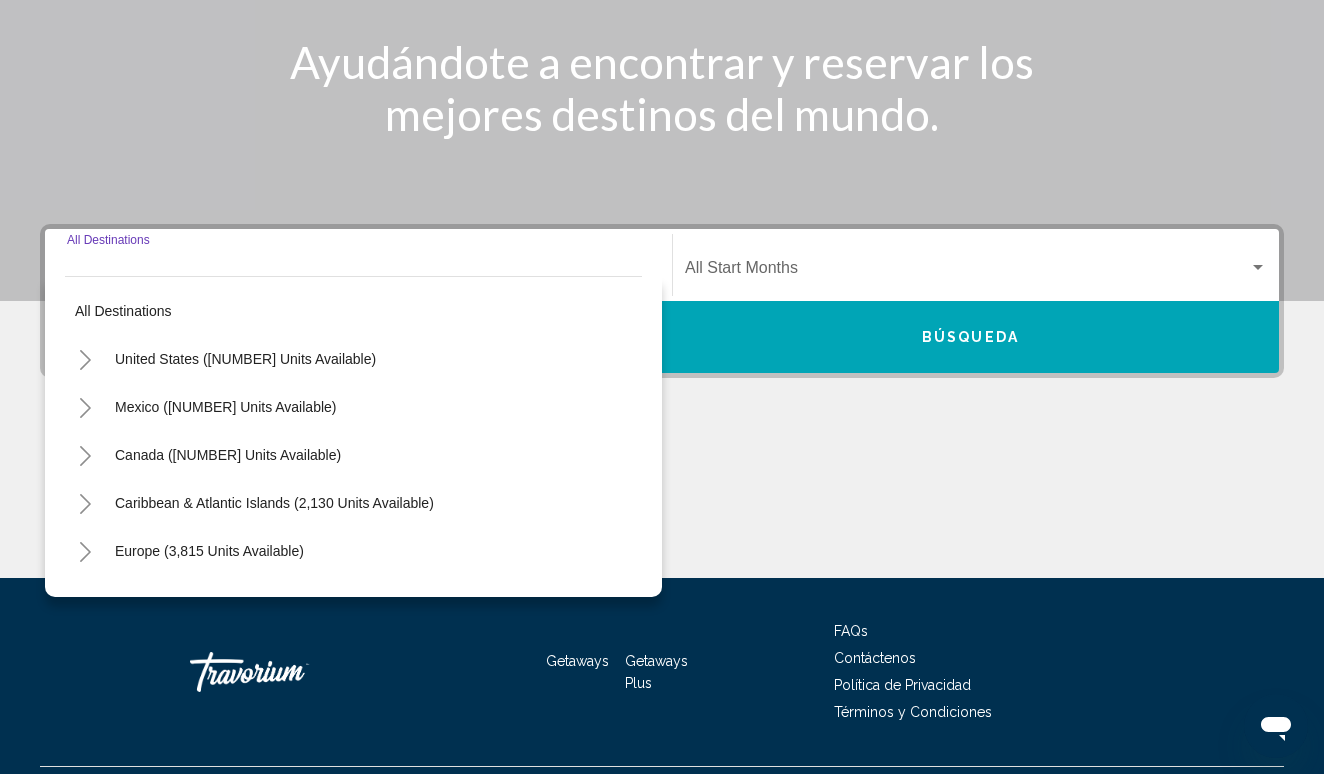 scroll, scrollTop: 348, scrollLeft: 0, axis: vertical 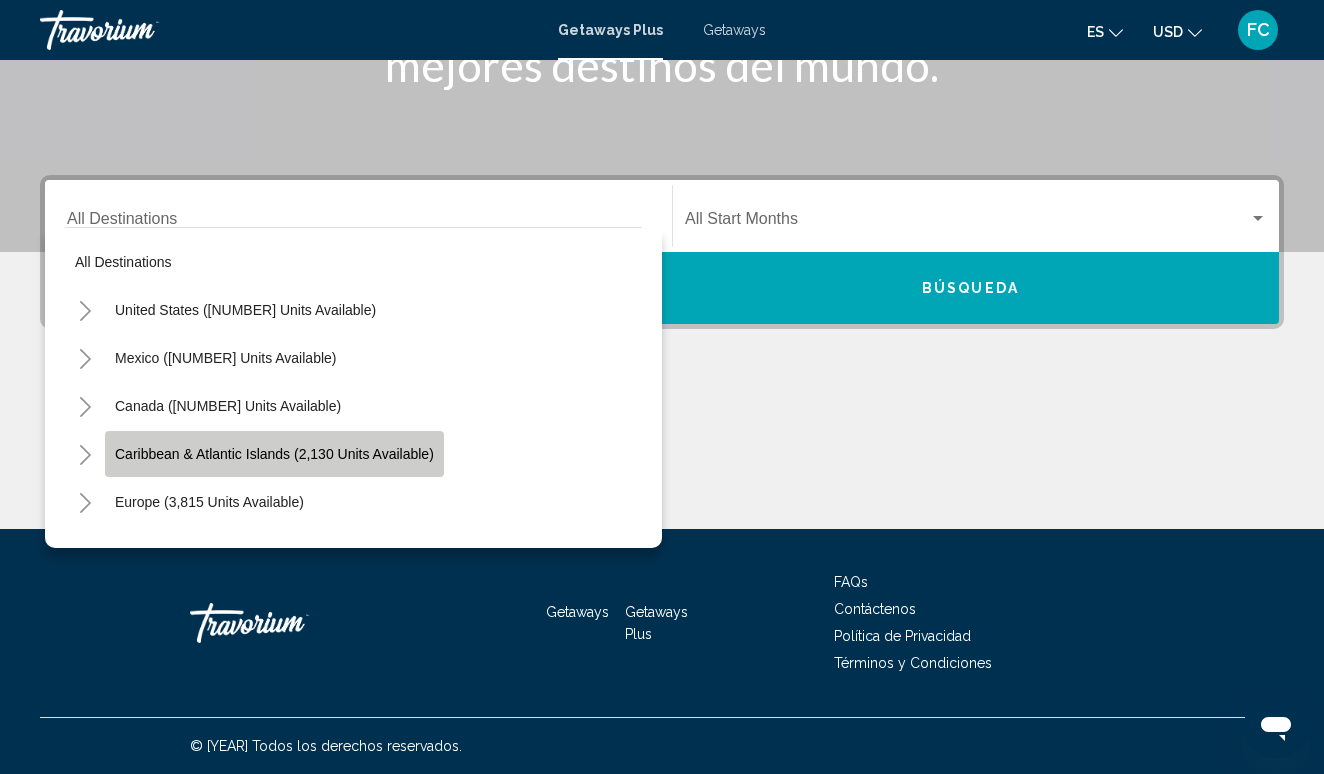 click on "Caribbean & Atlantic Islands (2,130 units available)" at bounding box center (245, 310) 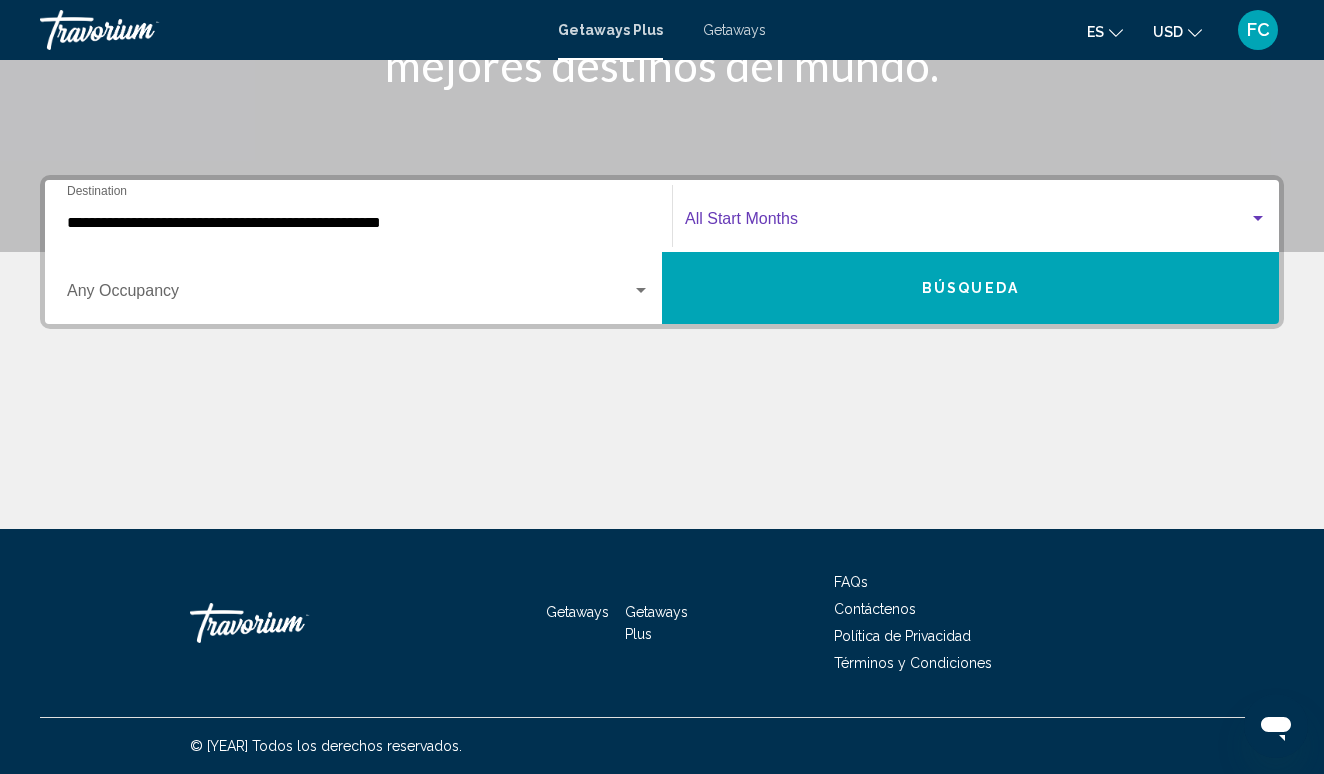 click at bounding box center [967, 223] 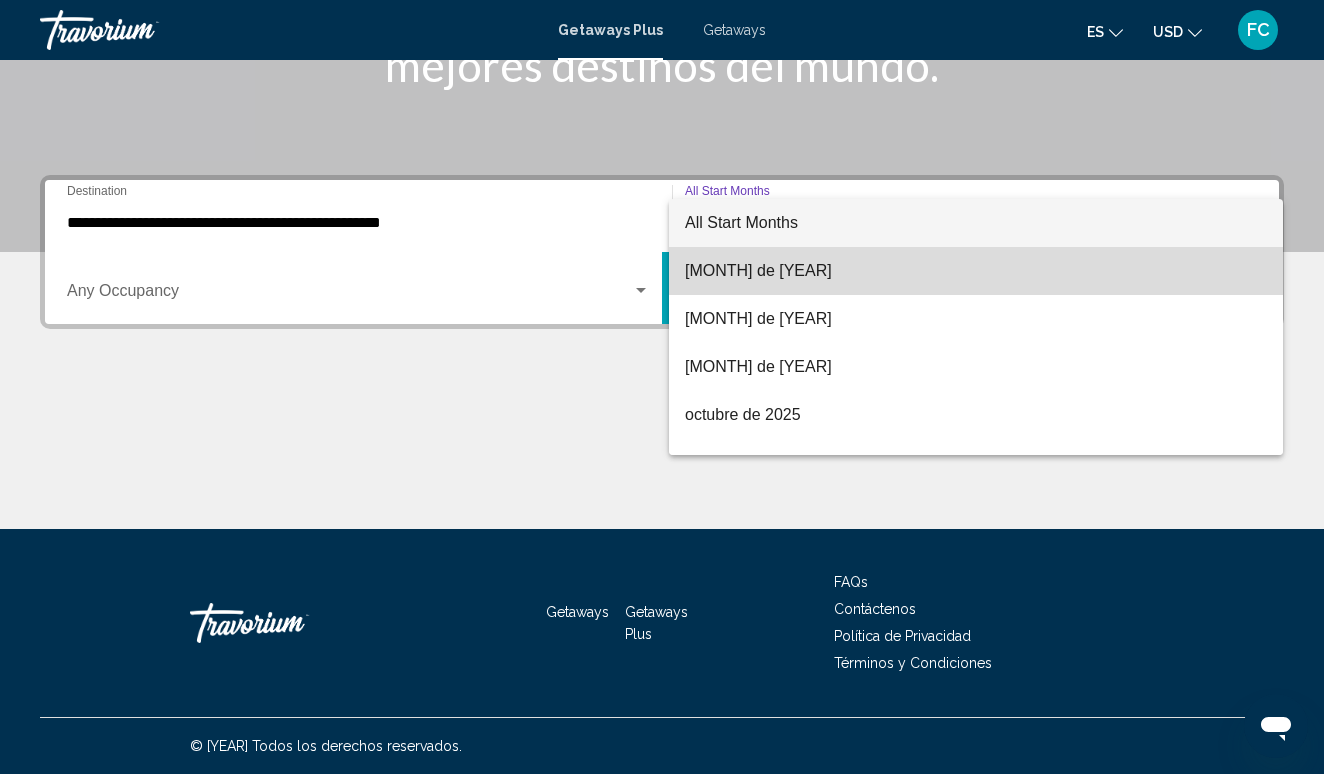 click on "julio de [YEAR]" at bounding box center [976, 271] 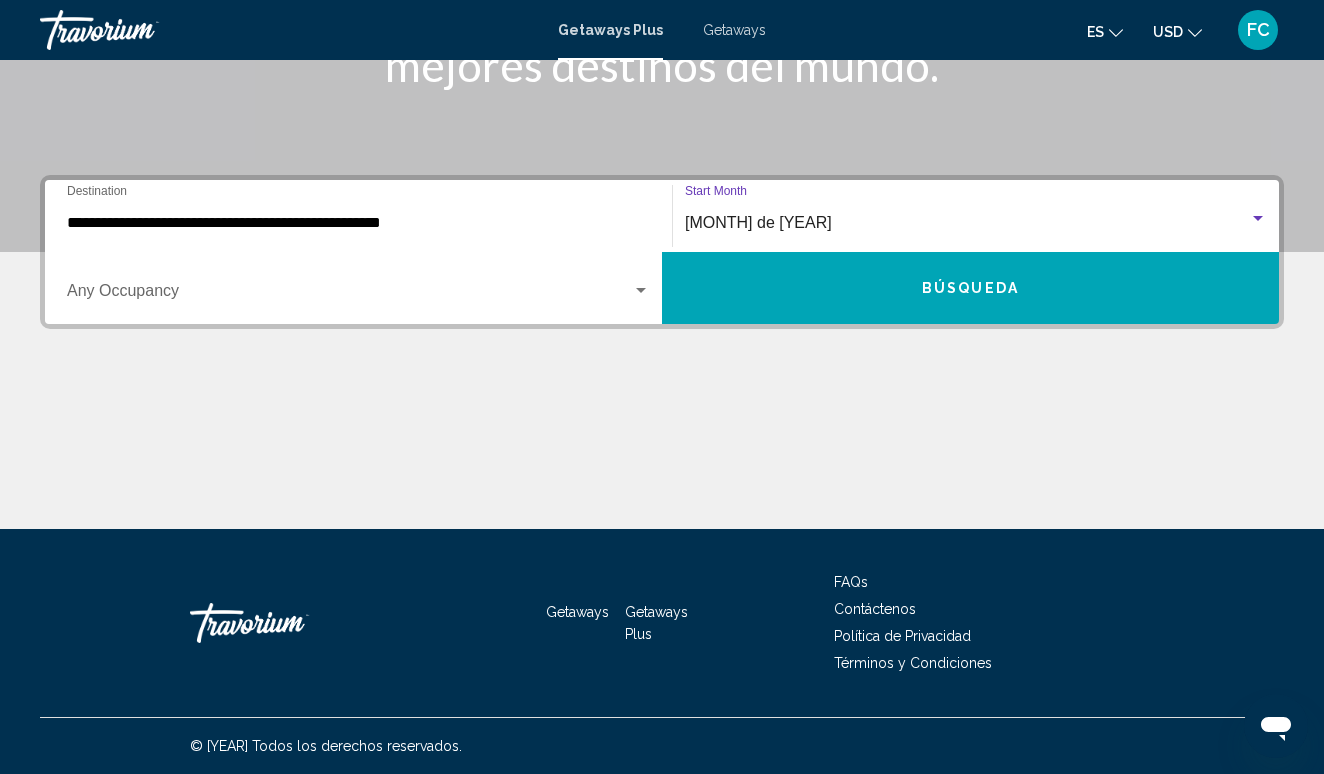 click on "Búsqueda" at bounding box center [970, 288] 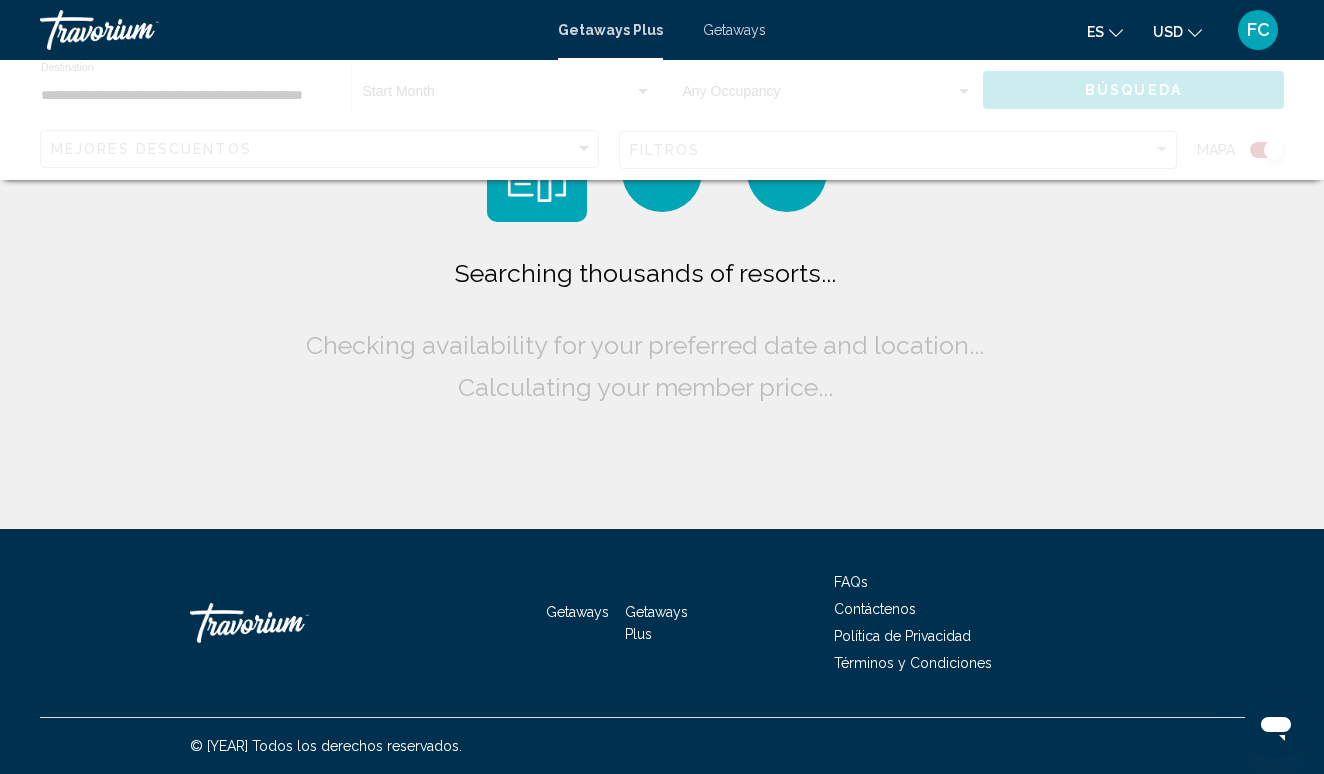 scroll, scrollTop: 0, scrollLeft: 0, axis: both 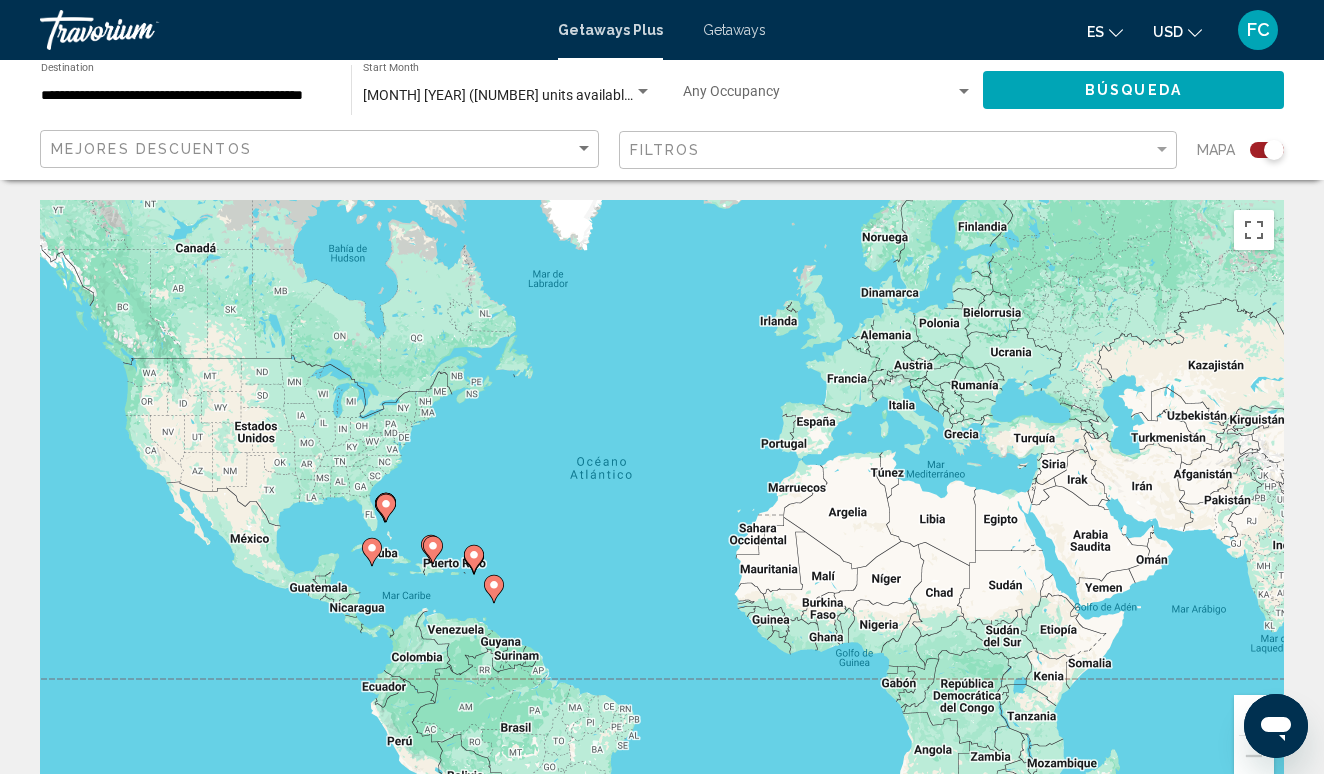 click on "Getaways" at bounding box center (734, 30) 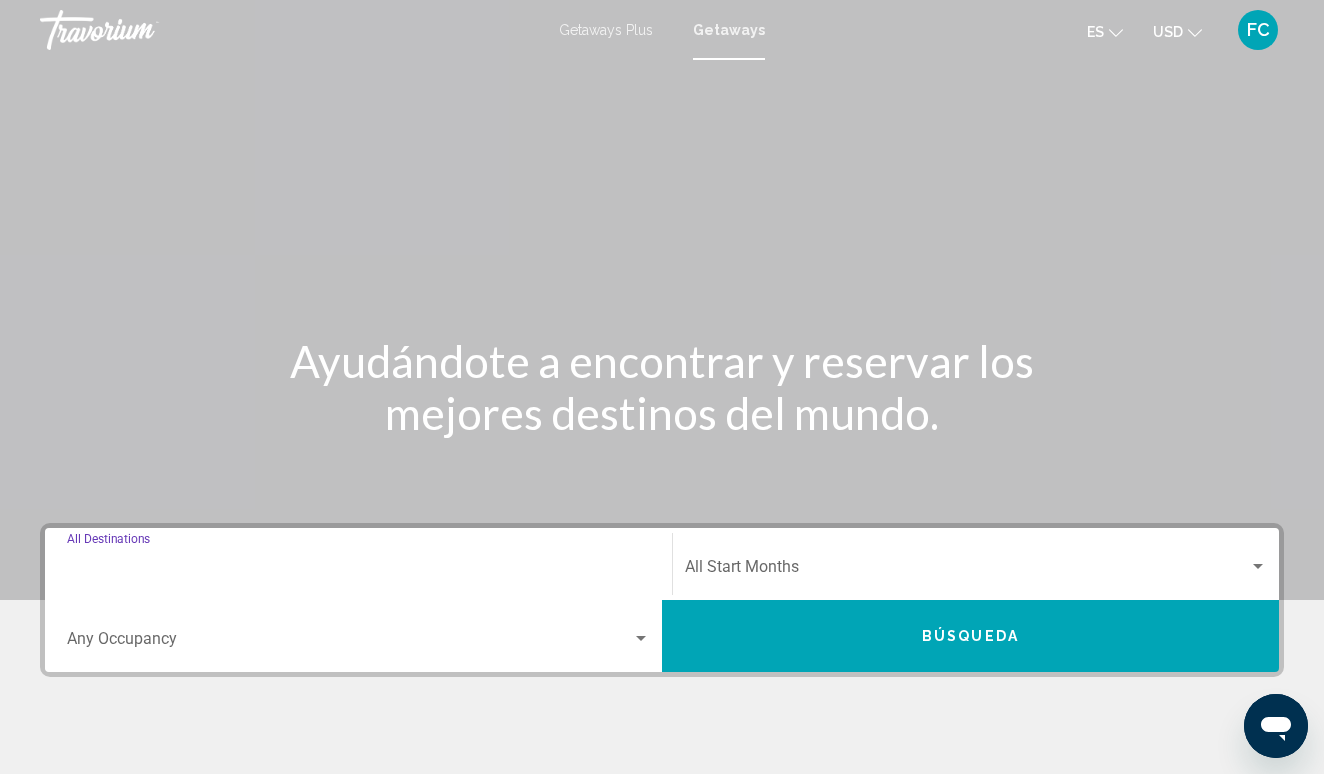 click on "Destination All Destinations" at bounding box center [358, 571] 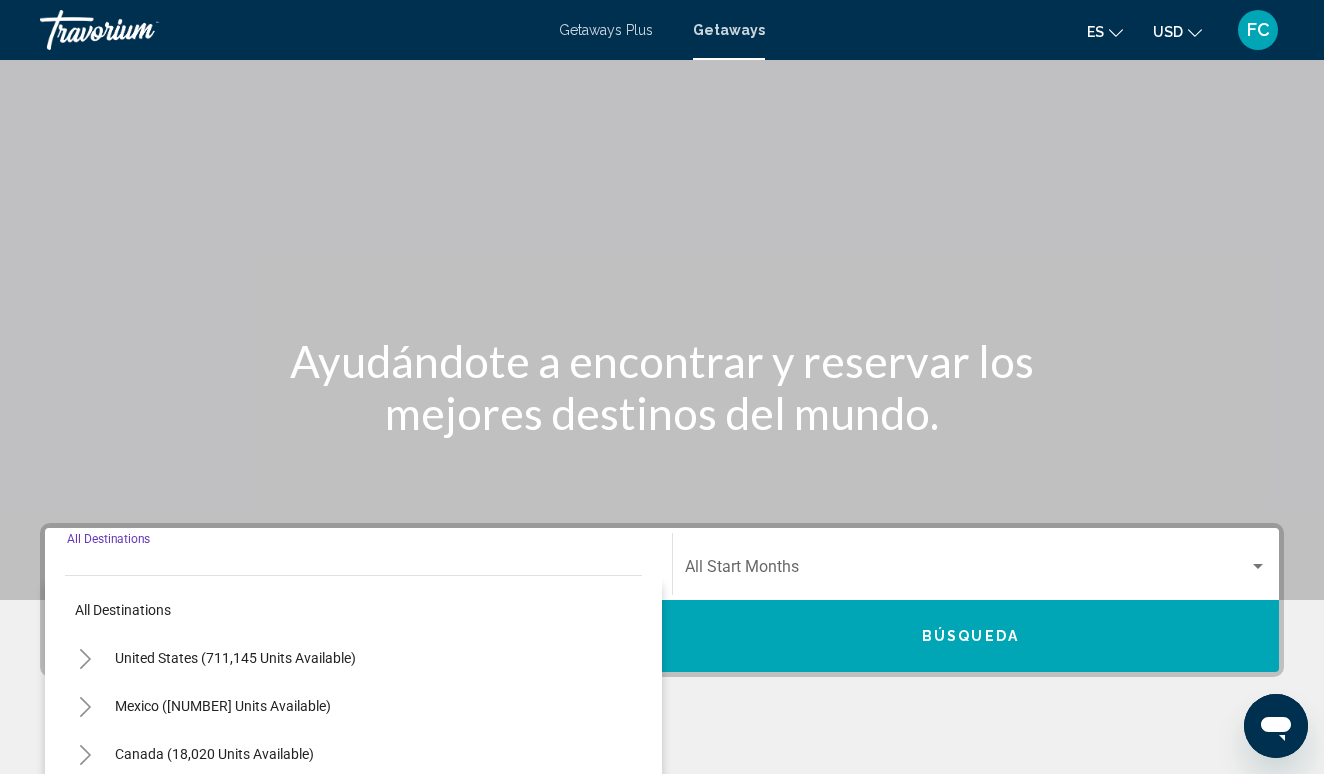 scroll, scrollTop: 348, scrollLeft: 0, axis: vertical 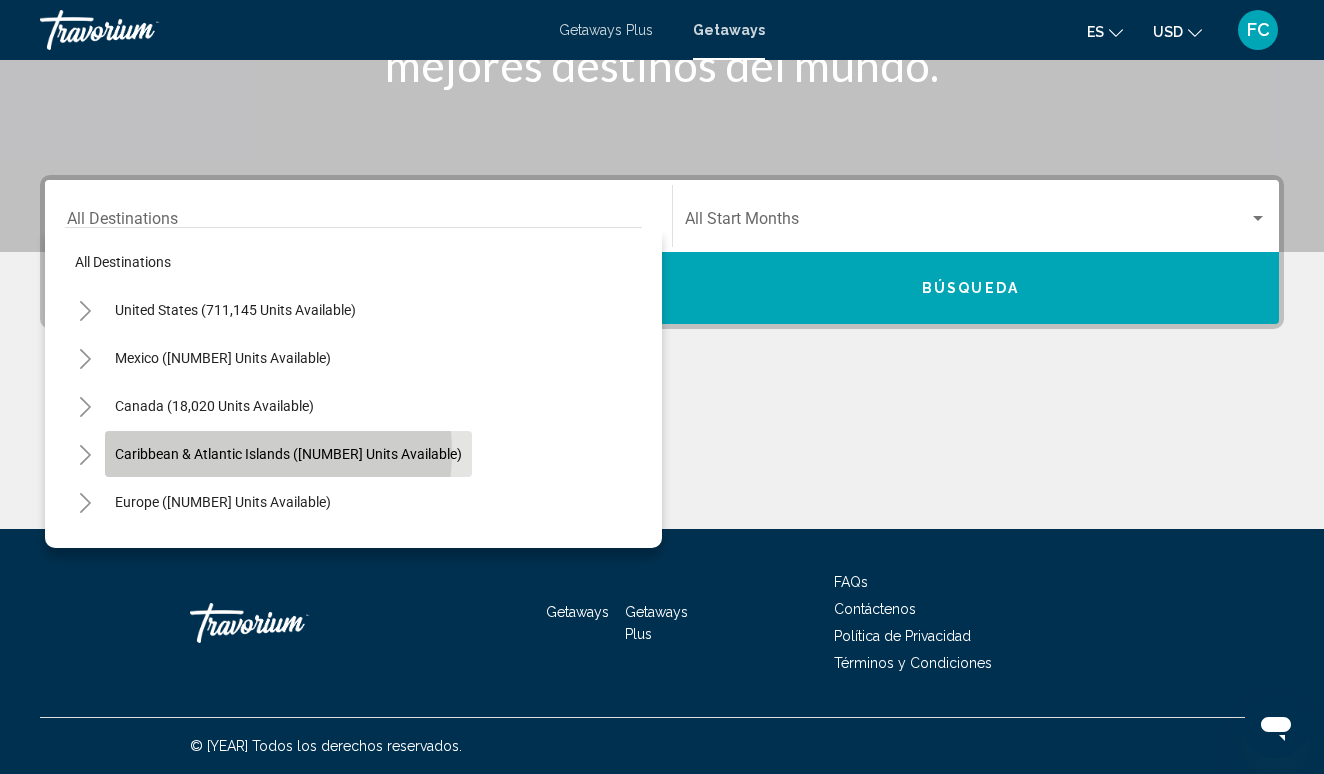 click on "Caribbean & Atlantic Islands ([NUMBER] units available)" at bounding box center [235, 310] 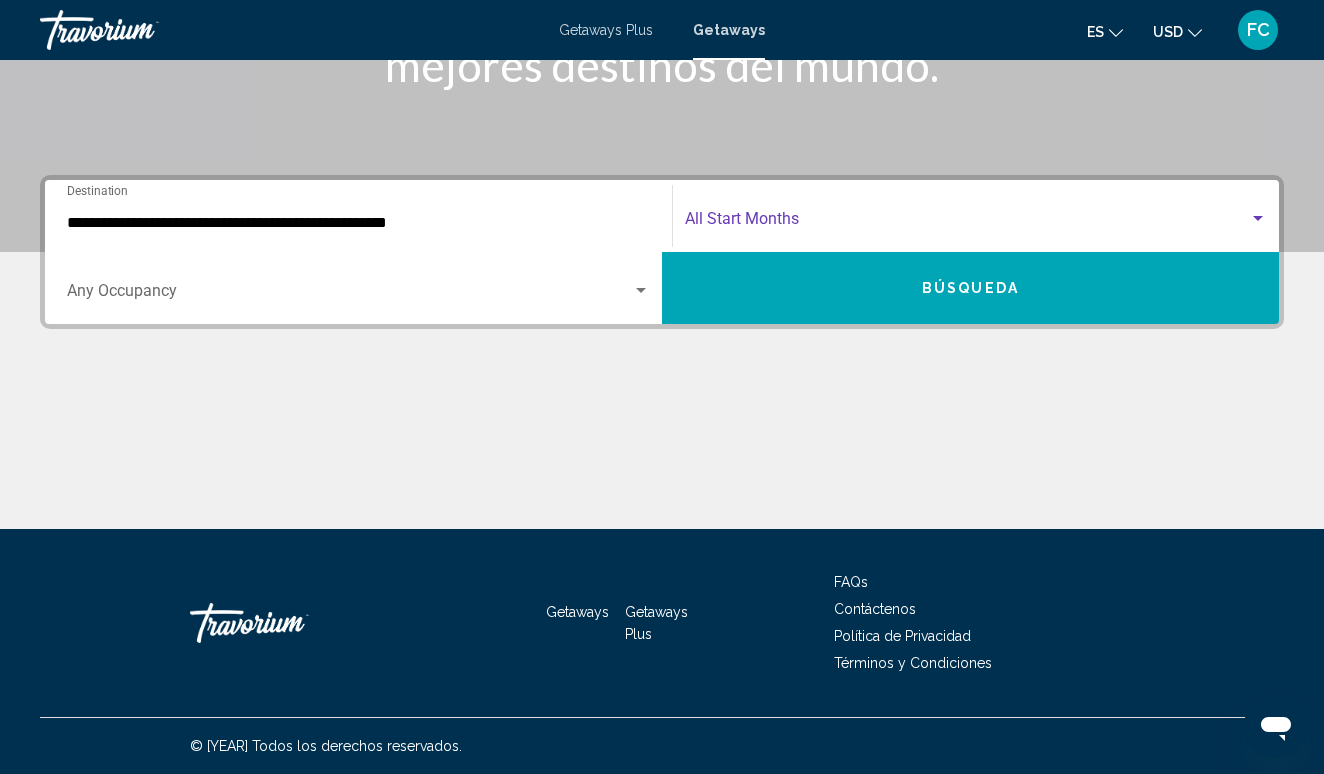 click at bounding box center [967, 223] 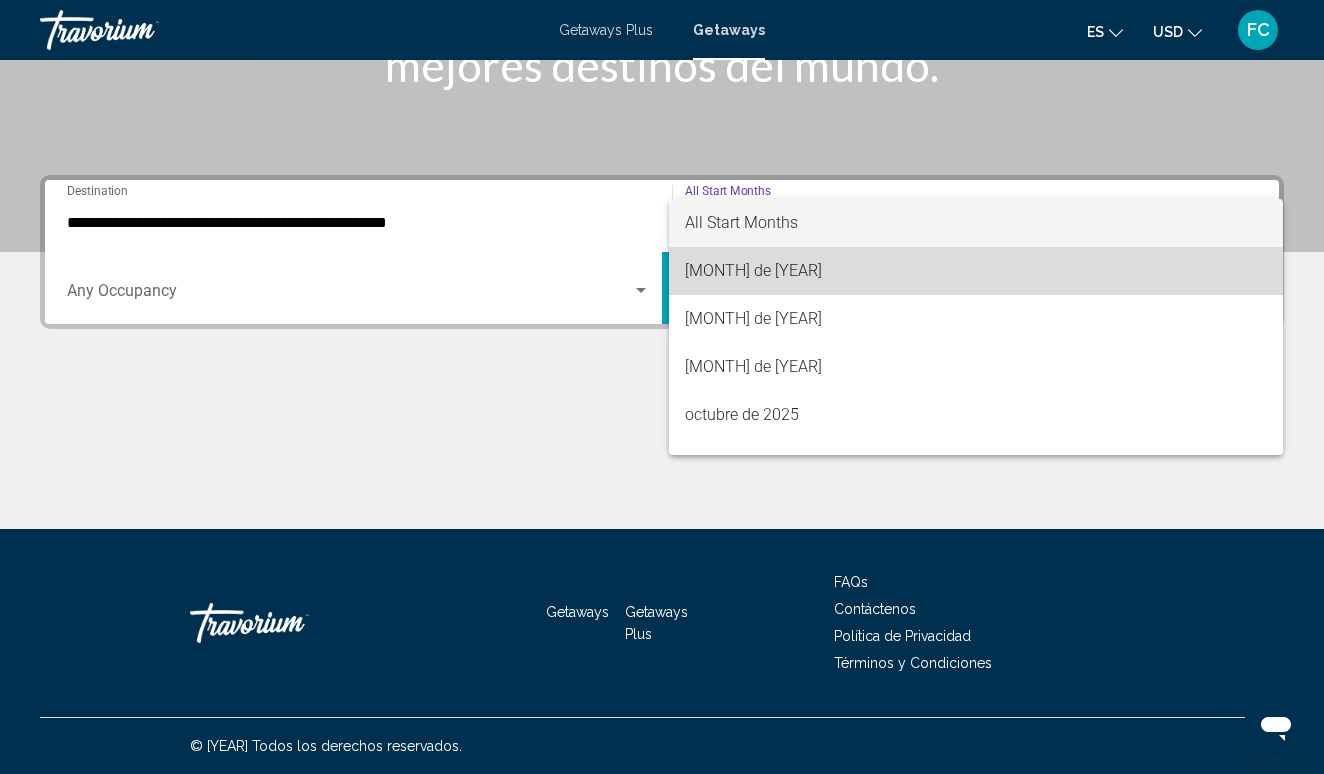 click on "julio de [YEAR]" at bounding box center [976, 271] 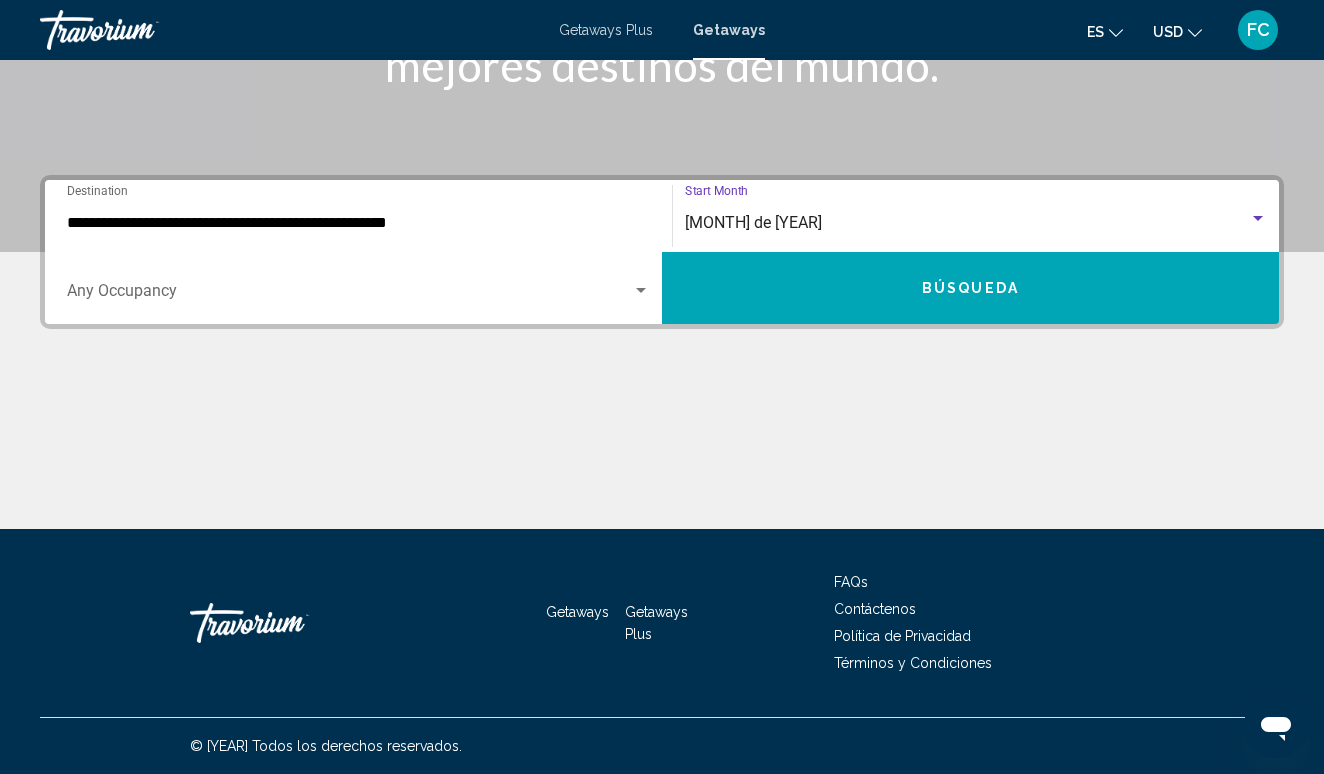 click on "Búsqueda" at bounding box center (970, 288) 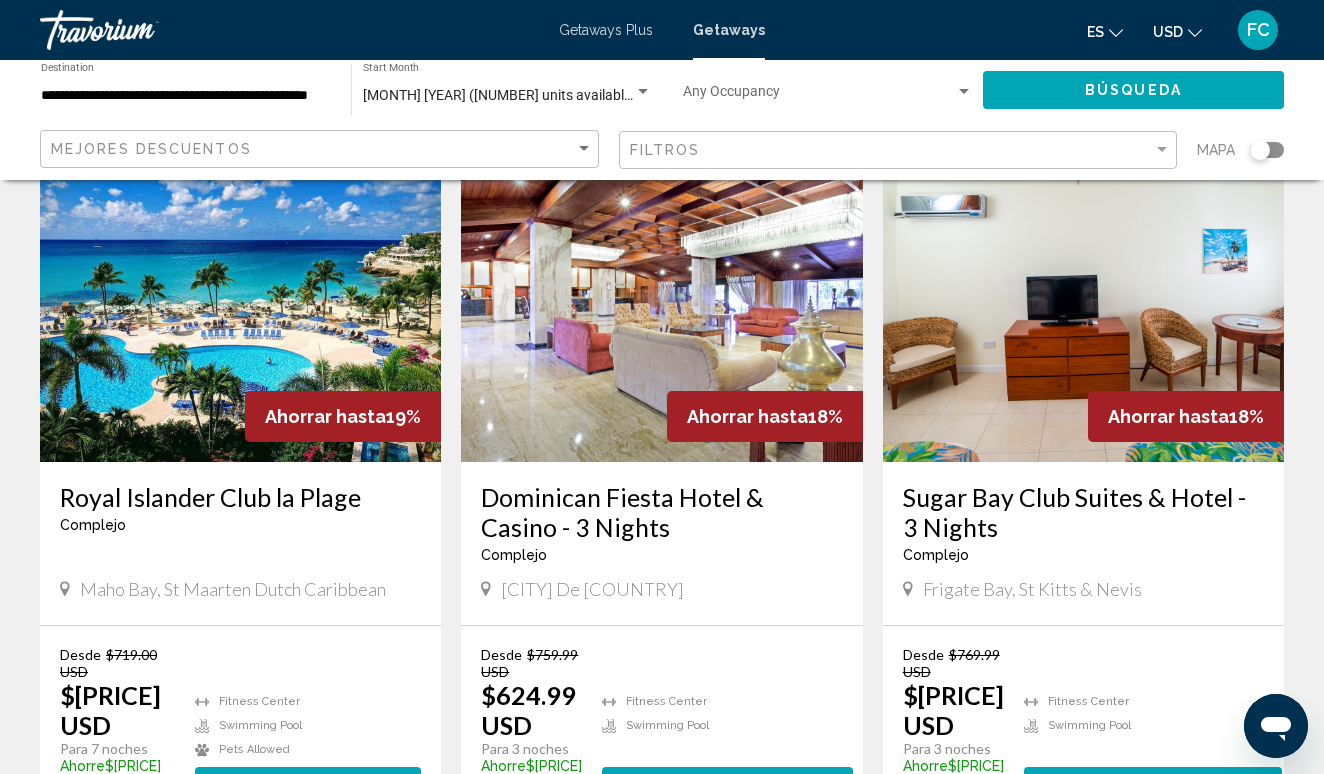 scroll, scrollTop: 2313, scrollLeft: 0, axis: vertical 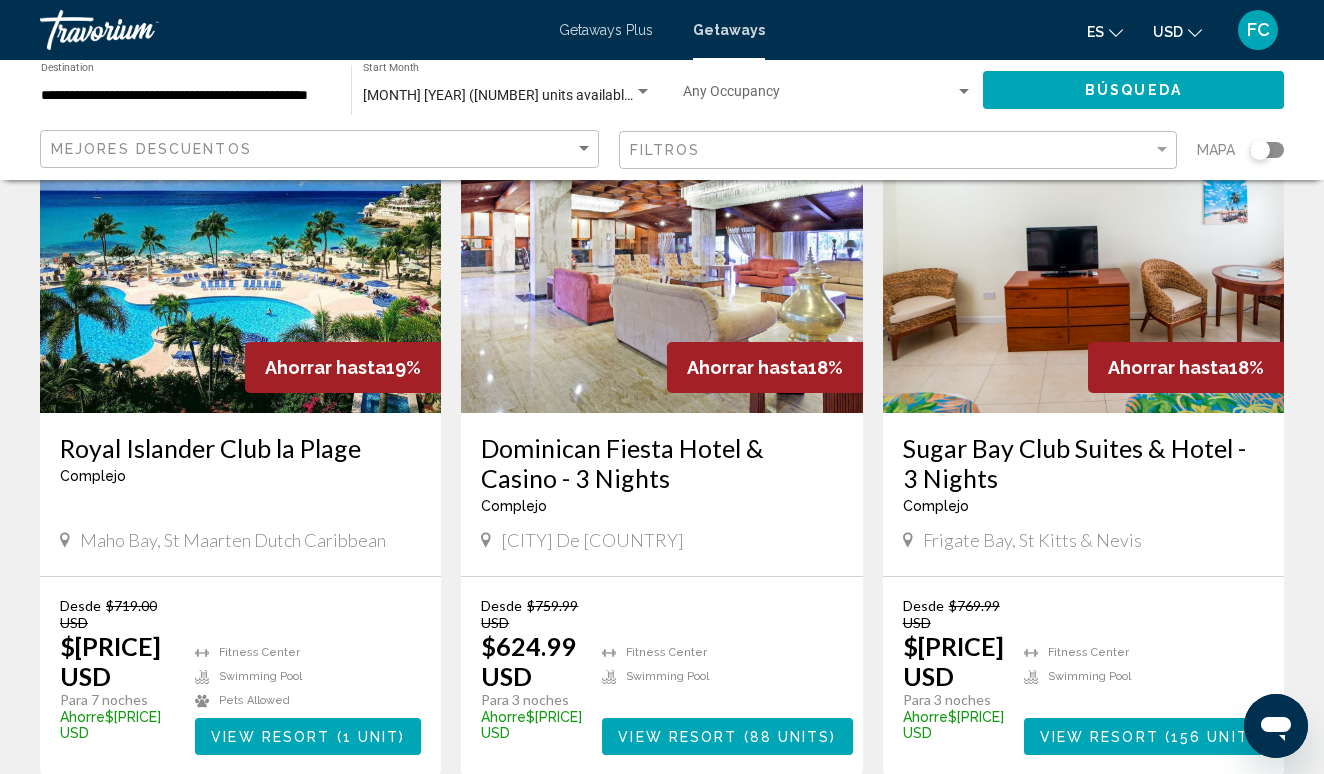 click at bounding box center [661, 253] 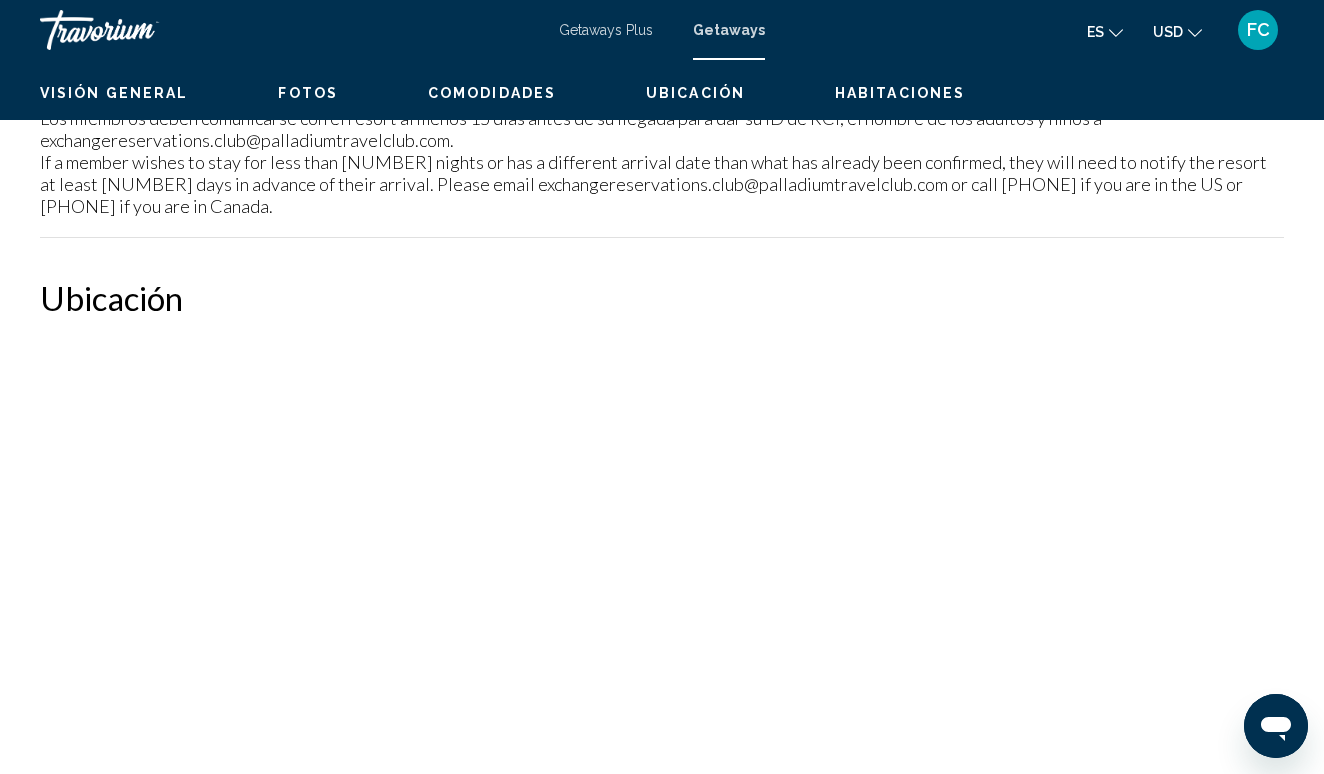 scroll, scrollTop: 0, scrollLeft: 0, axis: both 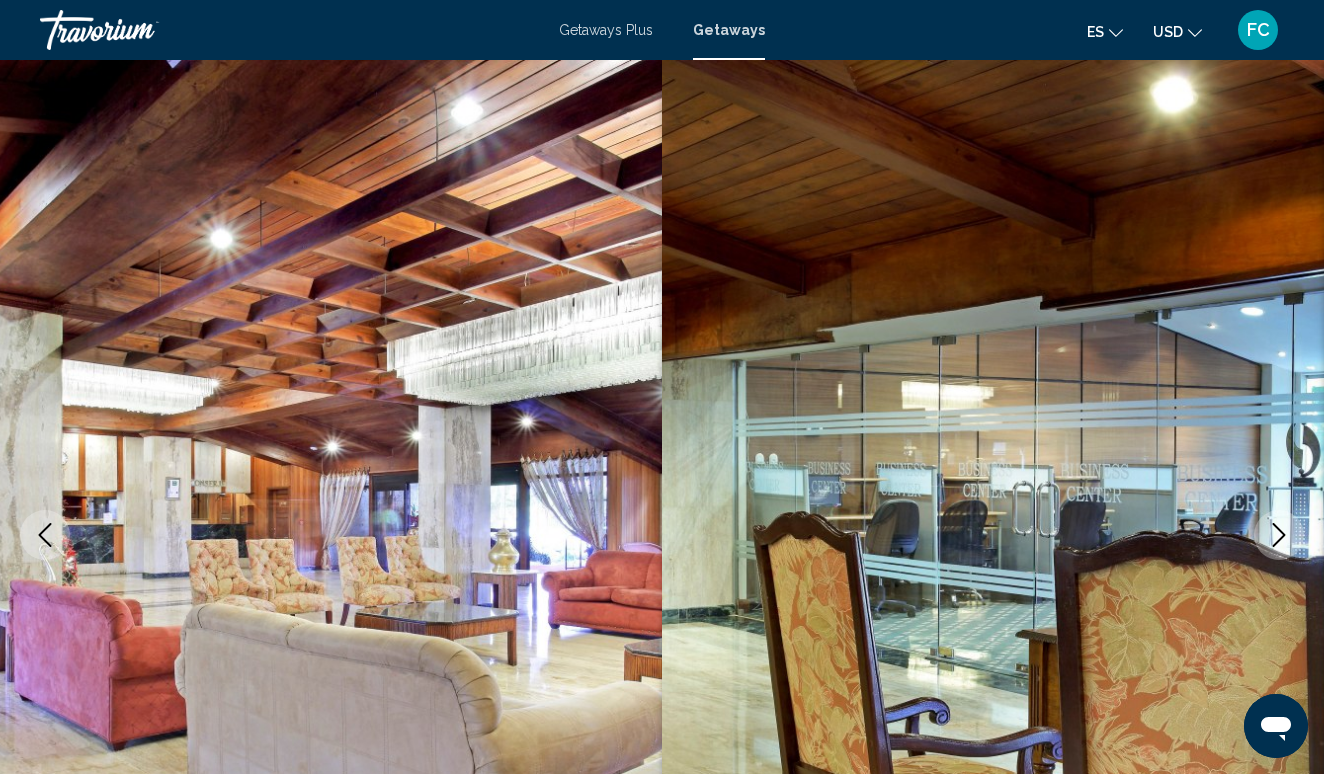 type 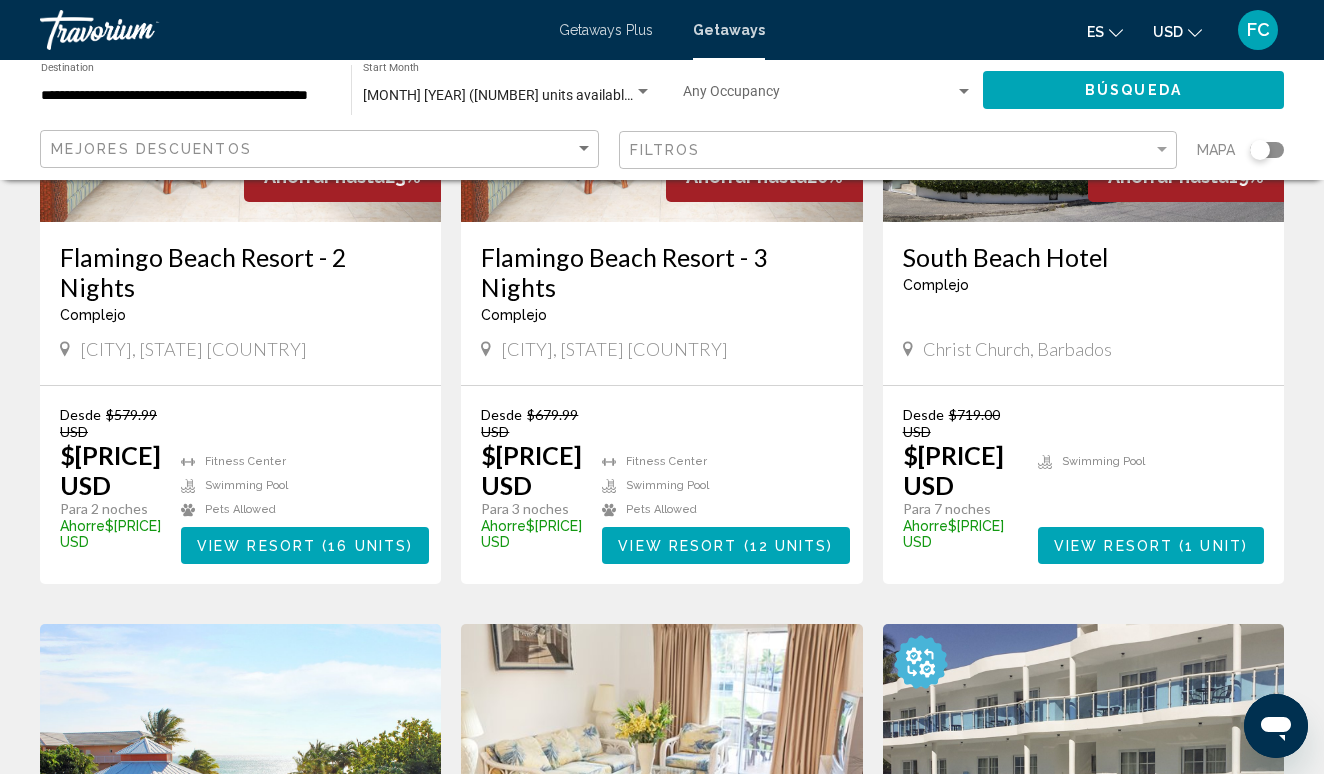 scroll, scrollTop: 411, scrollLeft: 0, axis: vertical 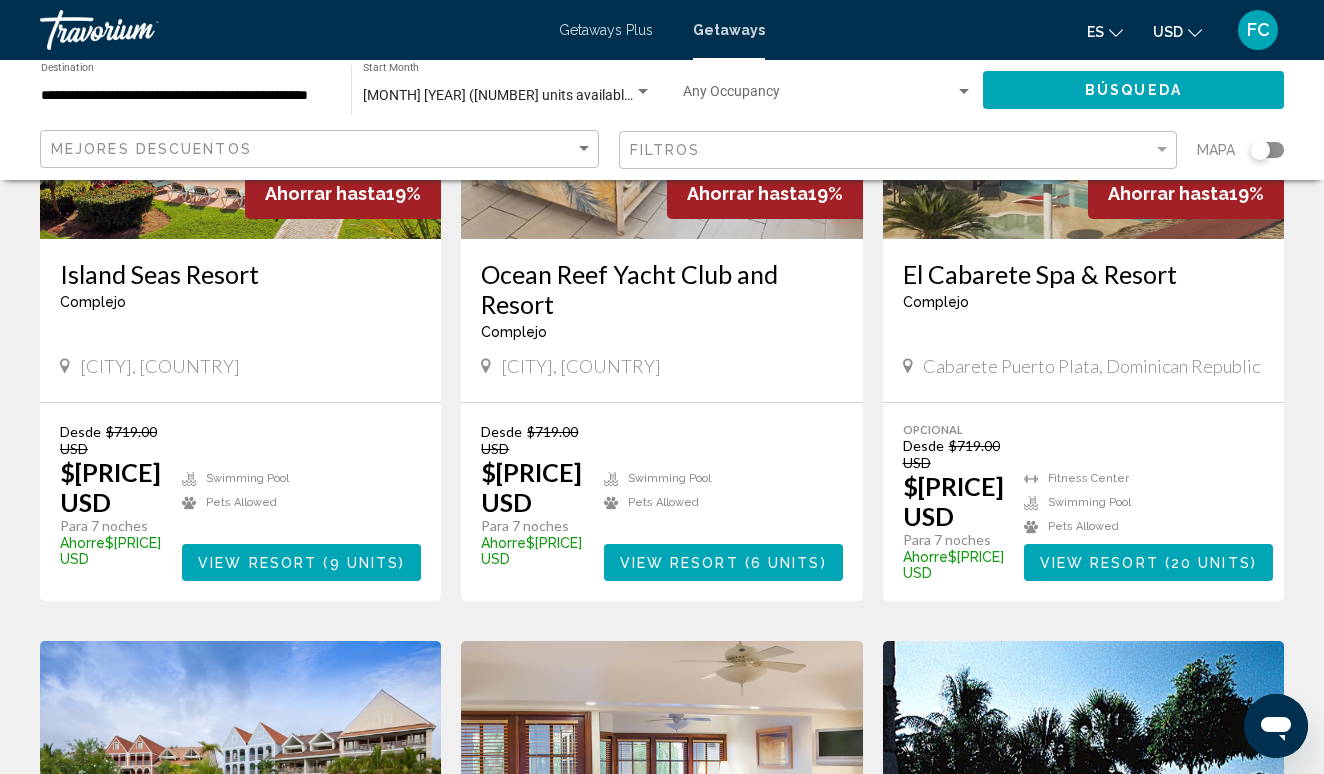 click on "**********" at bounding box center [186, 96] 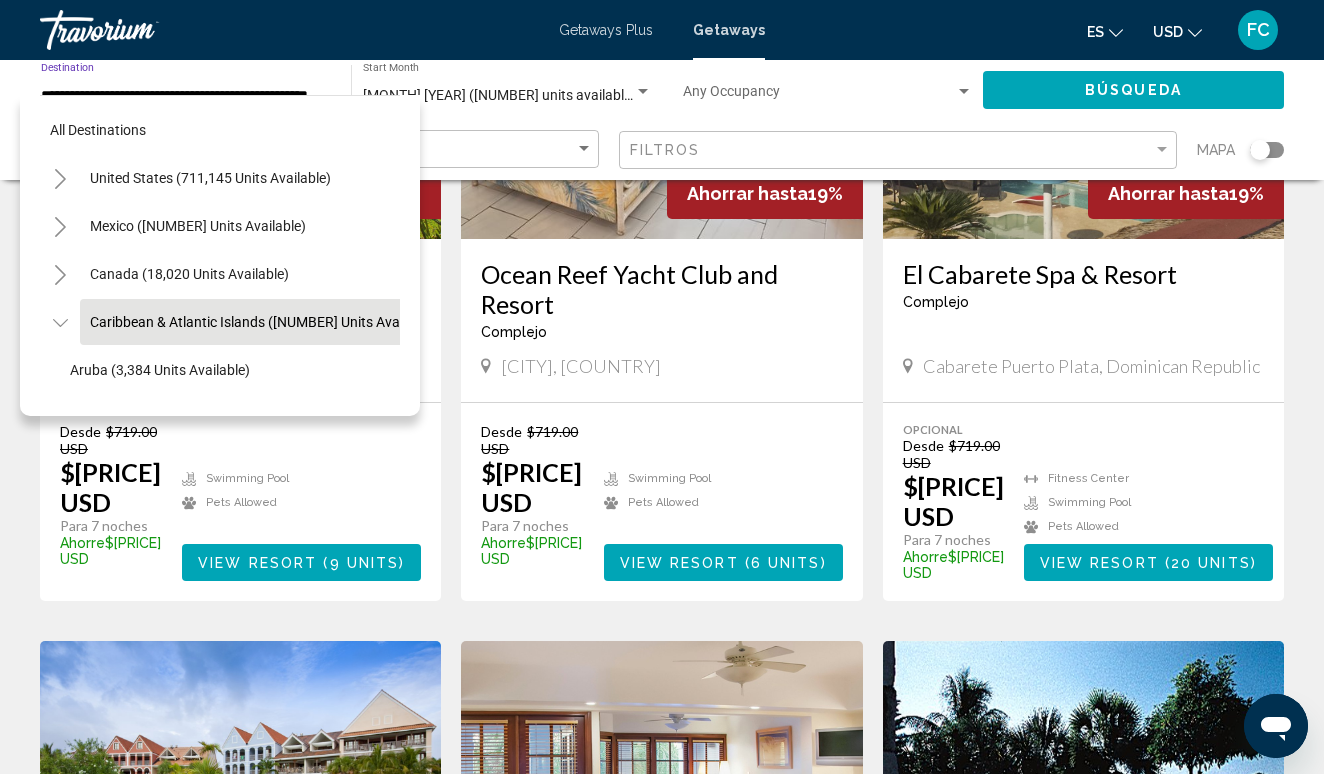 scroll, scrollTop: 71, scrollLeft: 25, axis: both 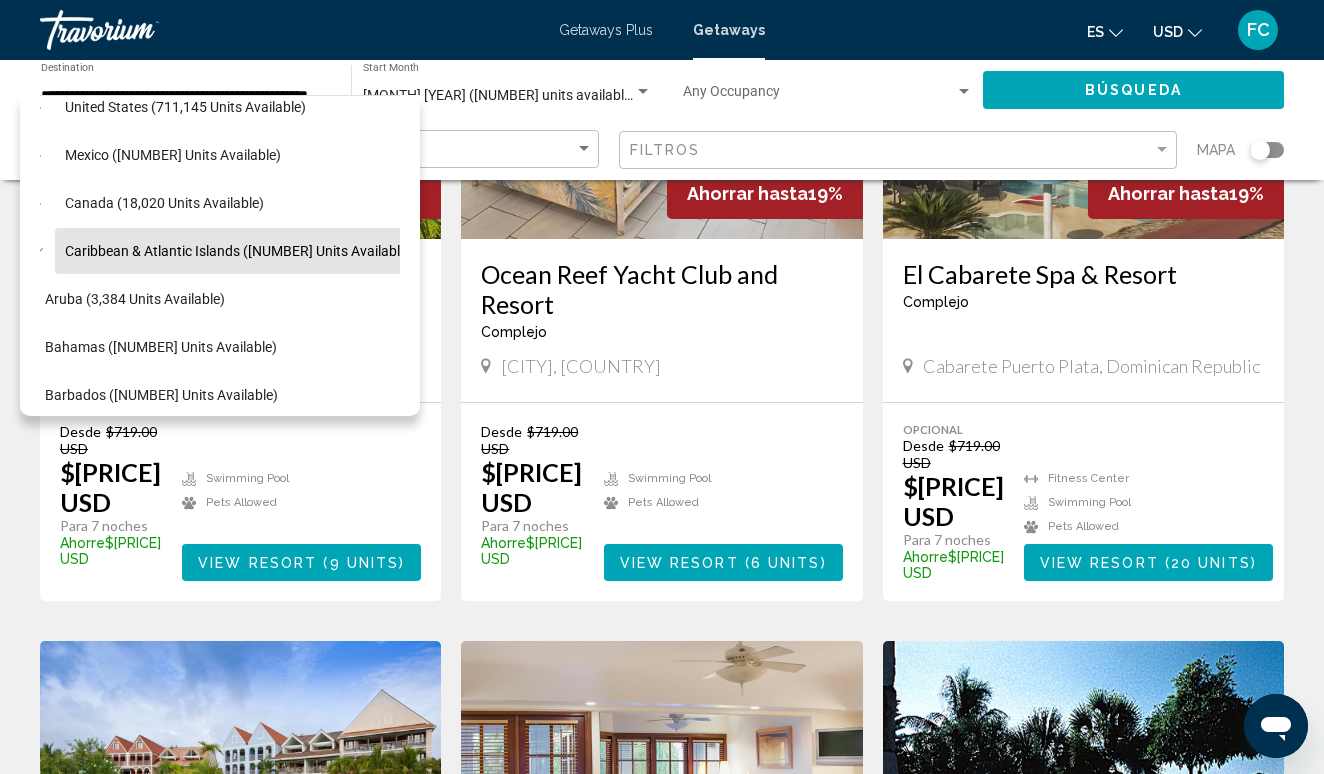 click at bounding box center (661, 79) 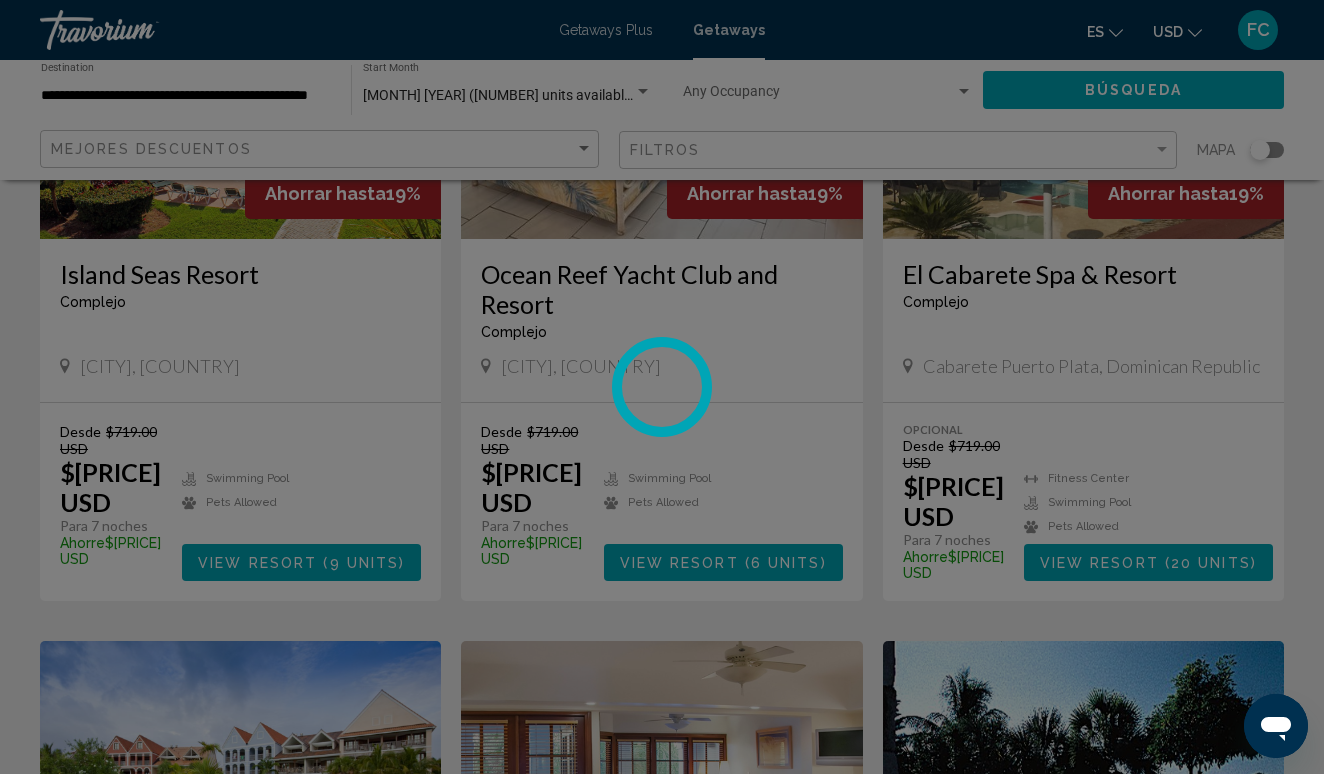 scroll, scrollTop: 0, scrollLeft: 0, axis: both 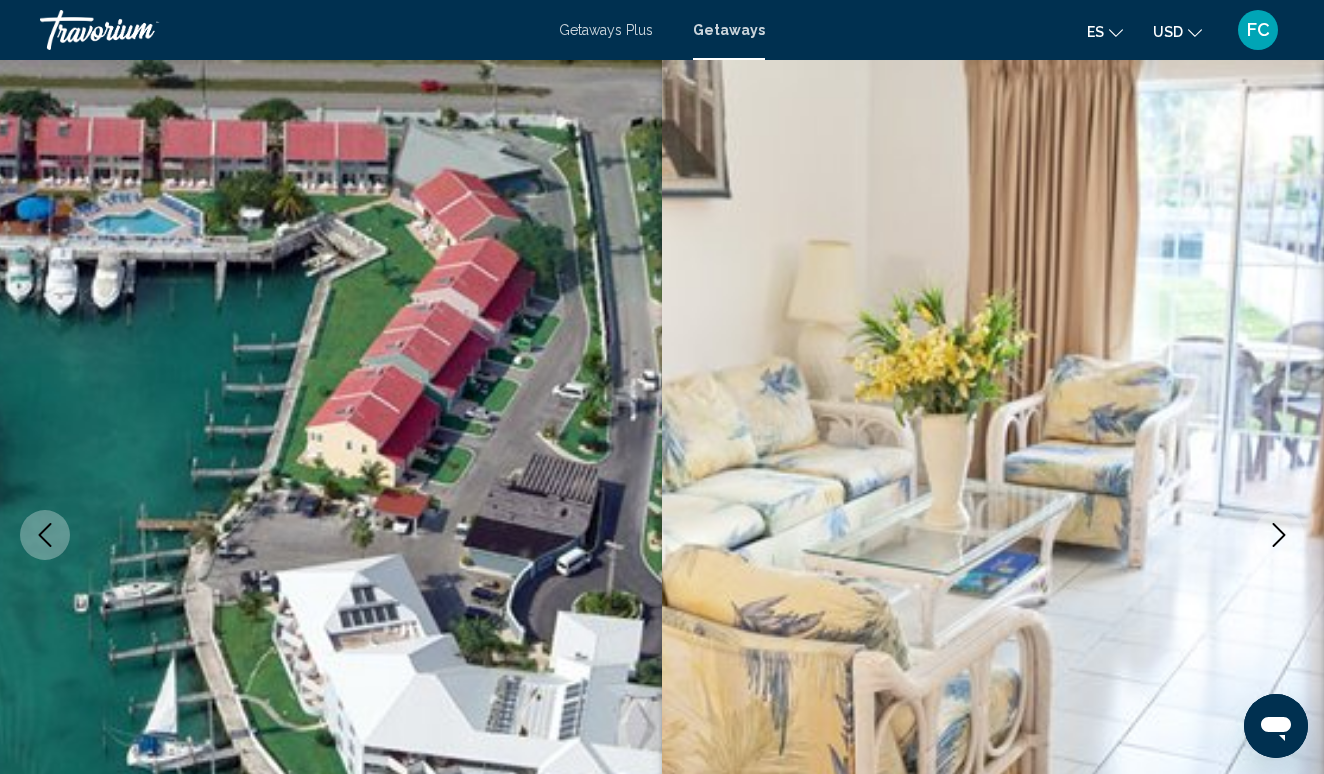 click on "Getaways" at bounding box center [729, 30] 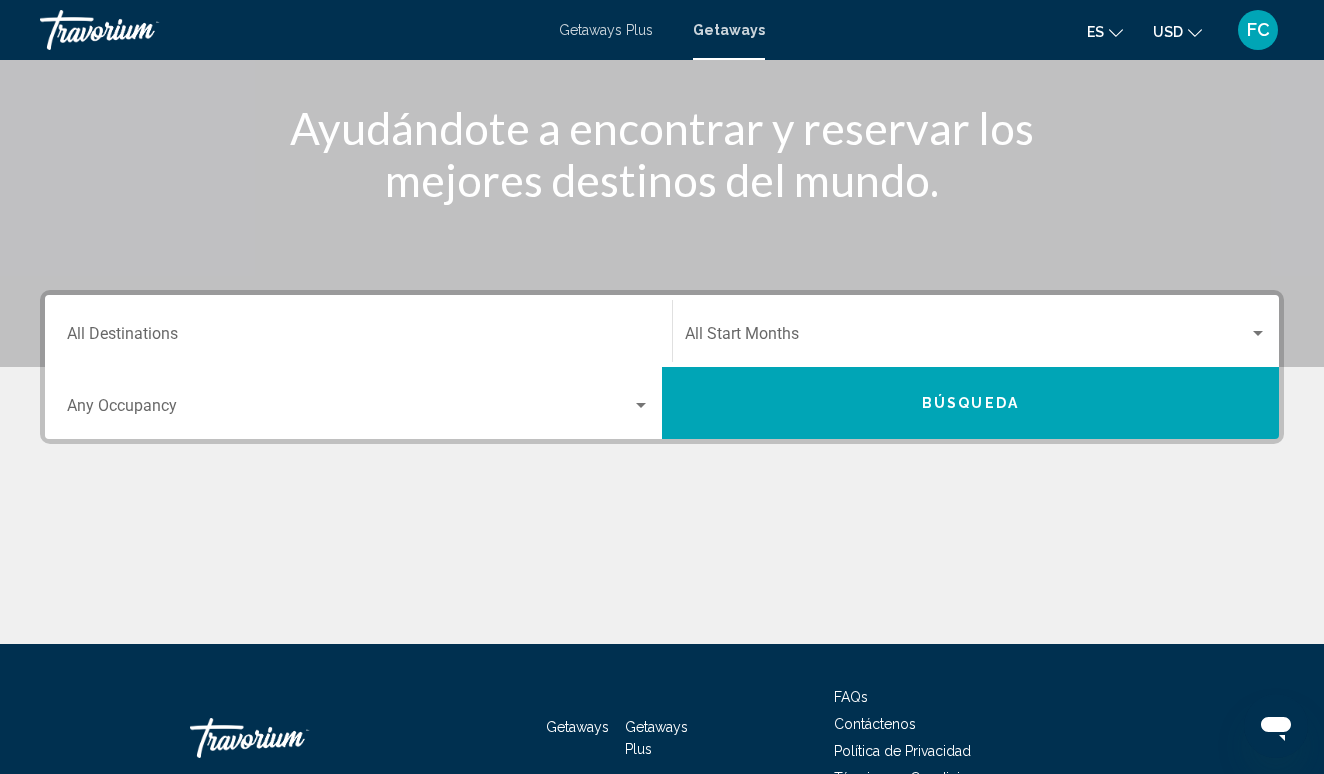 scroll, scrollTop: 232, scrollLeft: 0, axis: vertical 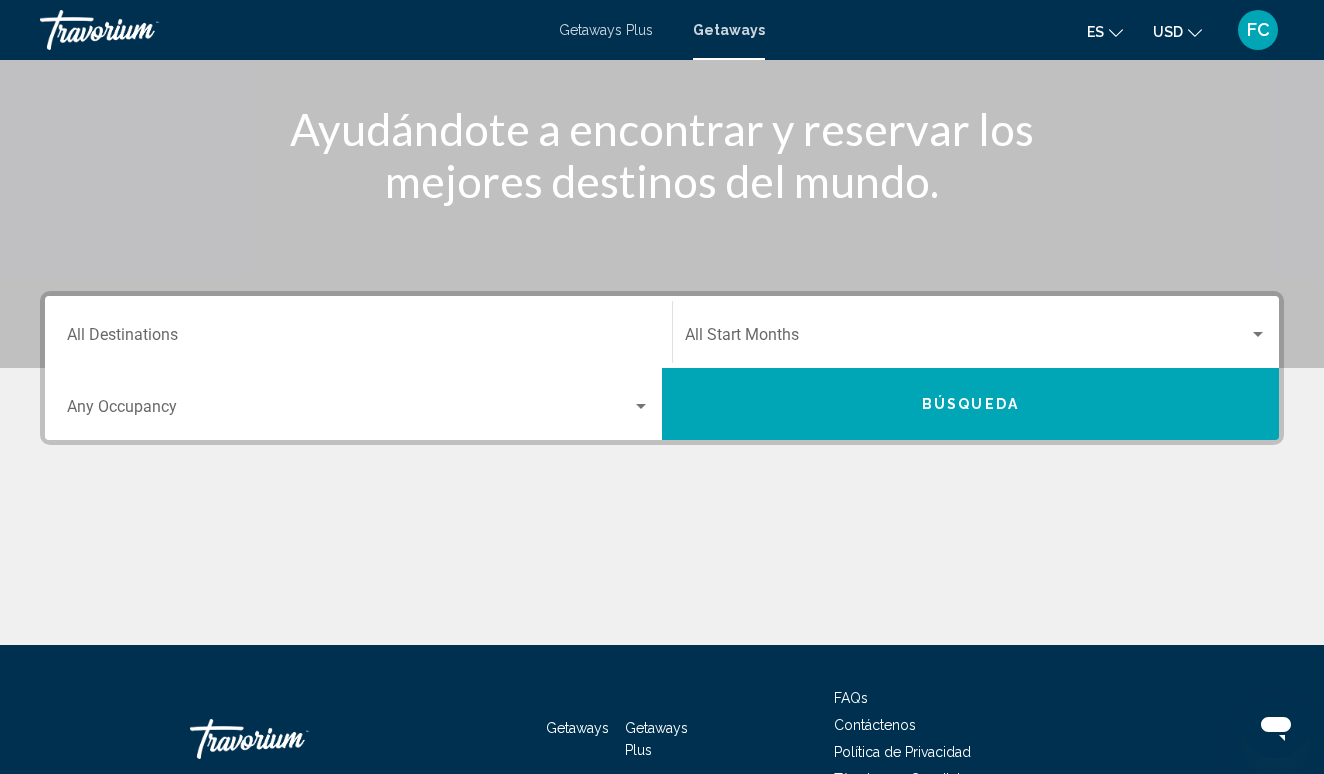 click on "Destination All Destinations" at bounding box center [358, 332] 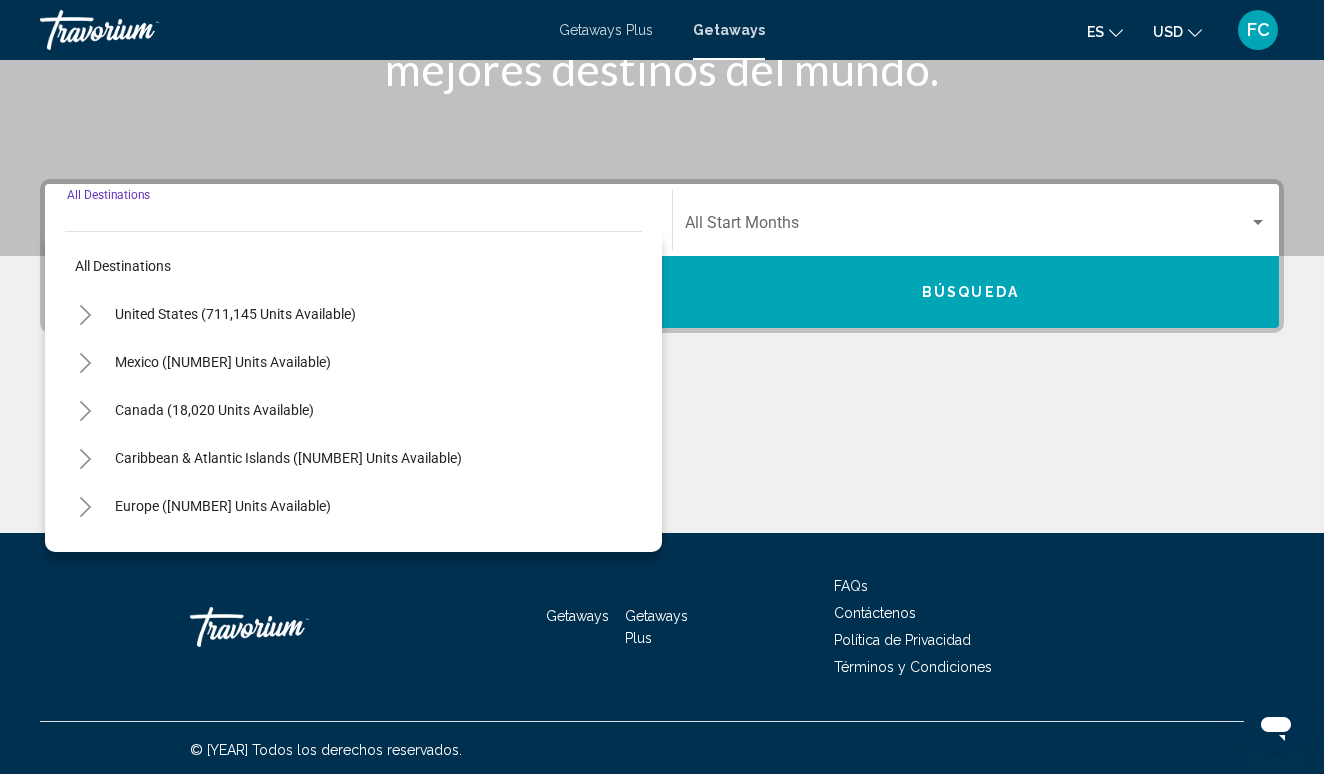 scroll, scrollTop: 348, scrollLeft: 0, axis: vertical 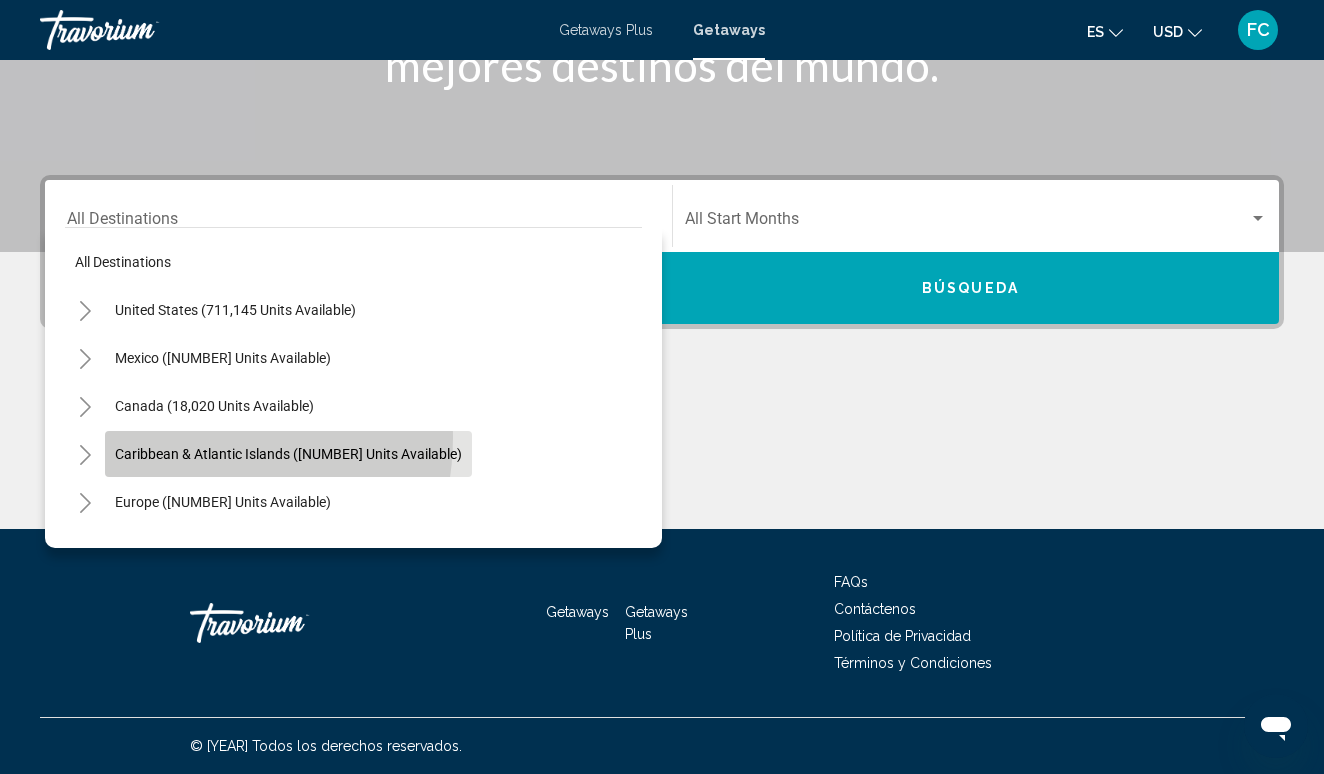 click on "Caribbean & Atlantic Islands ([NUMBER] units available)" at bounding box center [235, 310] 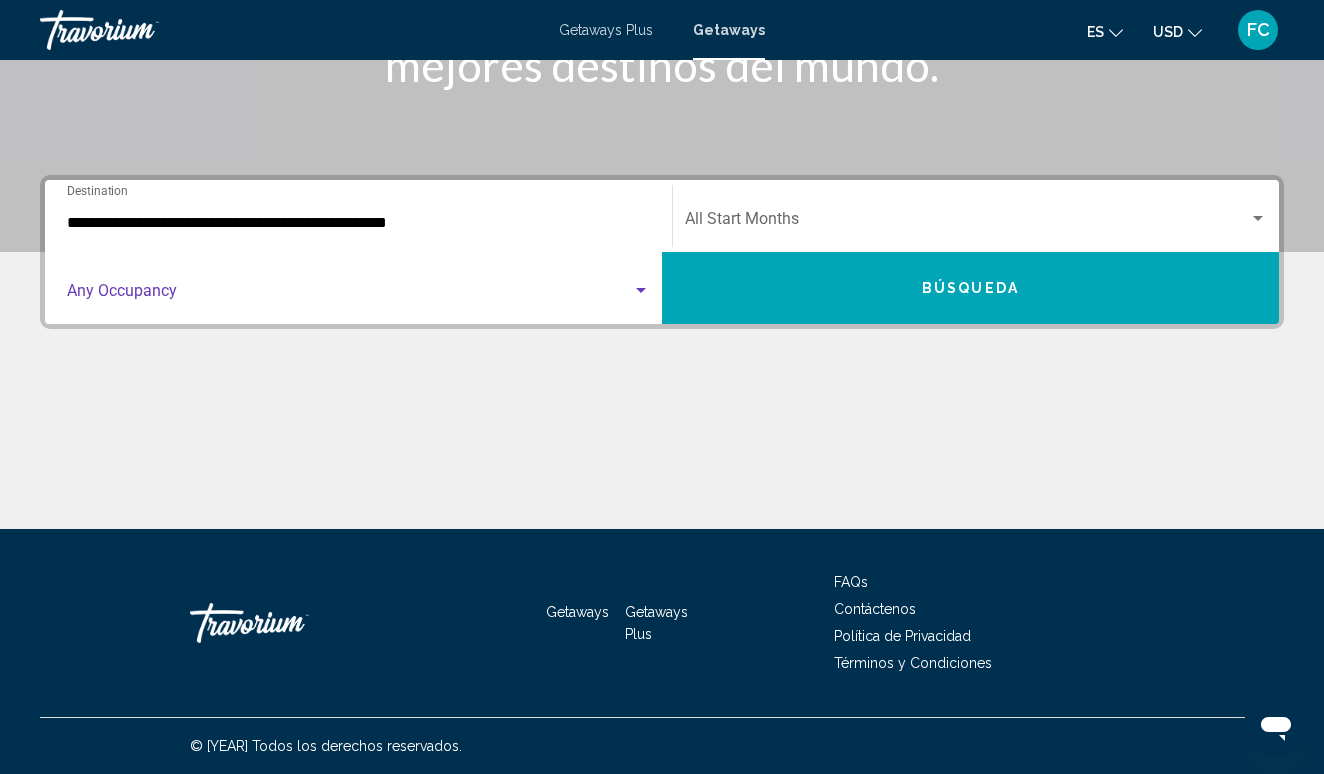 click at bounding box center (349, 295) 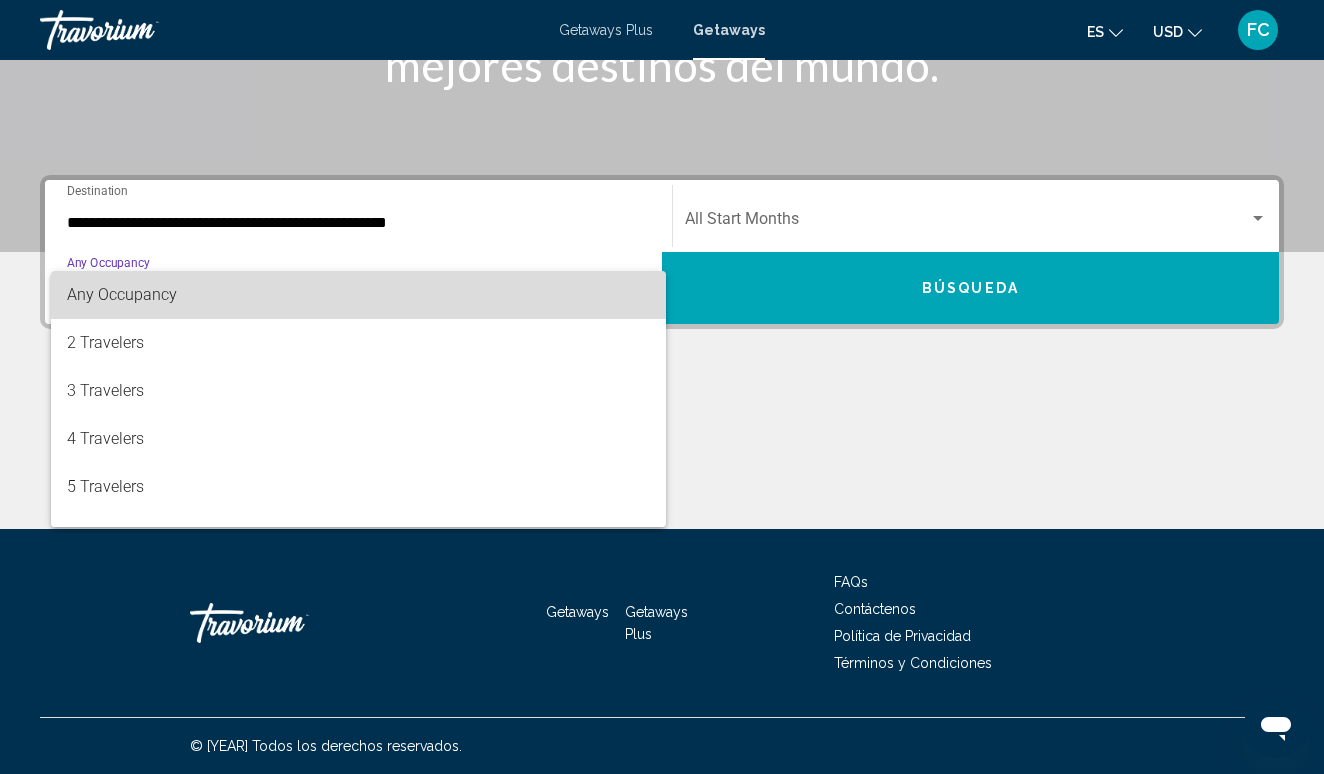 click on "Any Occupancy" at bounding box center (358, 295) 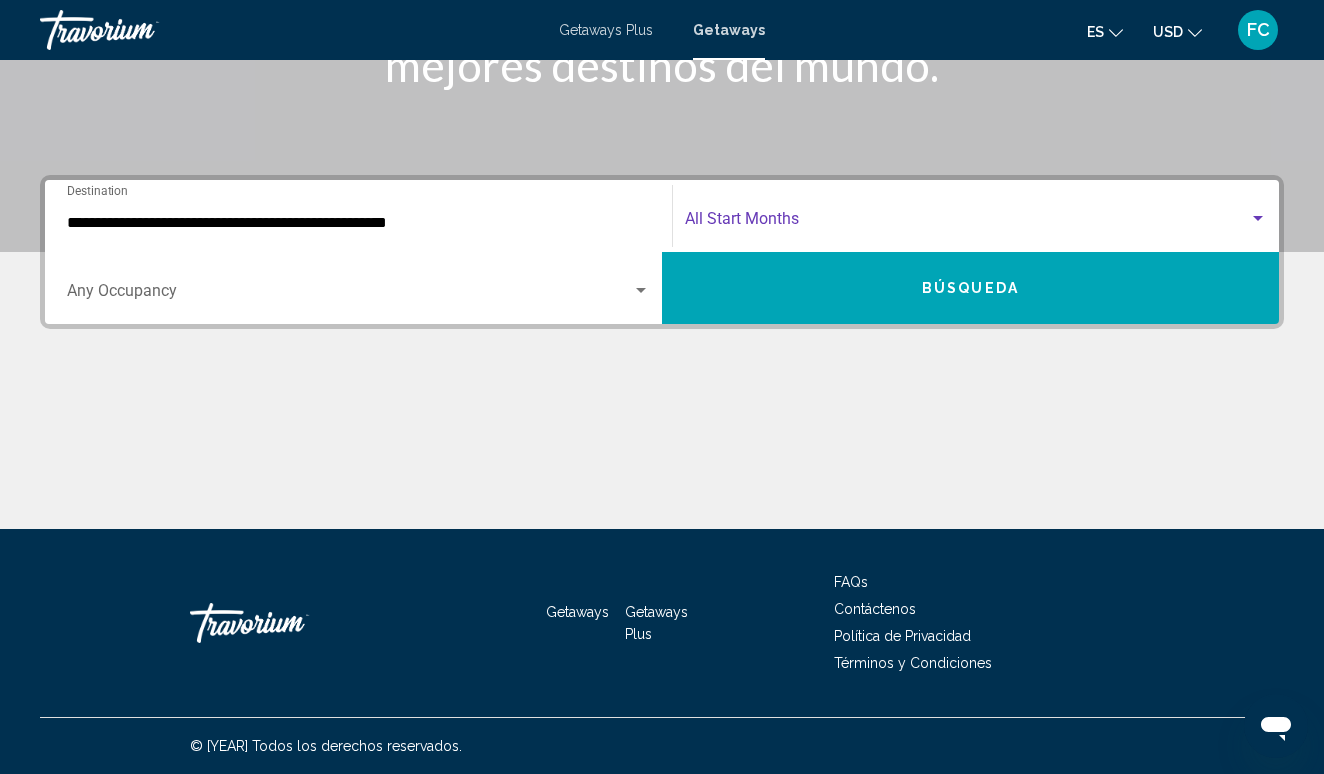 click at bounding box center (967, 223) 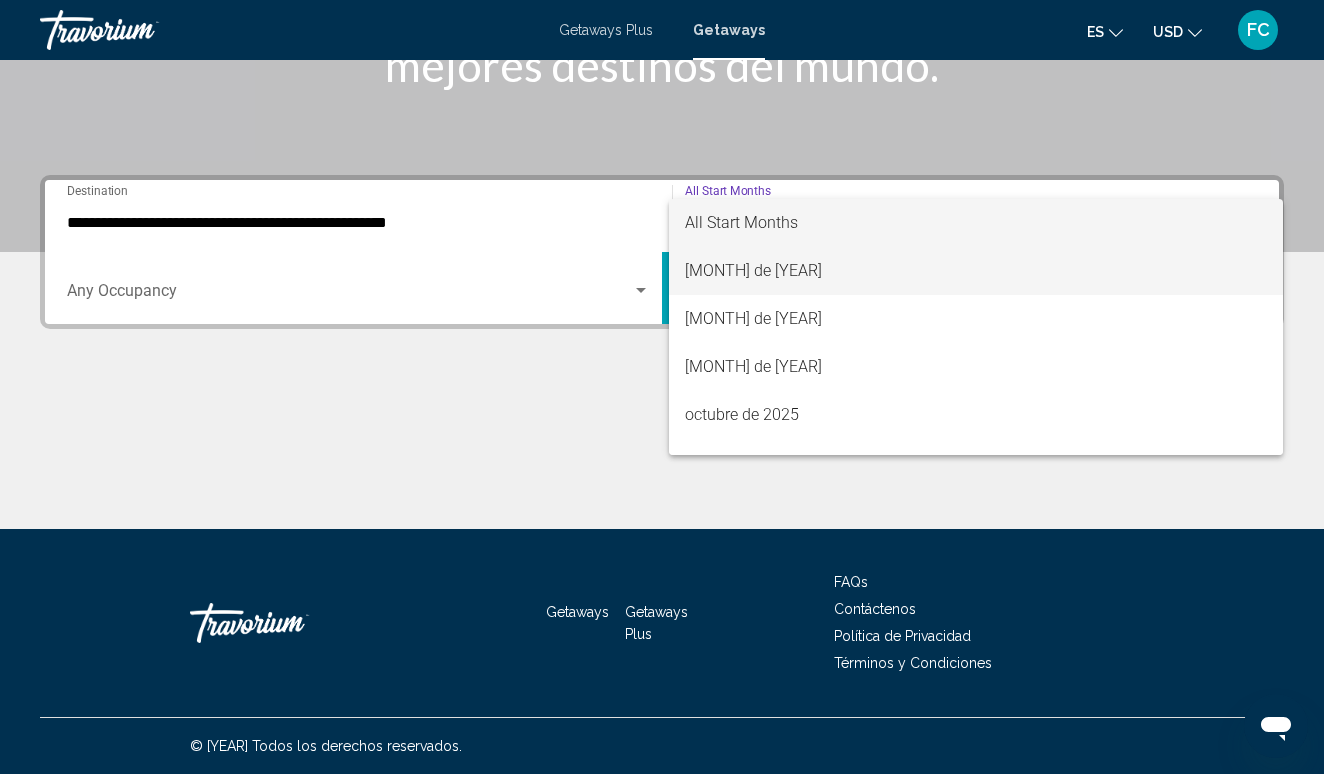 click on "julio de [YEAR]" at bounding box center (976, 271) 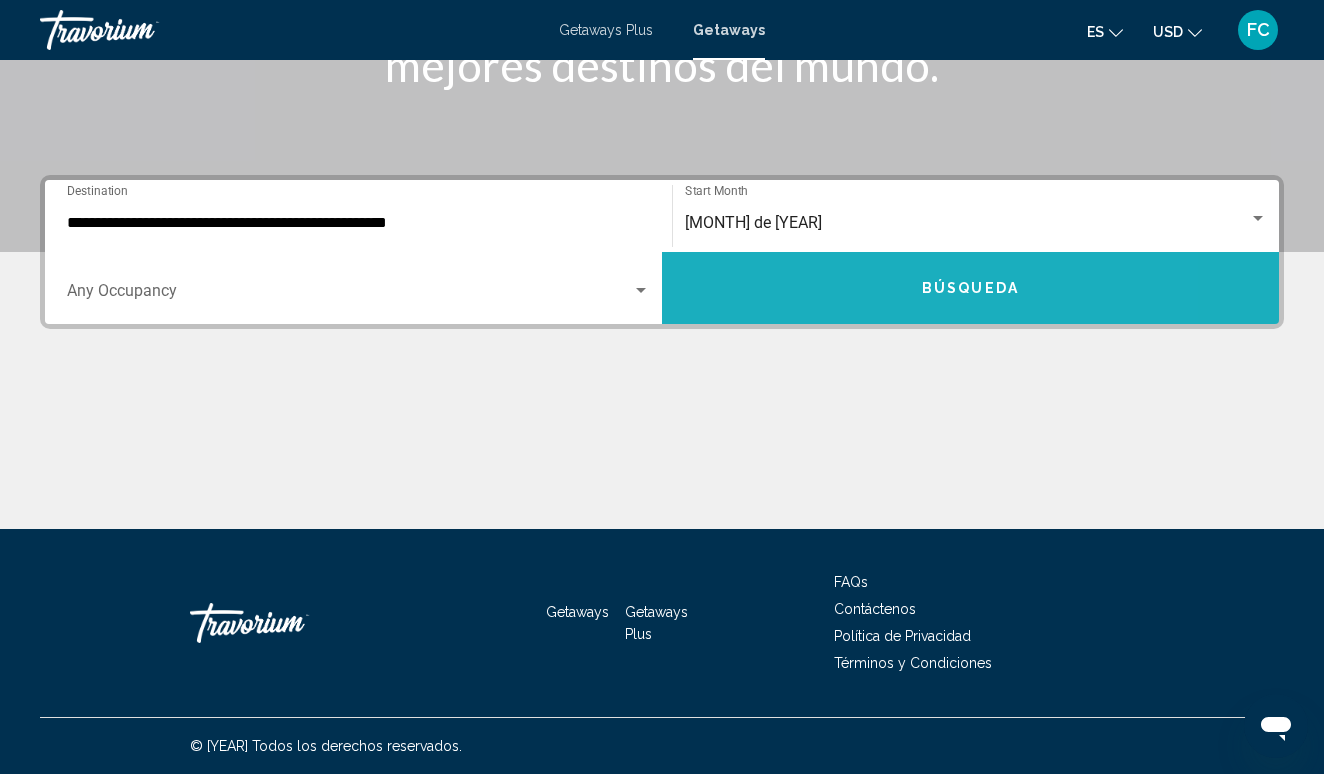 click on "Búsqueda" at bounding box center (970, 288) 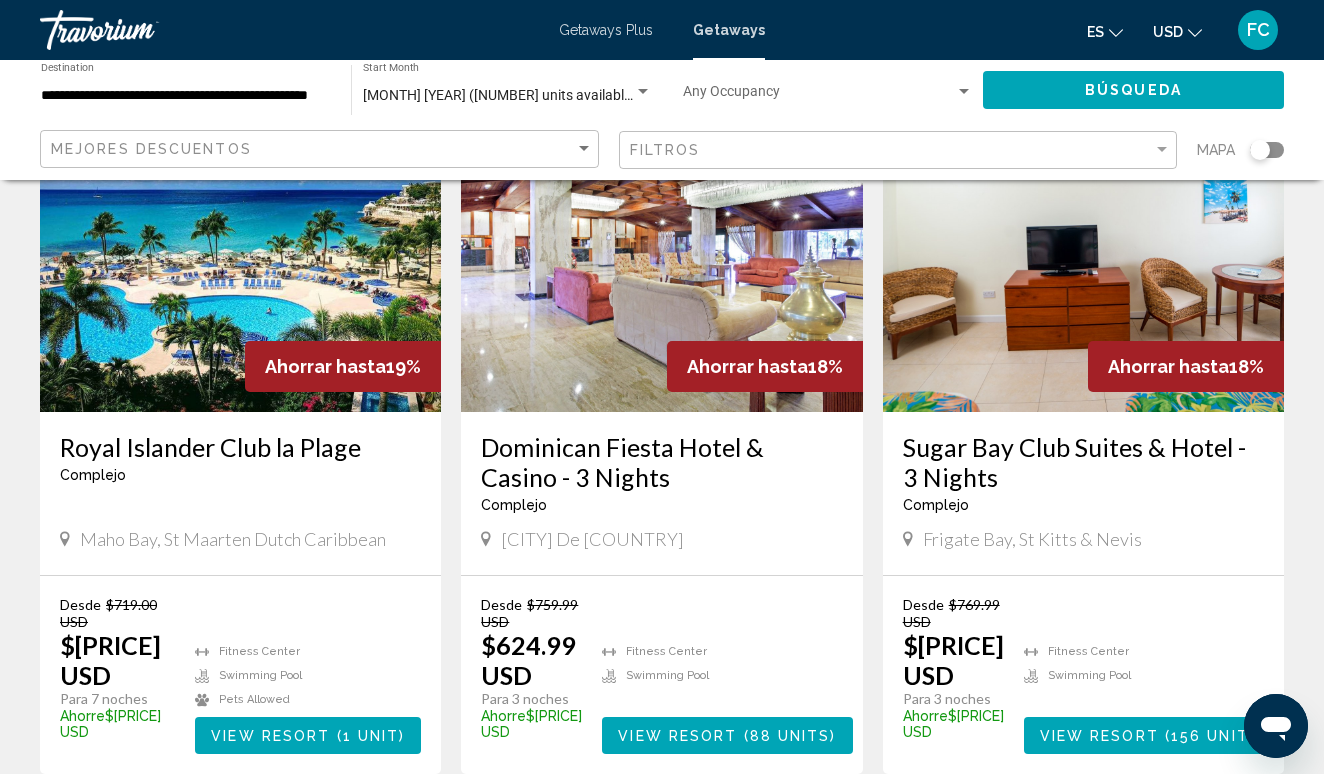 scroll, scrollTop: 2313, scrollLeft: 0, axis: vertical 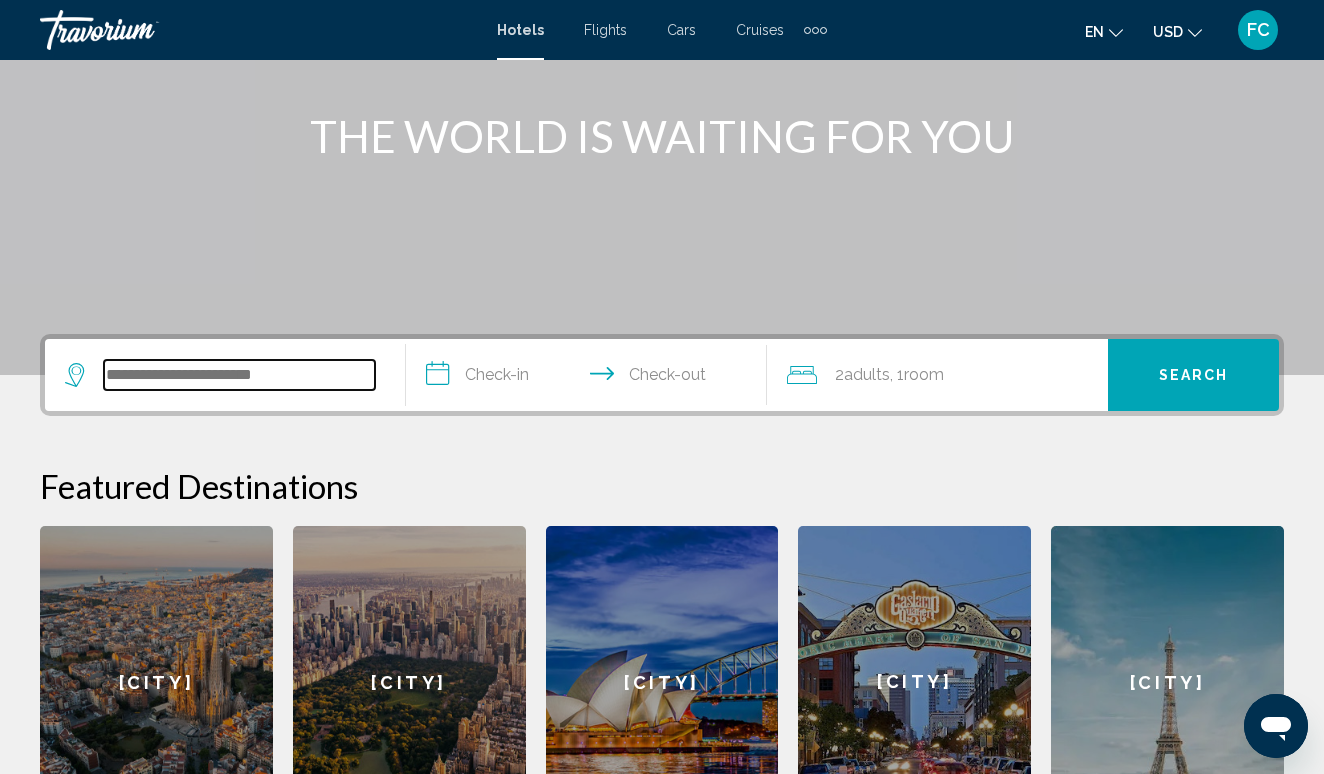 click at bounding box center [239, 375] 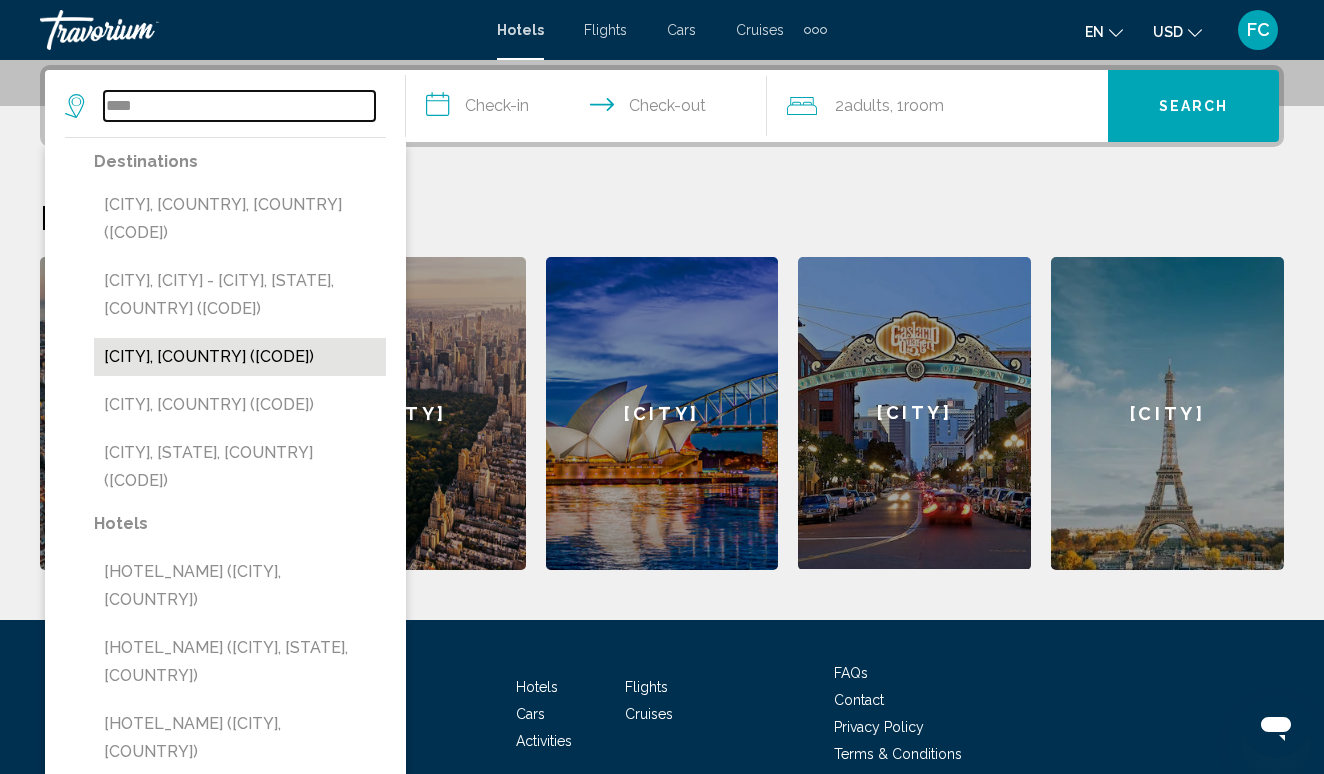 type on "****" 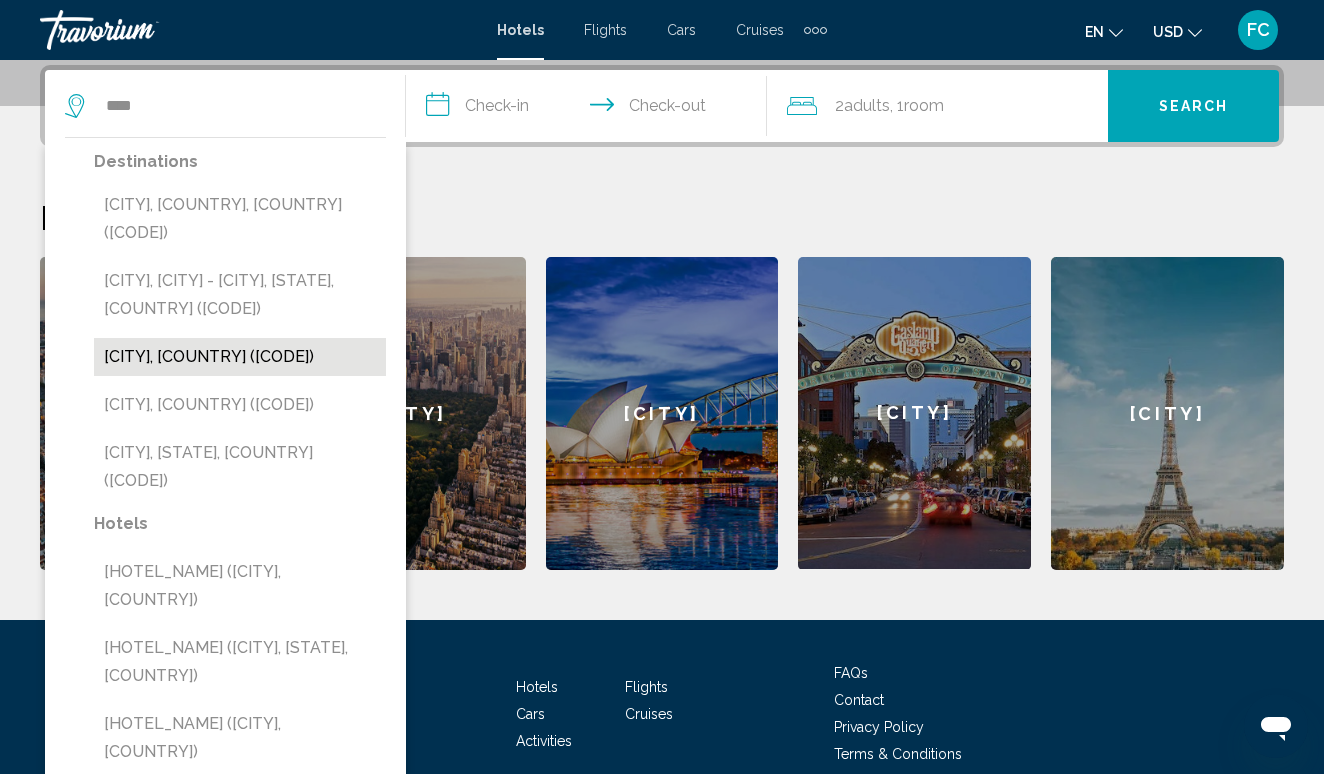 click on "Punta Cana, Dominican Republic (PUJ)" at bounding box center (240, 357) 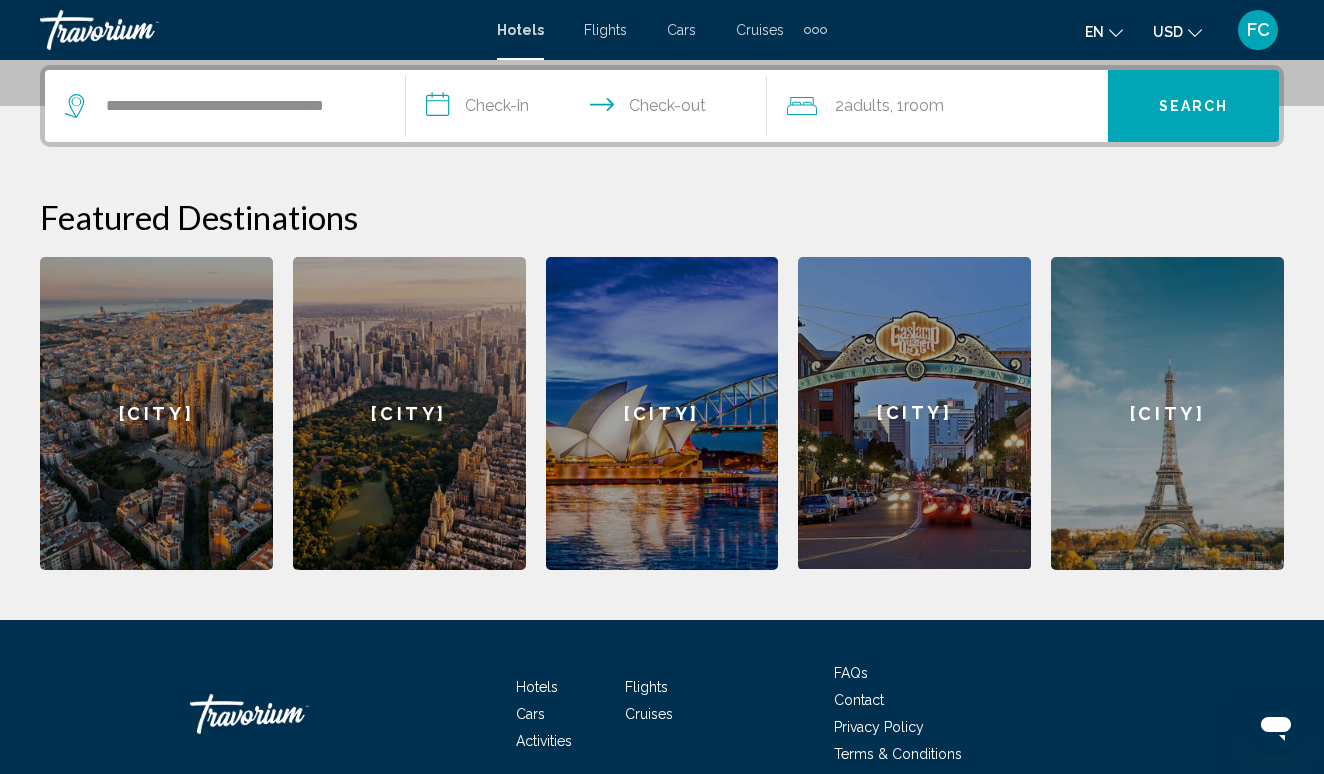 click on "**********" at bounding box center [590, 109] 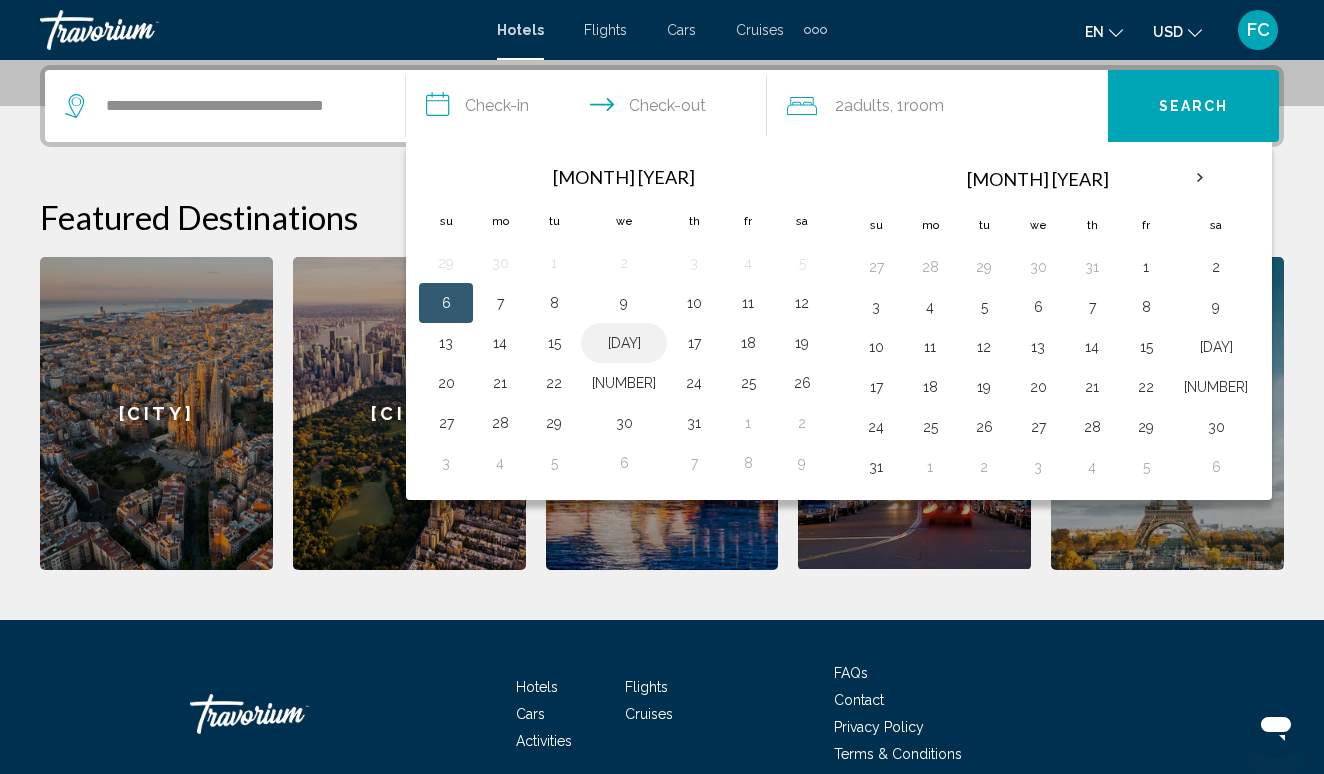 click on "16" at bounding box center (624, 343) 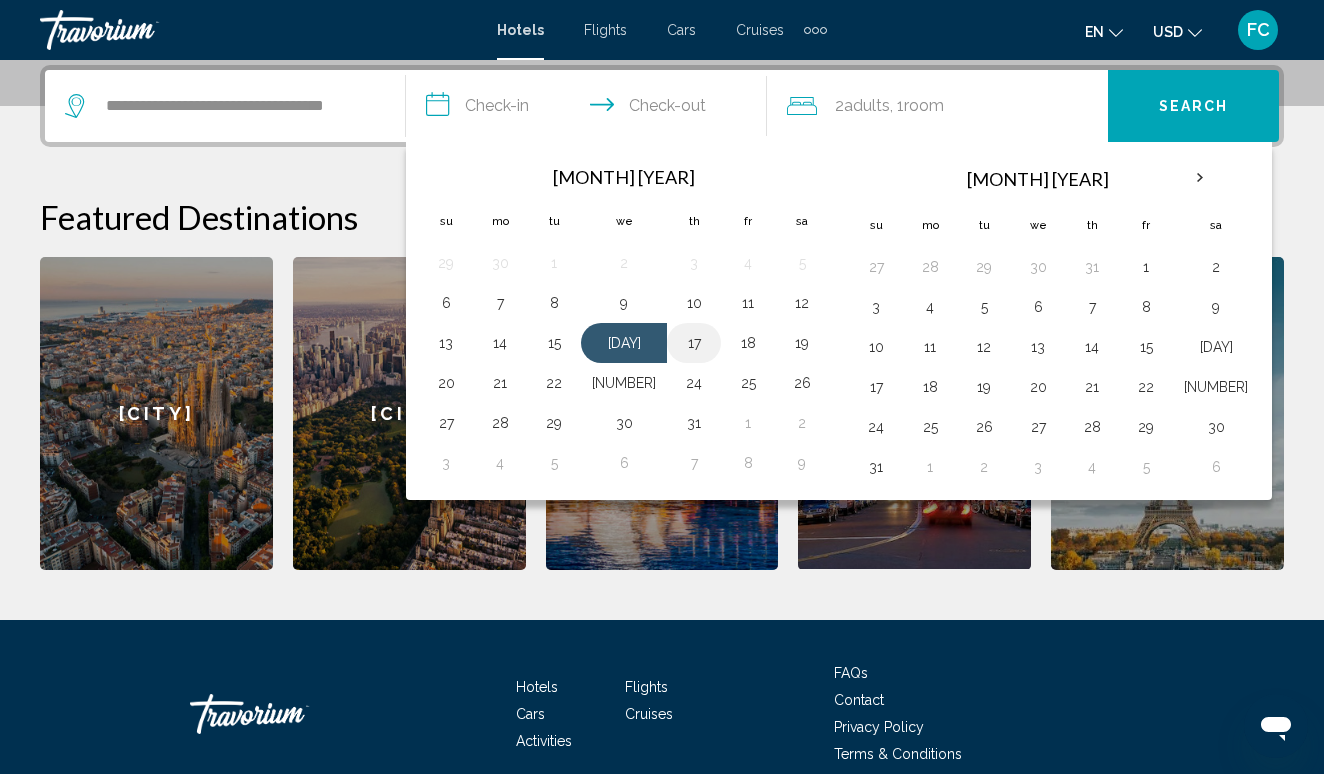 click on "17" at bounding box center [694, 343] 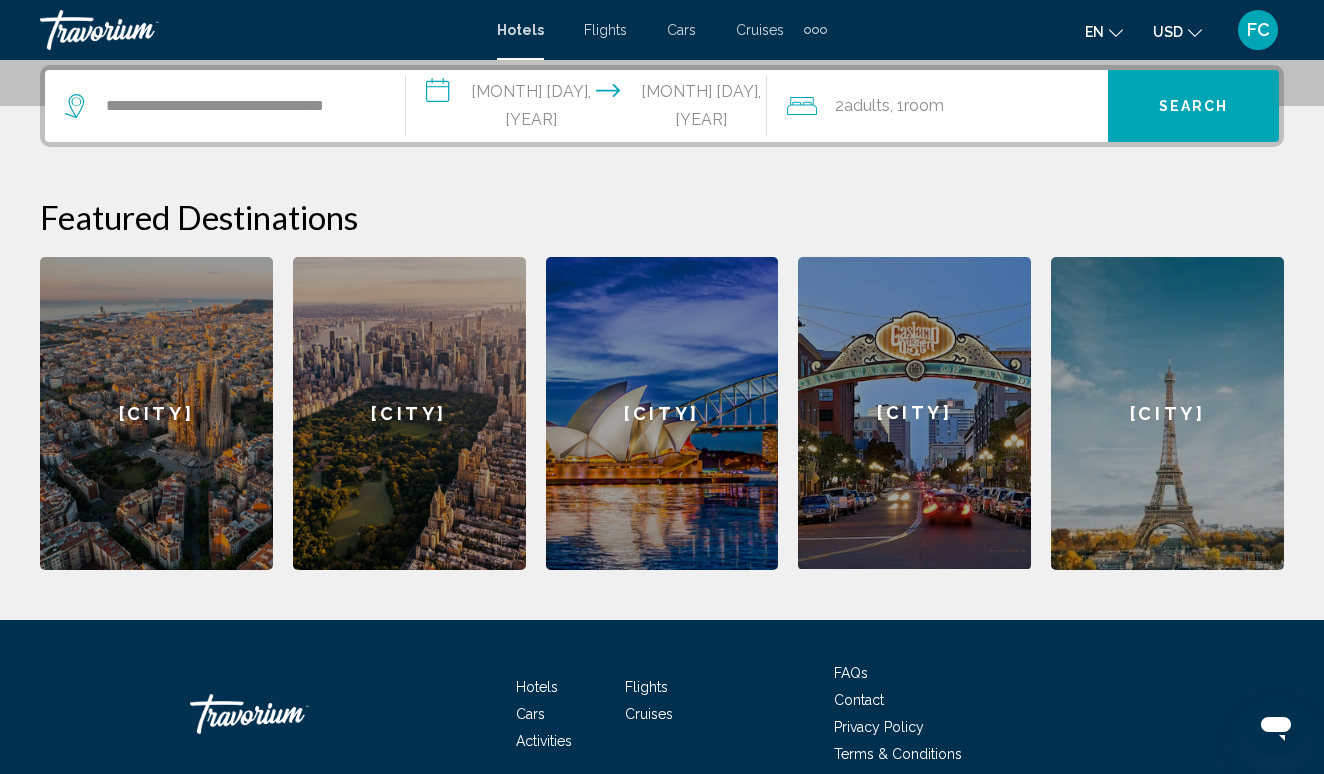 click on "2  Adult Adults , 1  Room rooms" at bounding box center (947, 106) 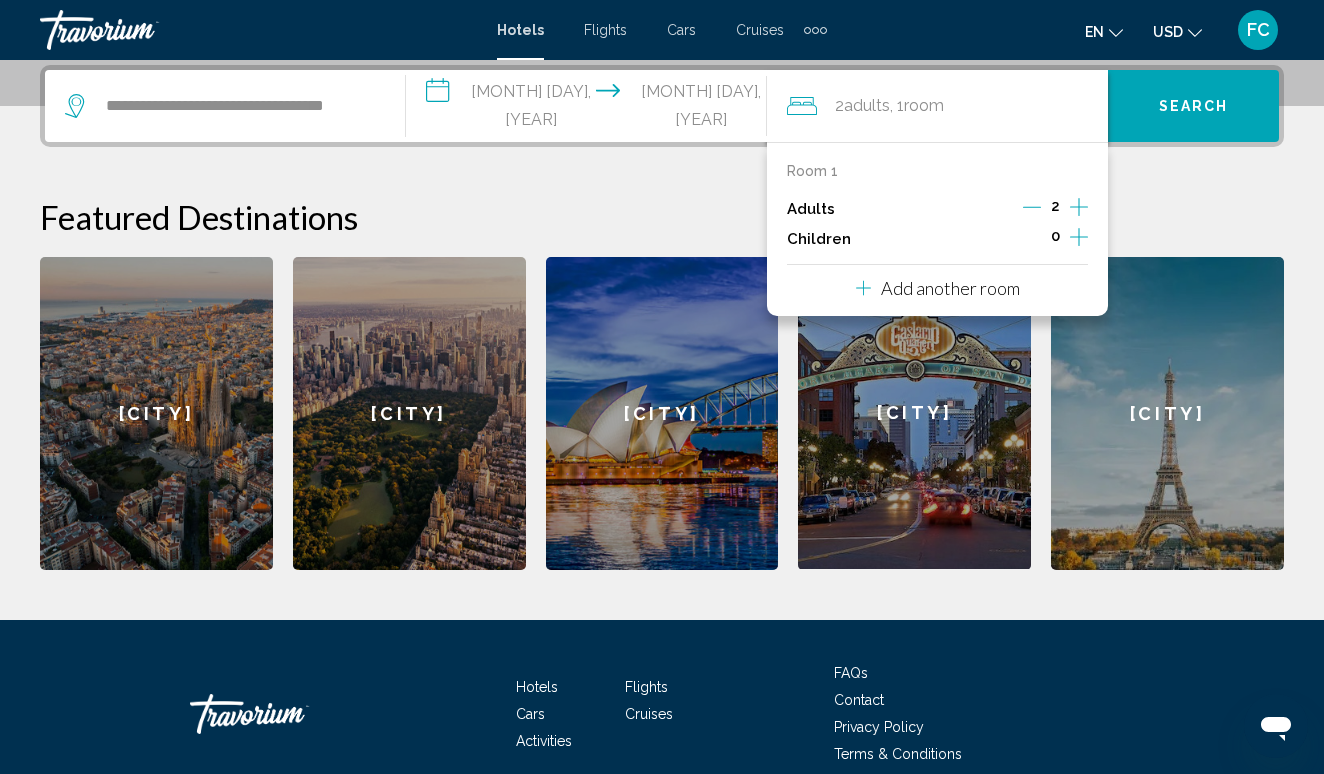 click at bounding box center [1079, 237] 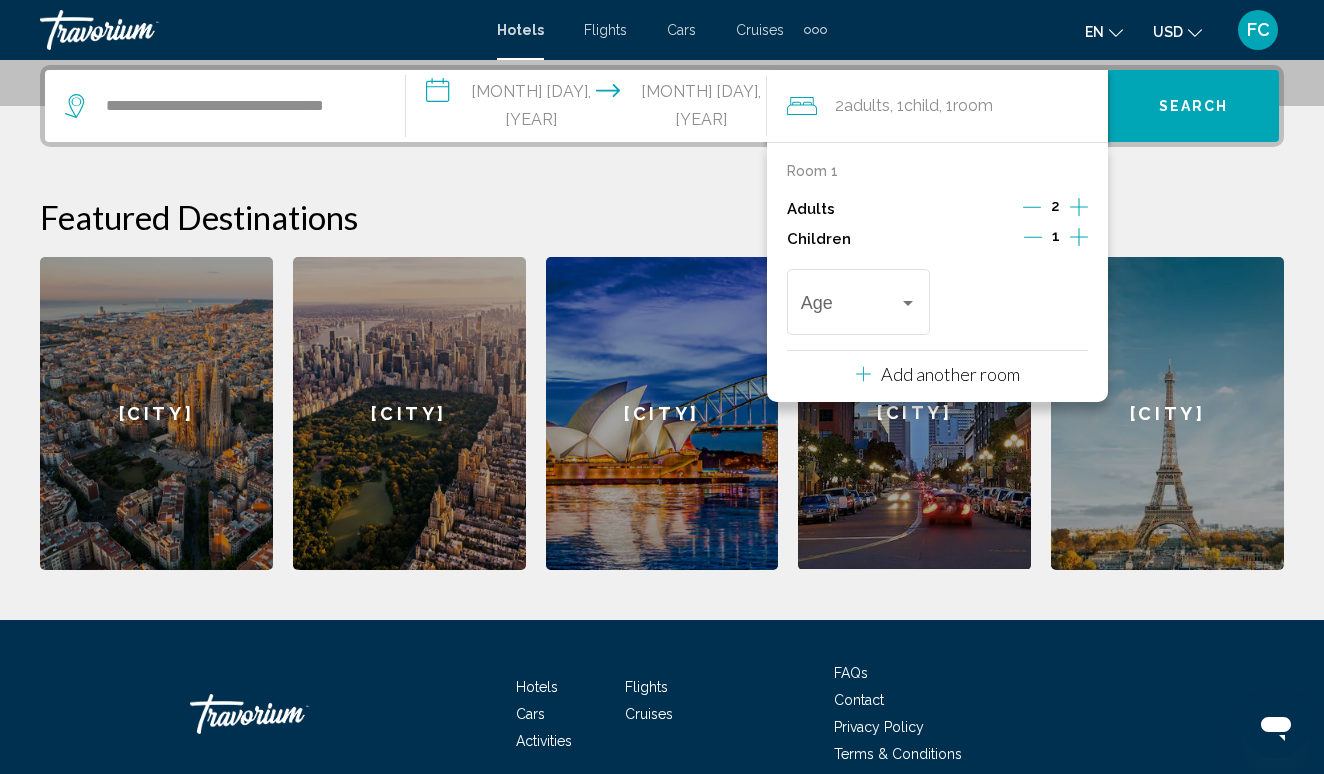 click at bounding box center [1079, 237] 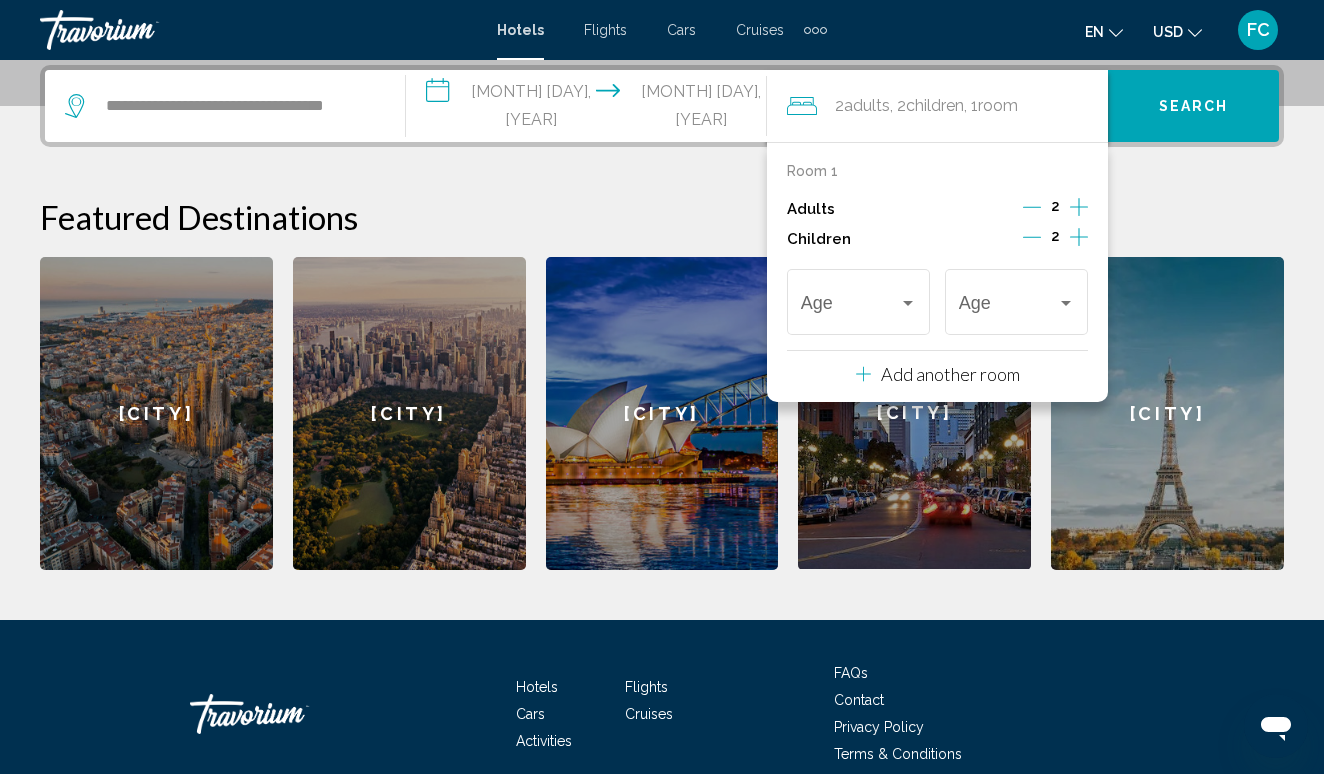 click at bounding box center [1079, 237] 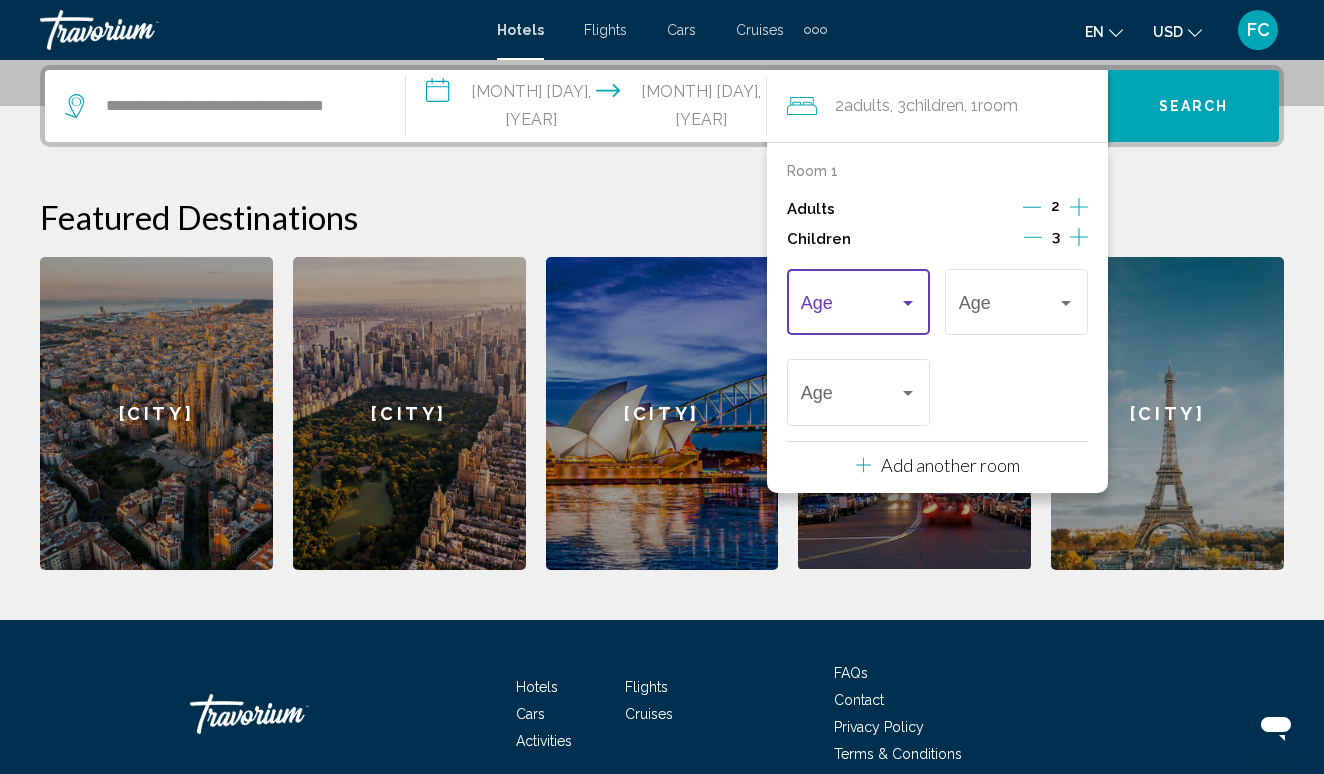 click at bounding box center (908, 303) 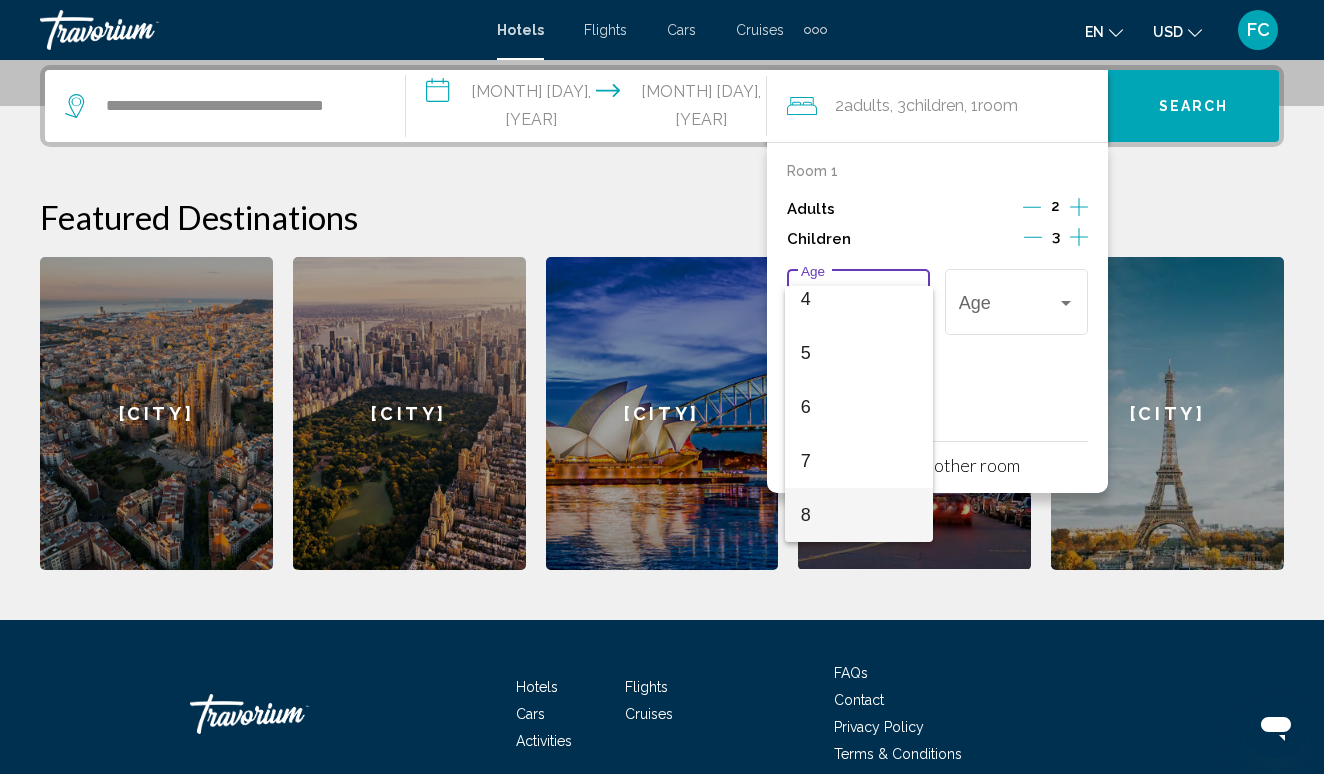 scroll, scrollTop: 284, scrollLeft: 0, axis: vertical 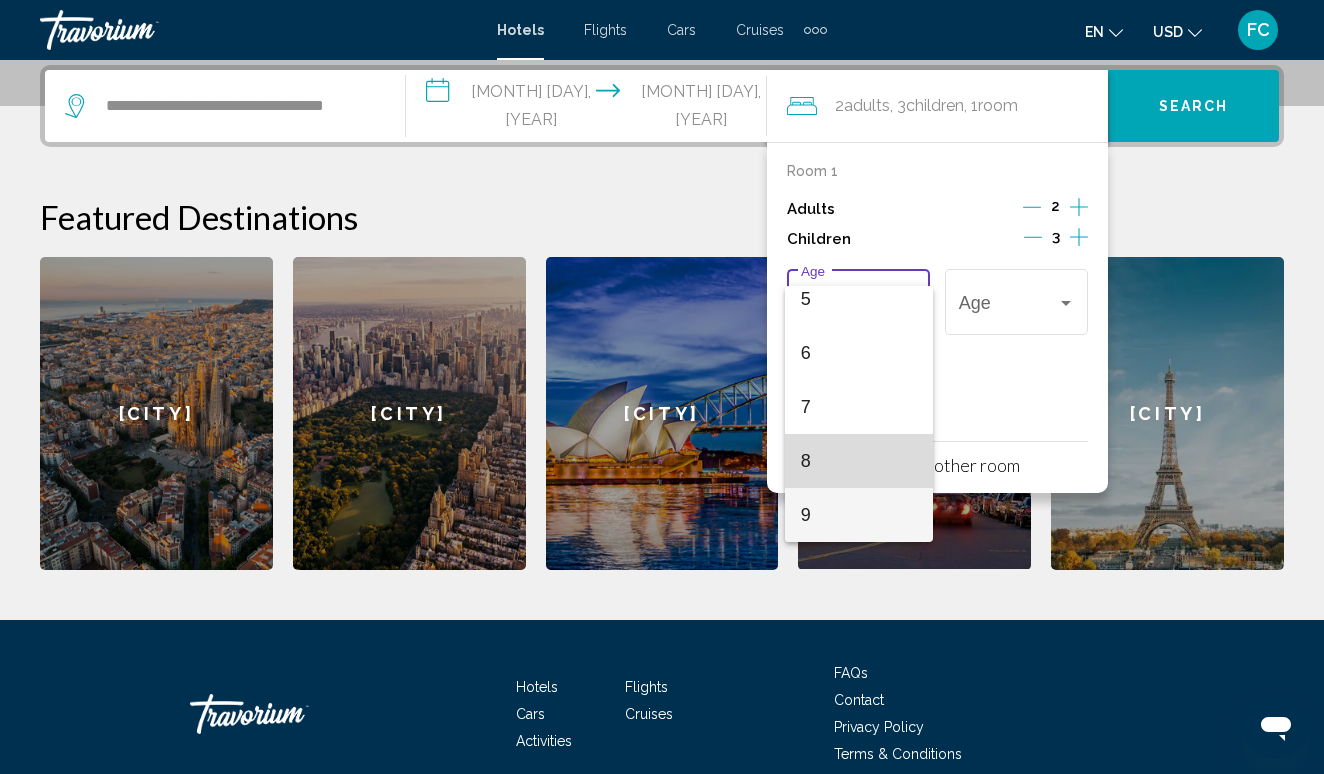 click on "8" at bounding box center [859, 461] 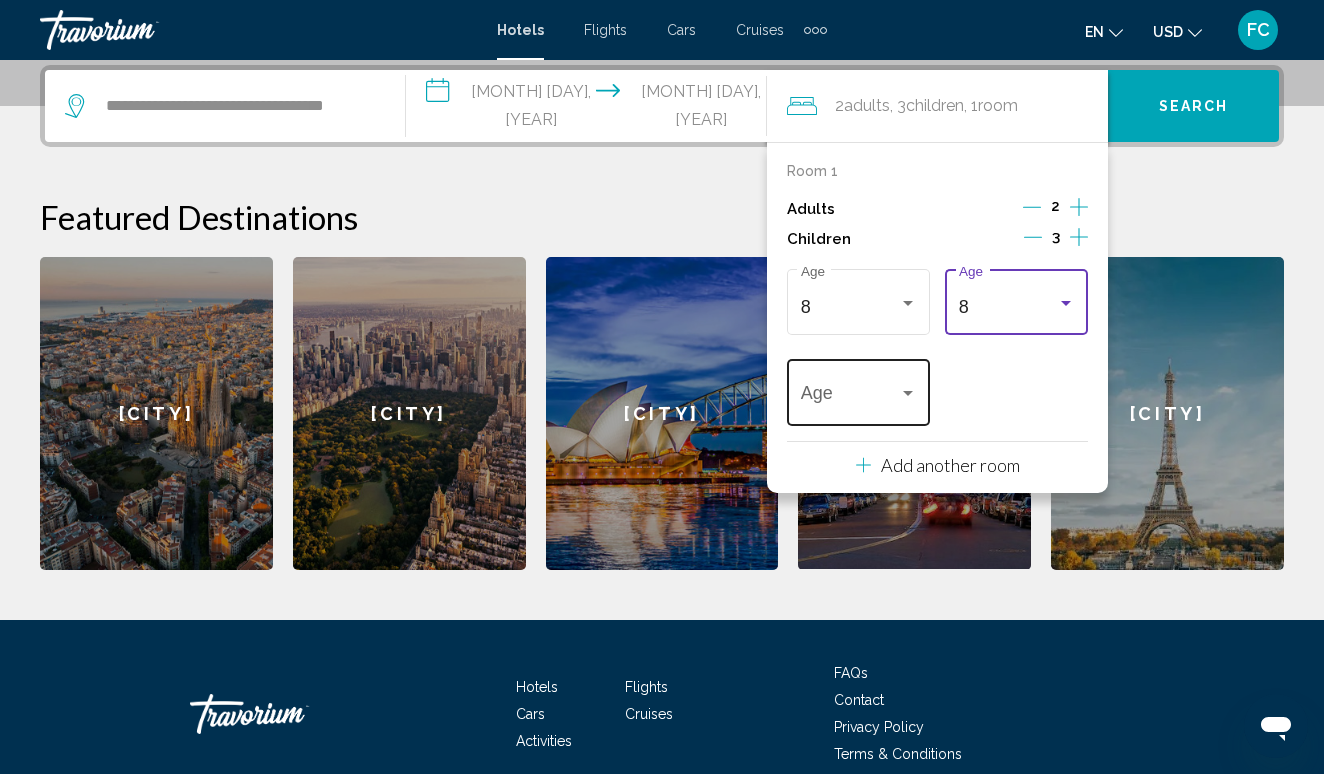 click at bounding box center [908, 394] 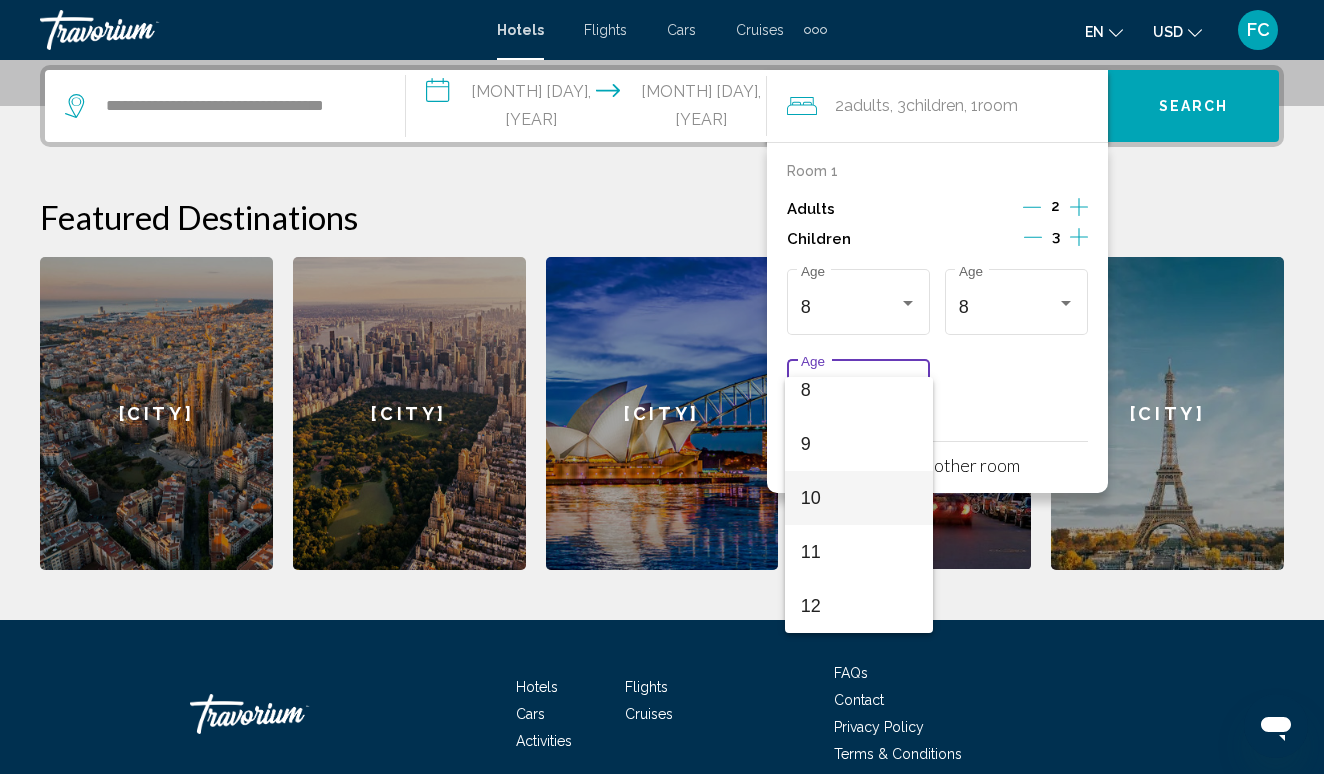 scroll, scrollTop: 500, scrollLeft: 0, axis: vertical 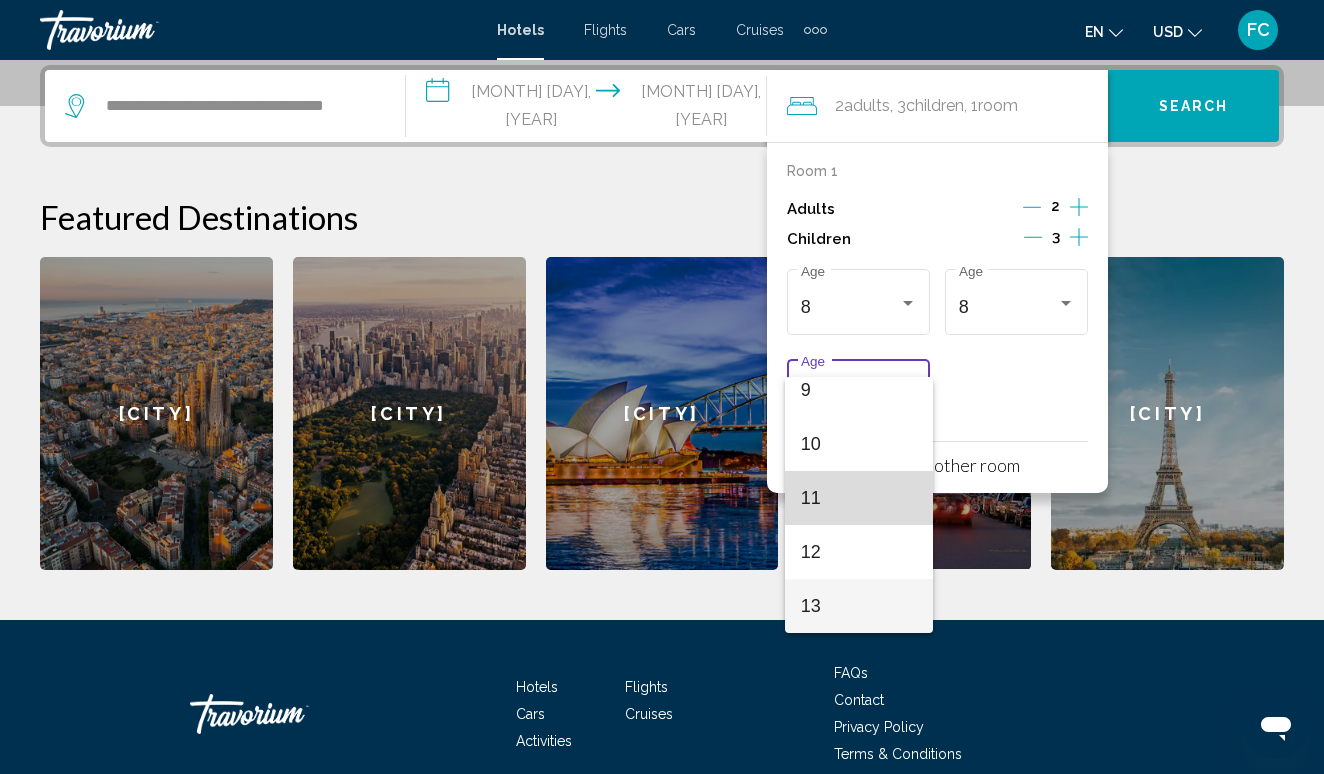 click on "11" at bounding box center (859, 498) 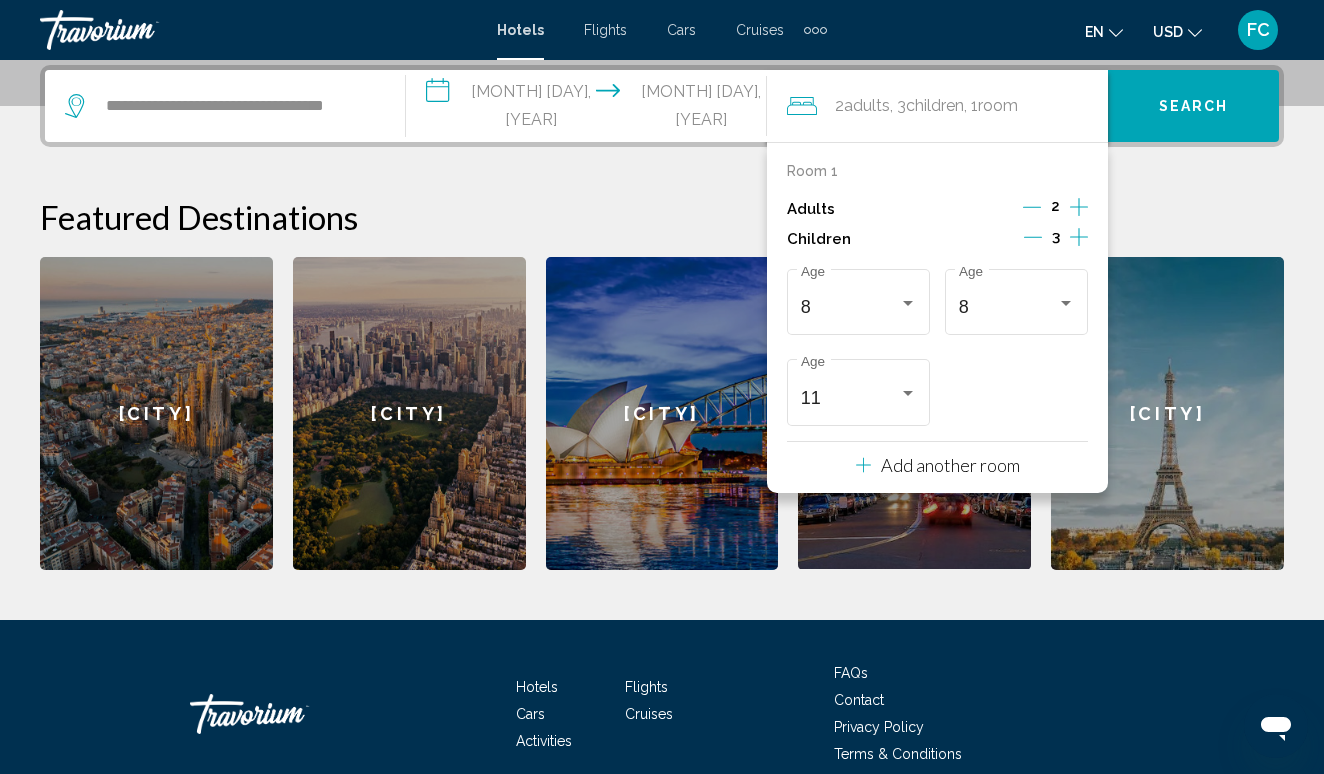 click on "Search" at bounding box center [1194, 107] 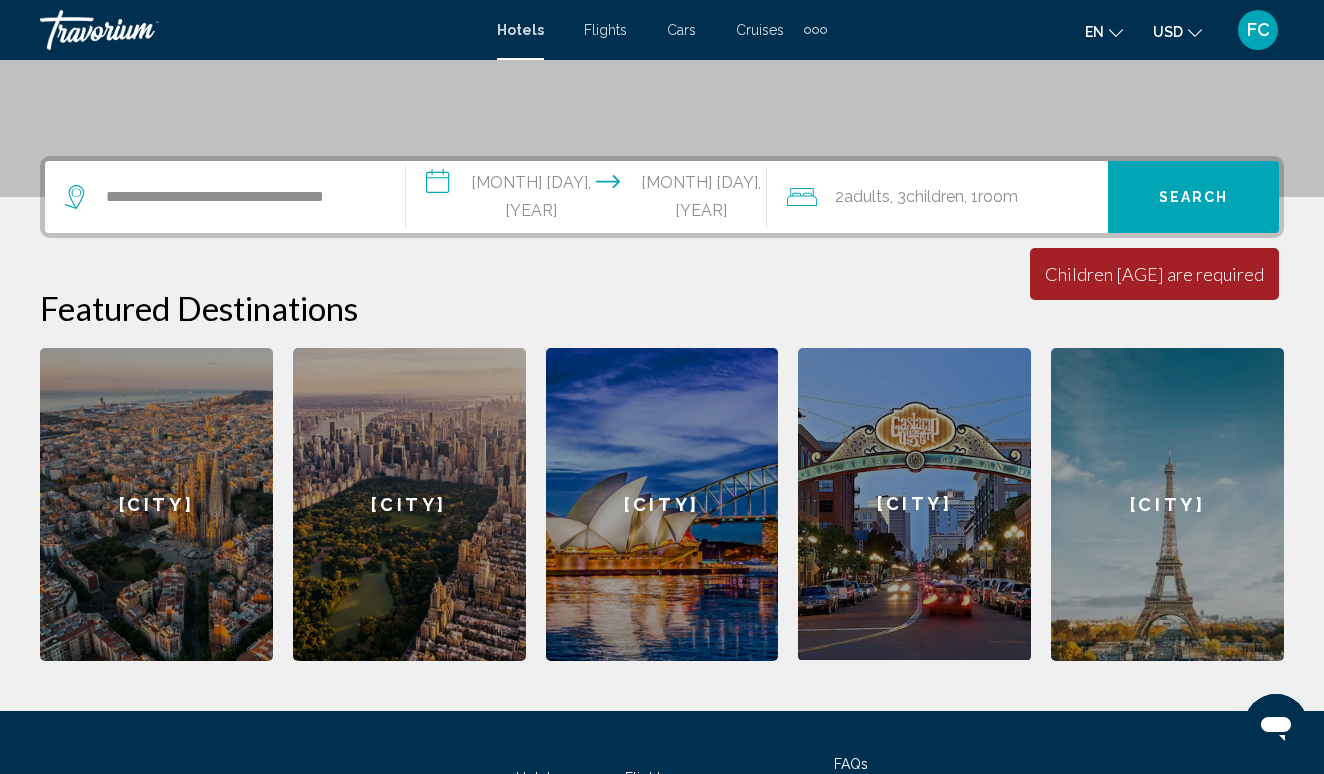 scroll, scrollTop: 402, scrollLeft: 0, axis: vertical 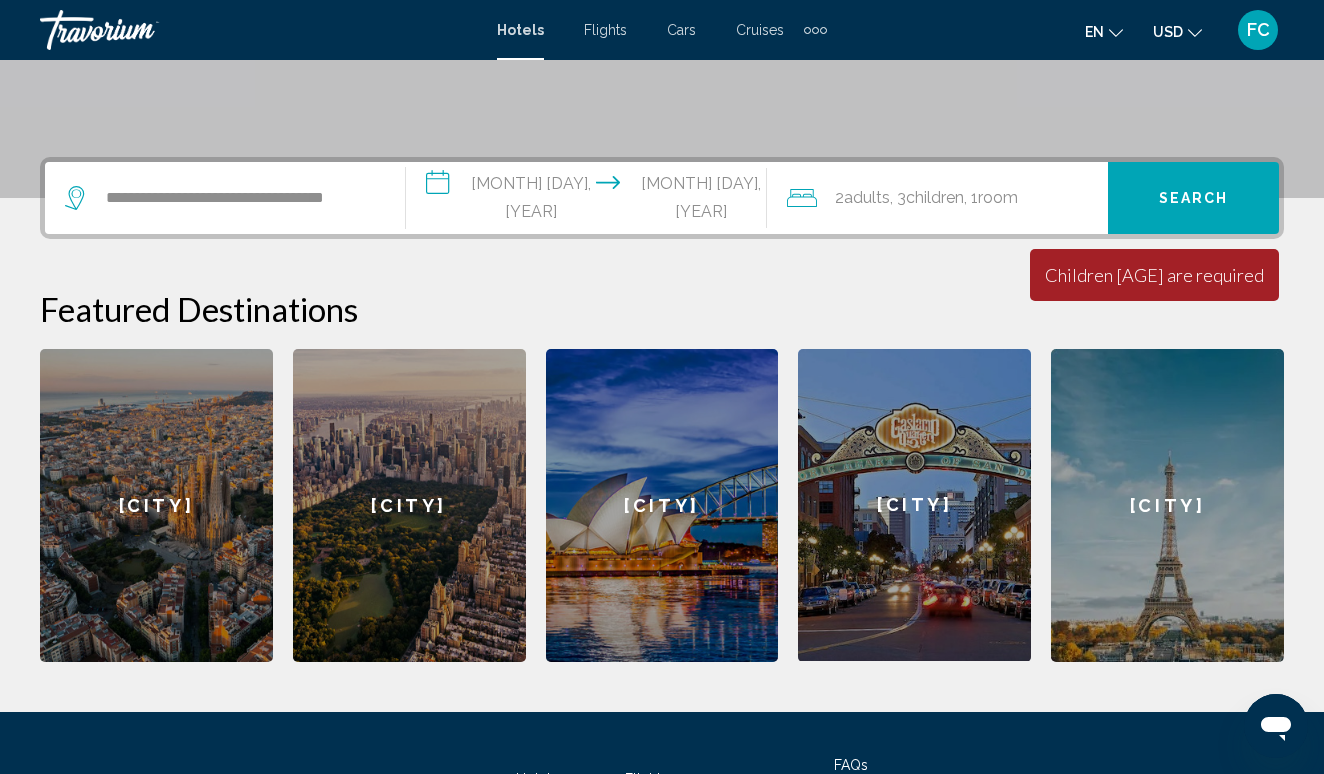 click on "**********" at bounding box center (225, 198) 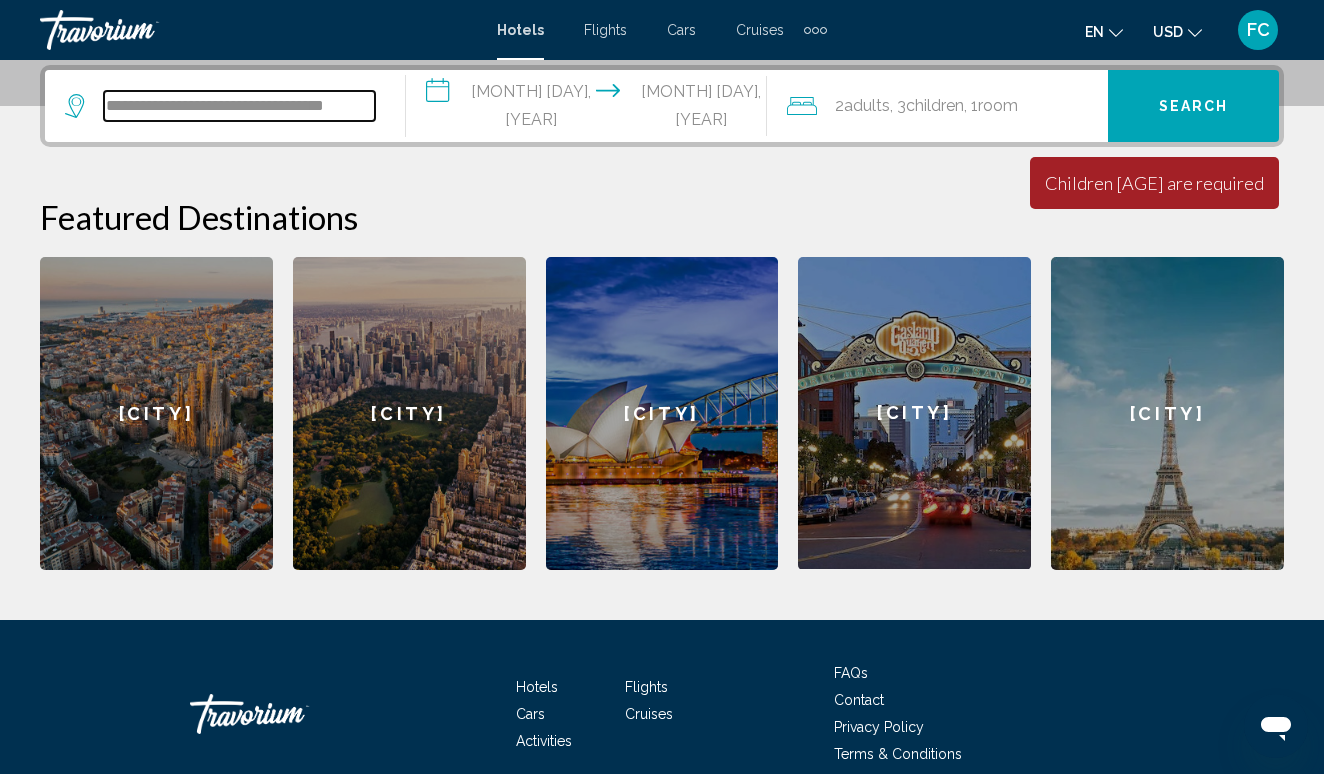 click on "**********" at bounding box center [239, 106] 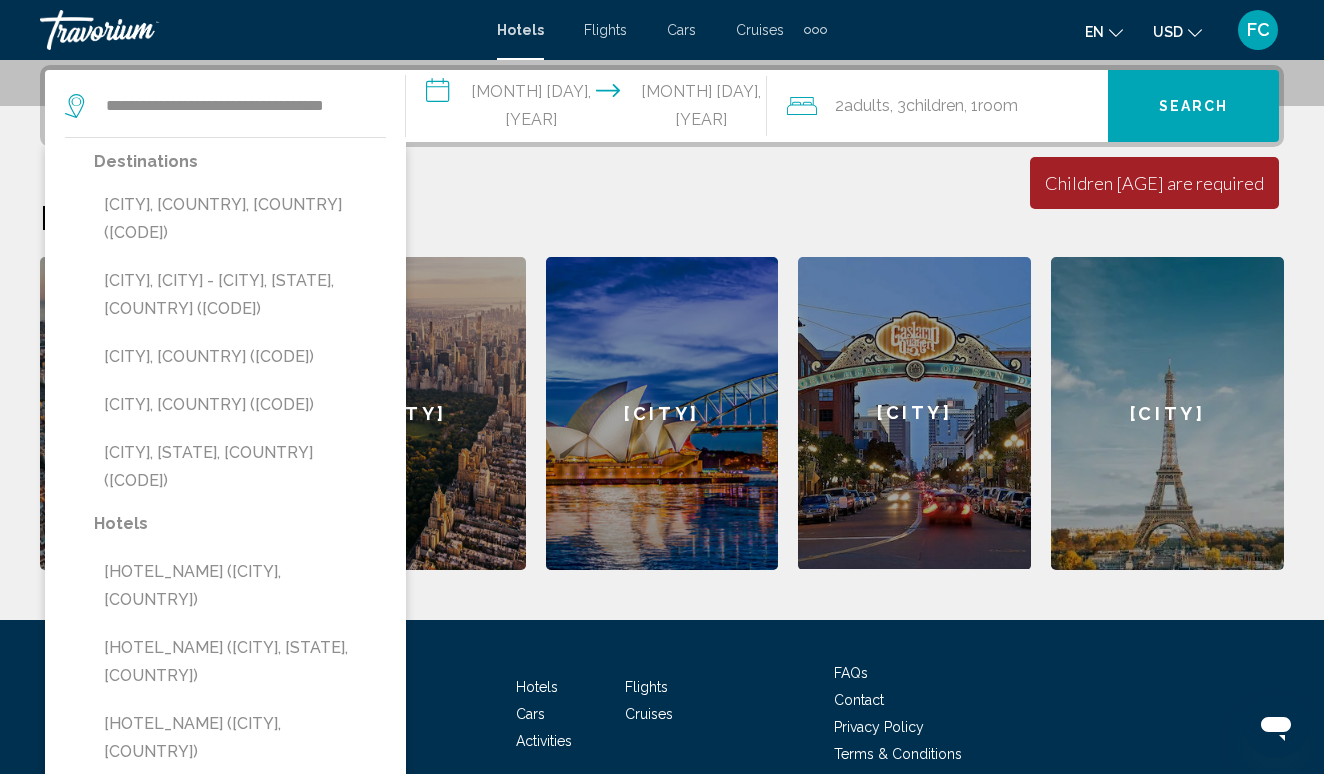 click on "Search" at bounding box center [1193, 106] 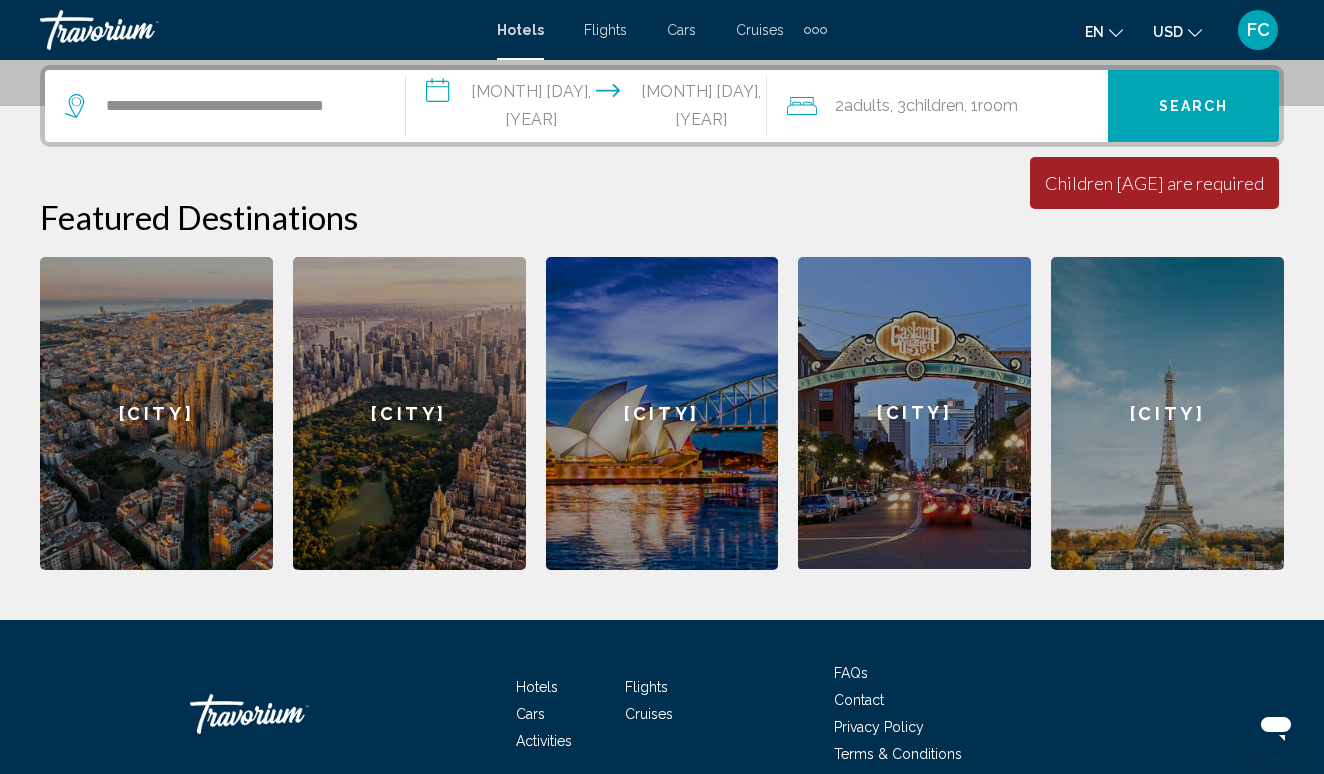 click on "Minimum length of stay is 1 day All fields are required Children ages are required" at bounding box center (1154, 183) 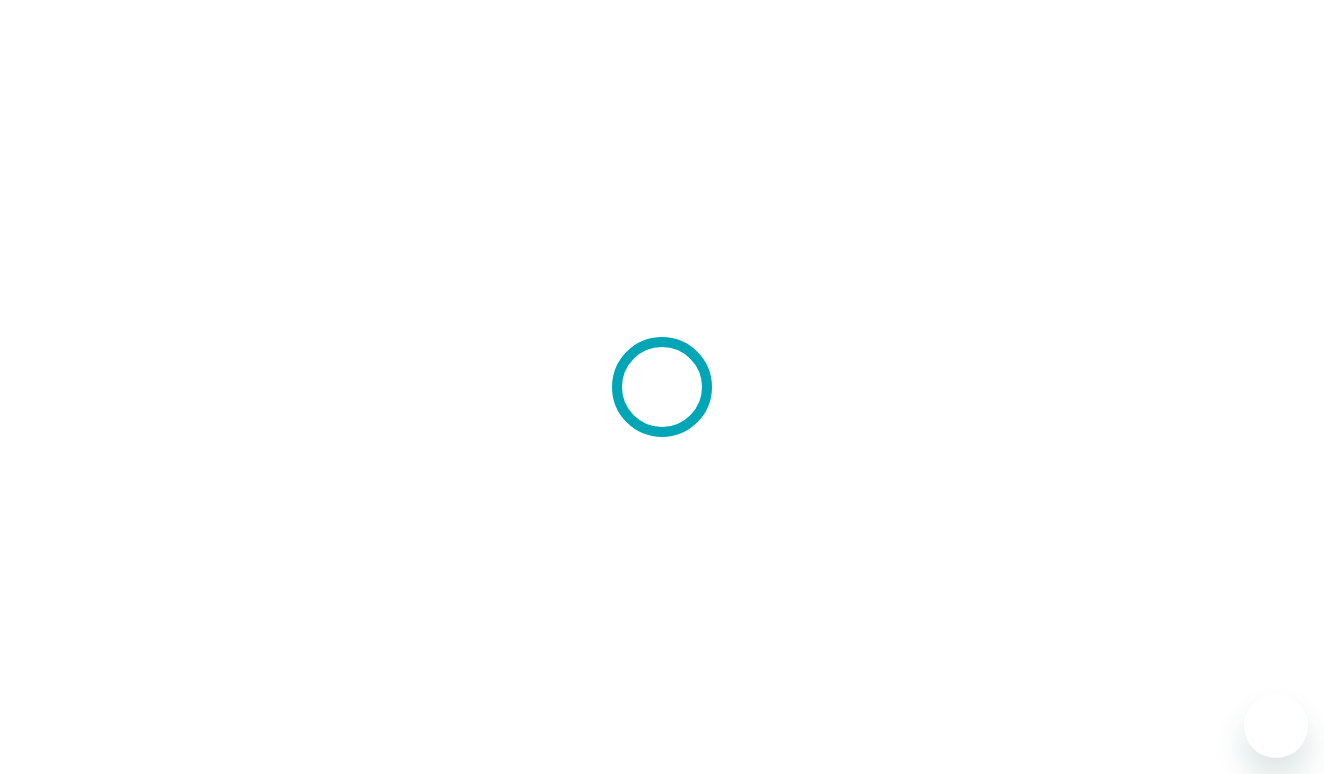scroll, scrollTop: 0, scrollLeft: 0, axis: both 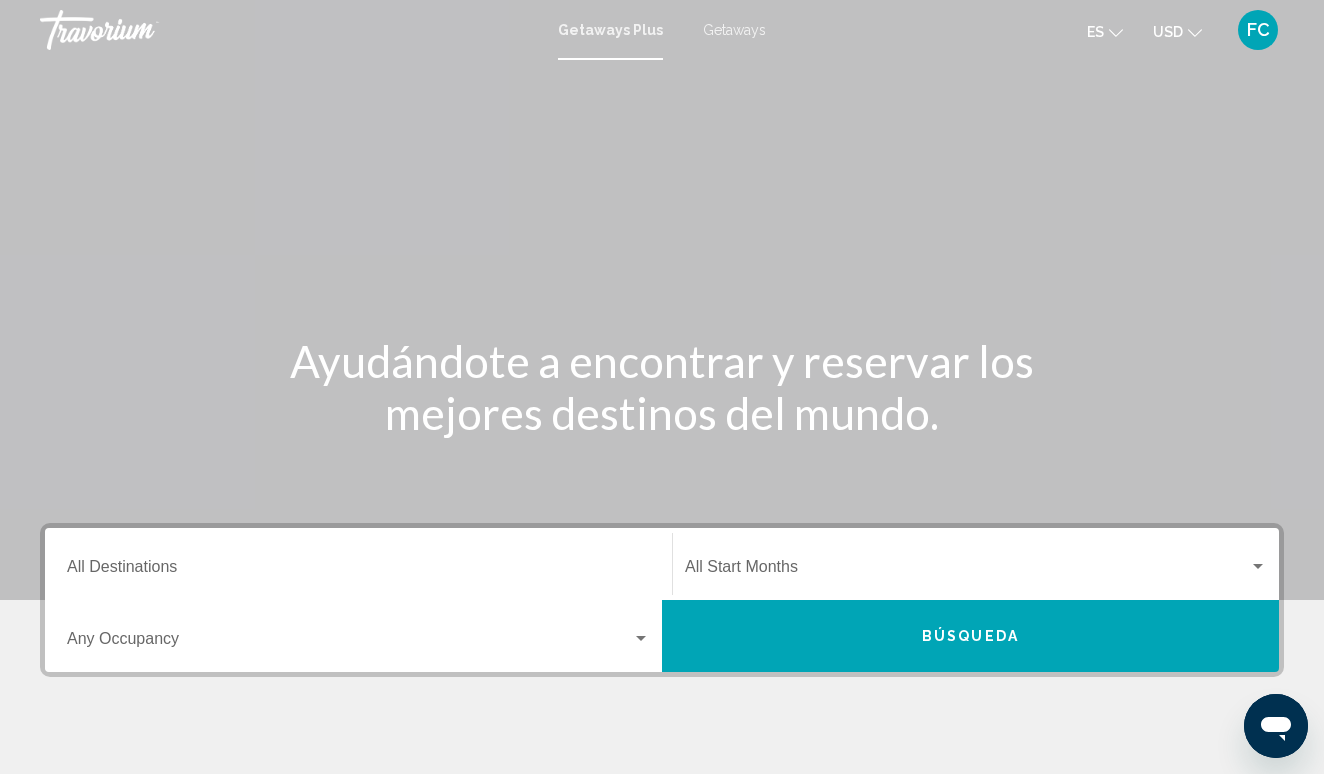 click on "Destination All Destinations" at bounding box center [358, 571] 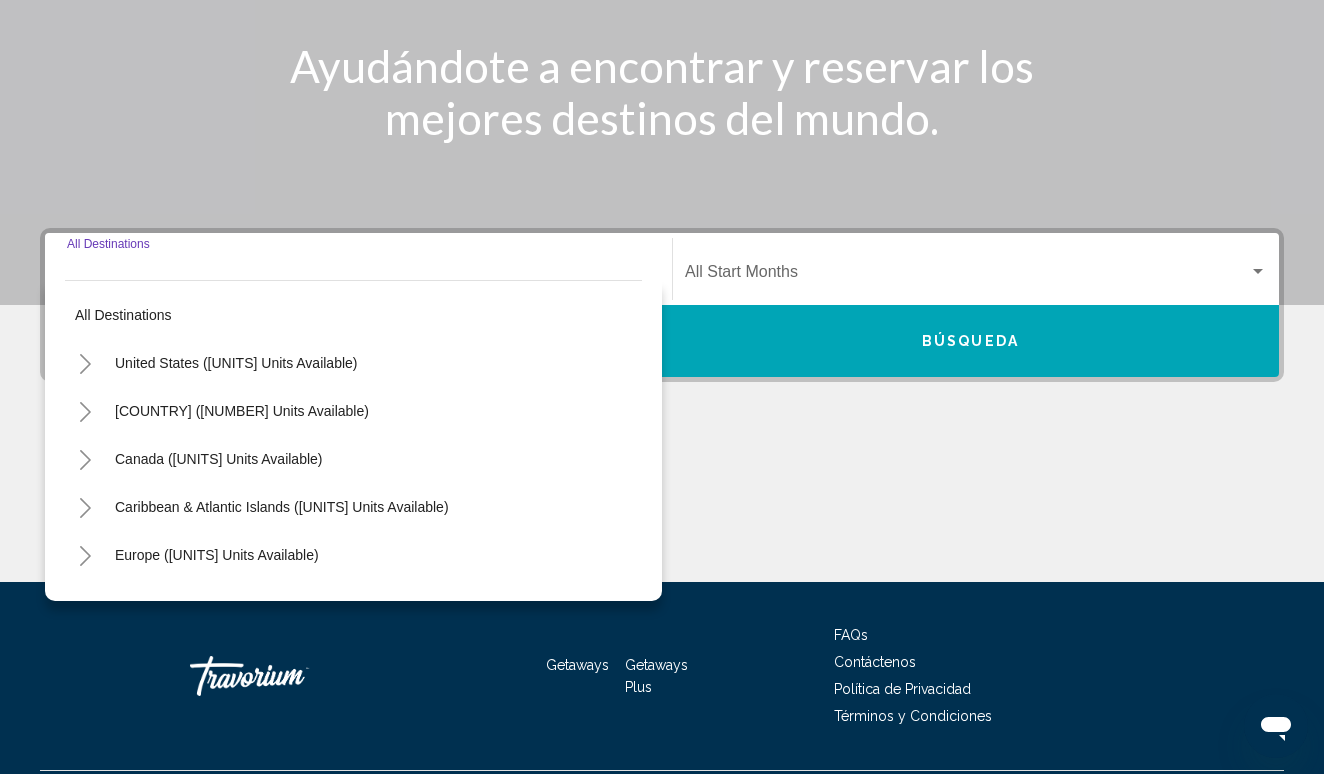 scroll, scrollTop: 348, scrollLeft: 0, axis: vertical 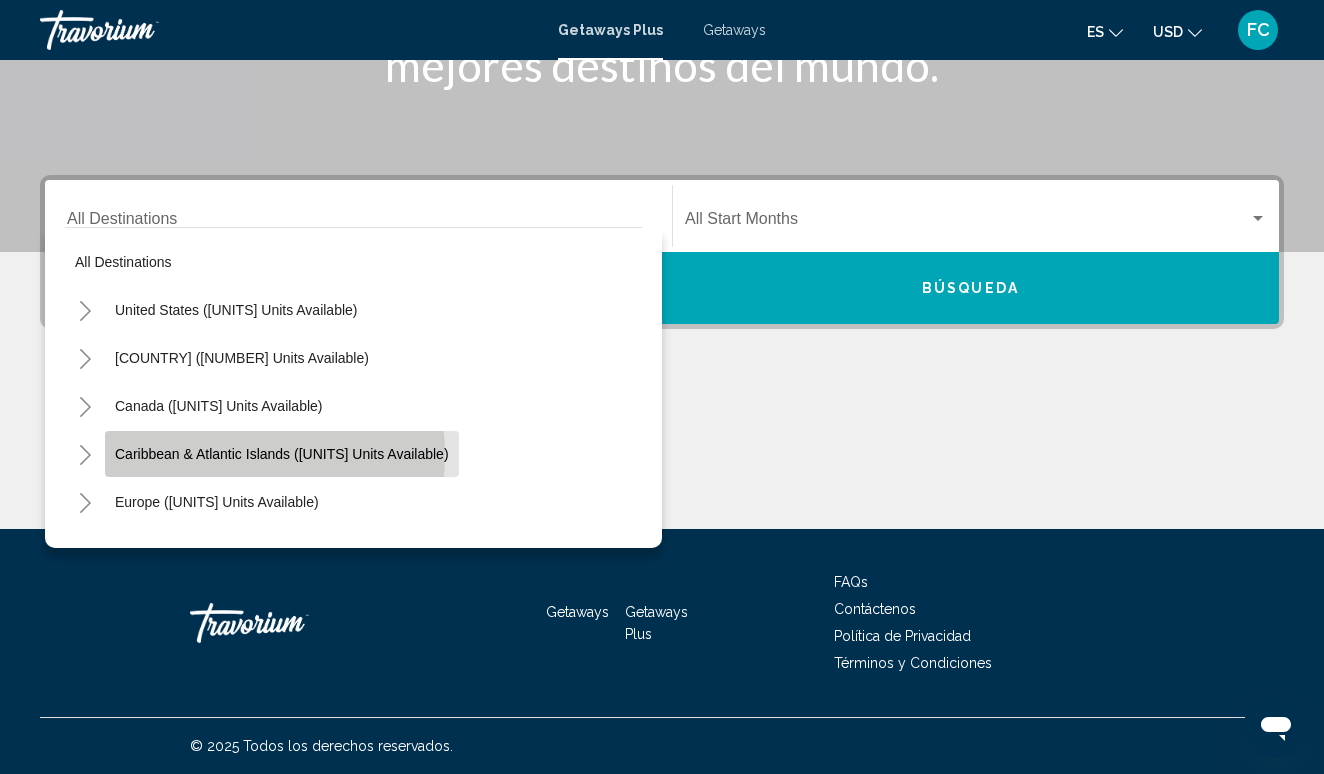 click on "Caribbean & Atlantic Islands (2,130 units available)" at bounding box center (236, 310) 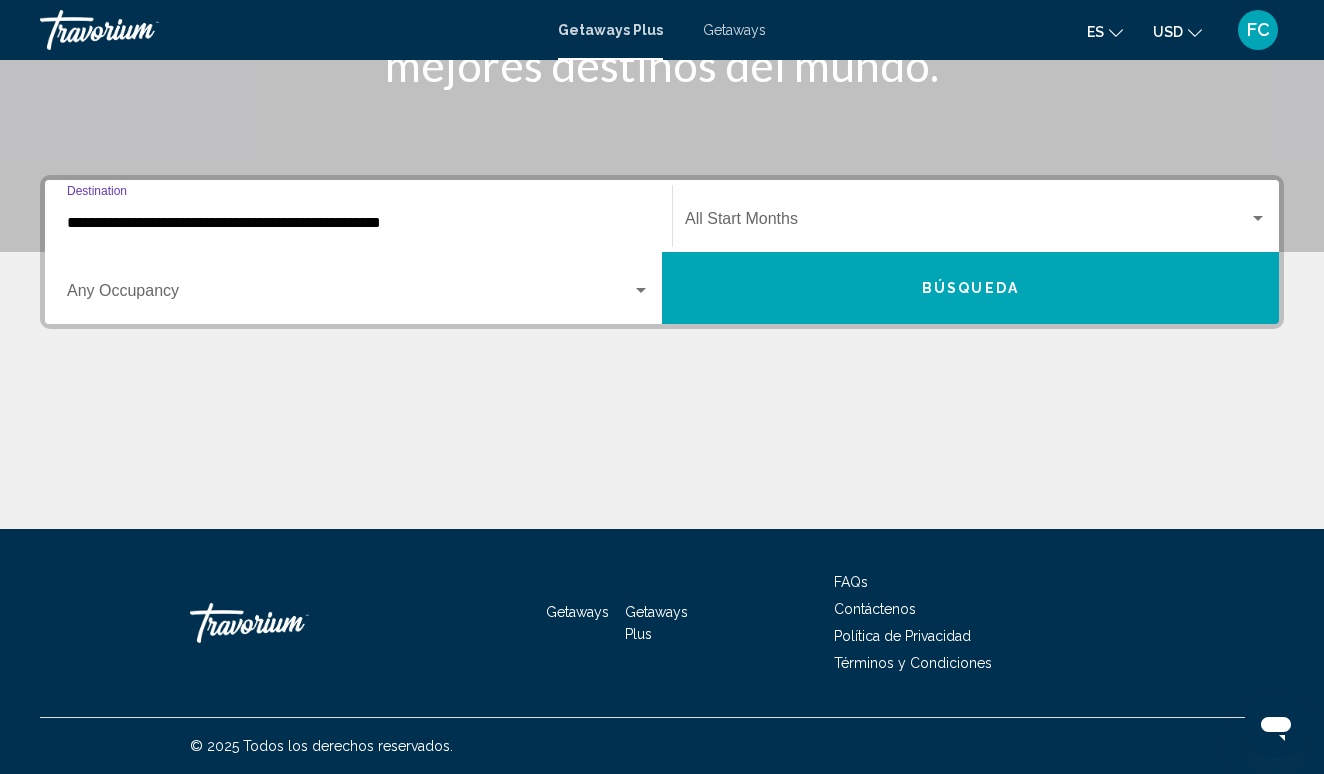 click on "Occupancy Any Occupancy" at bounding box center (358, 288) 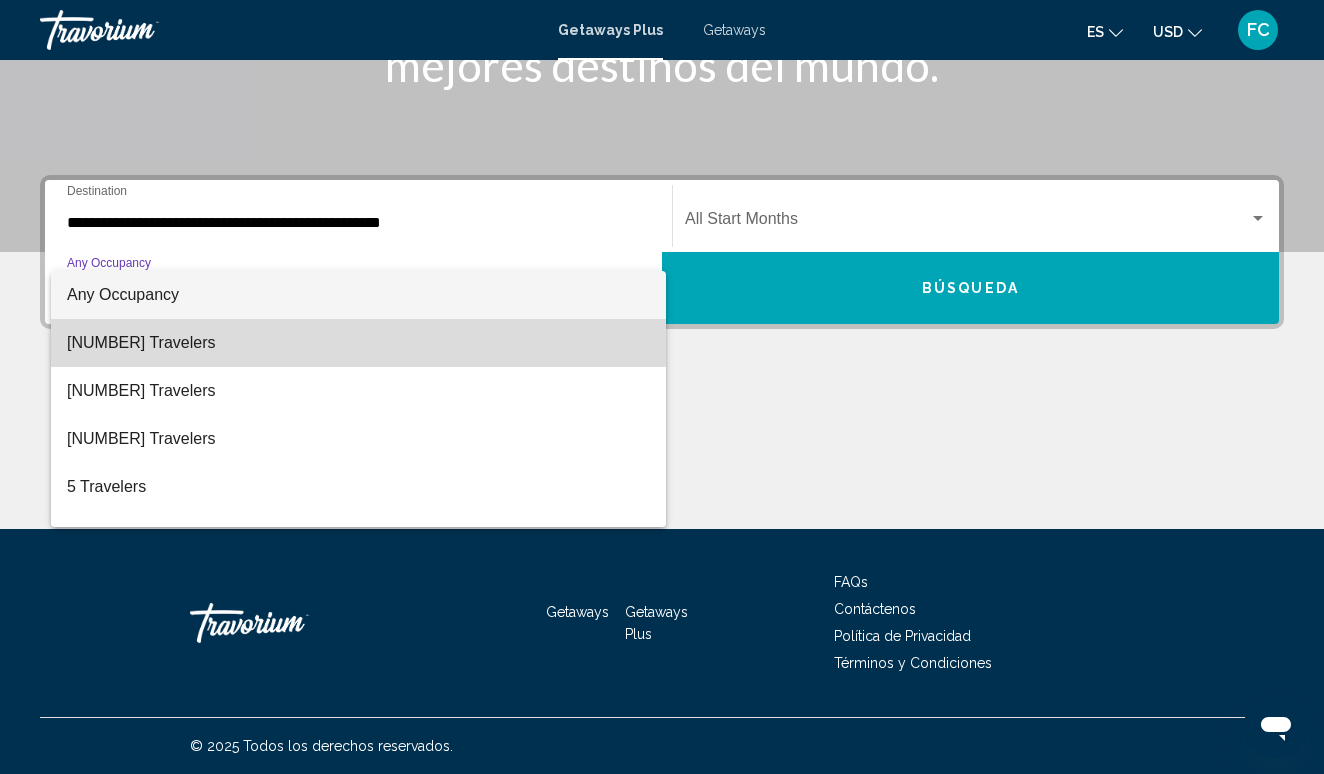 click on "[NUMBER] Travelers" at bounding box center (358, 343) 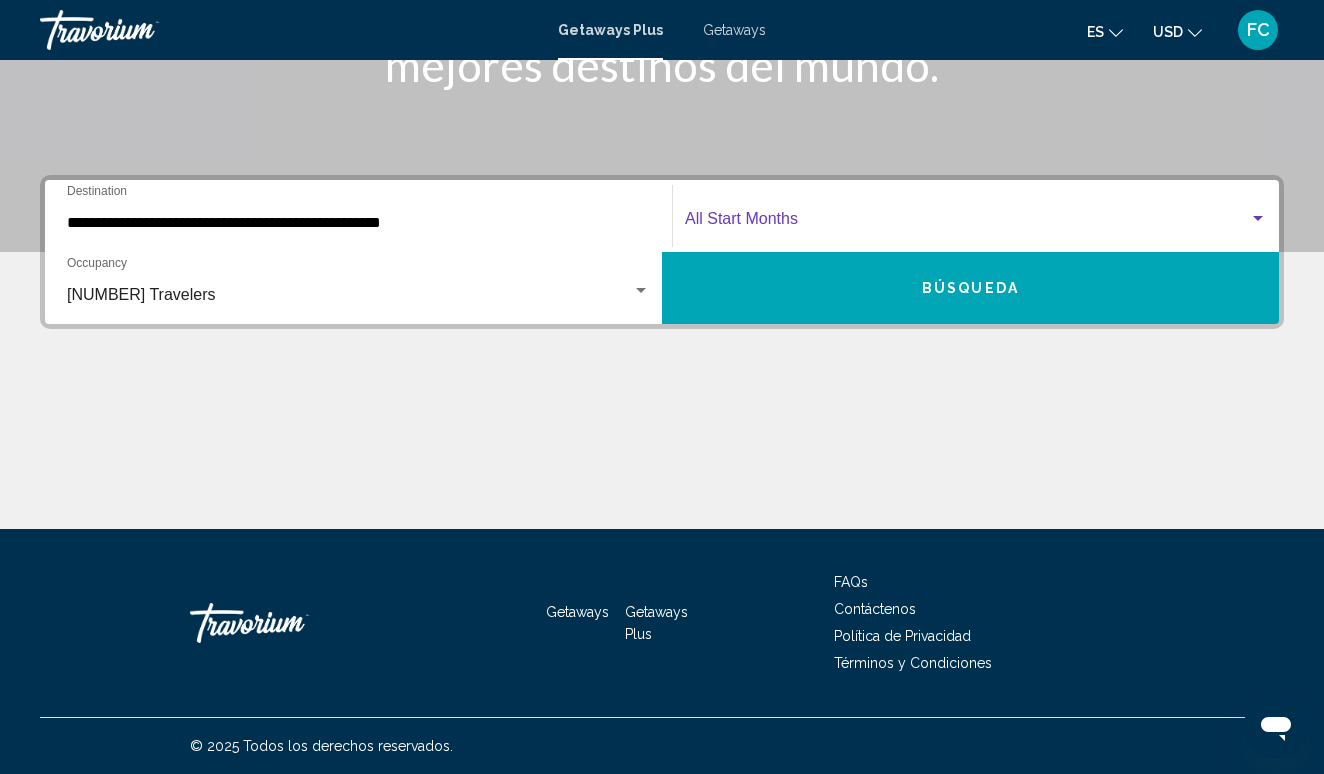 click at bounding box center (967, 223) 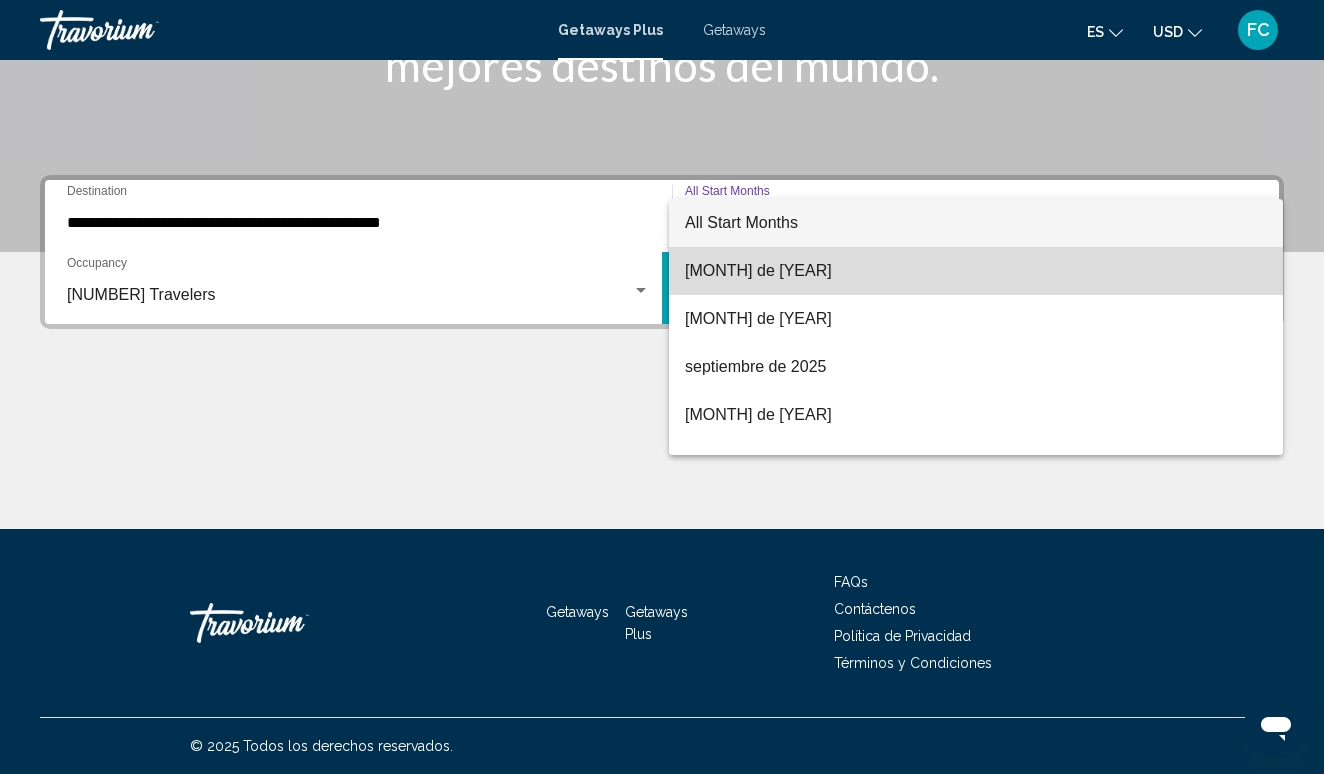 click on "julio de [YEAR]" at bounding box center (976, 271) 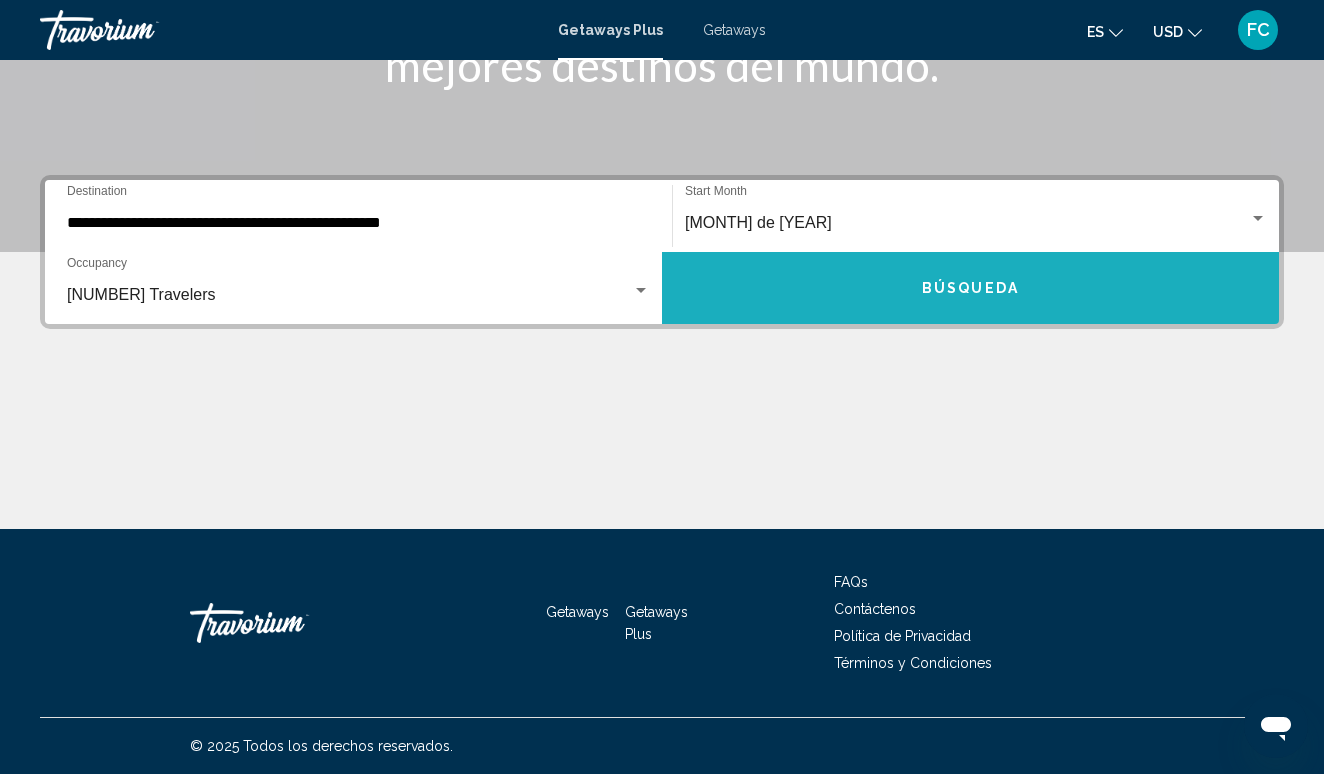 click on "Búsqueda" at bounding box center [970, 288] 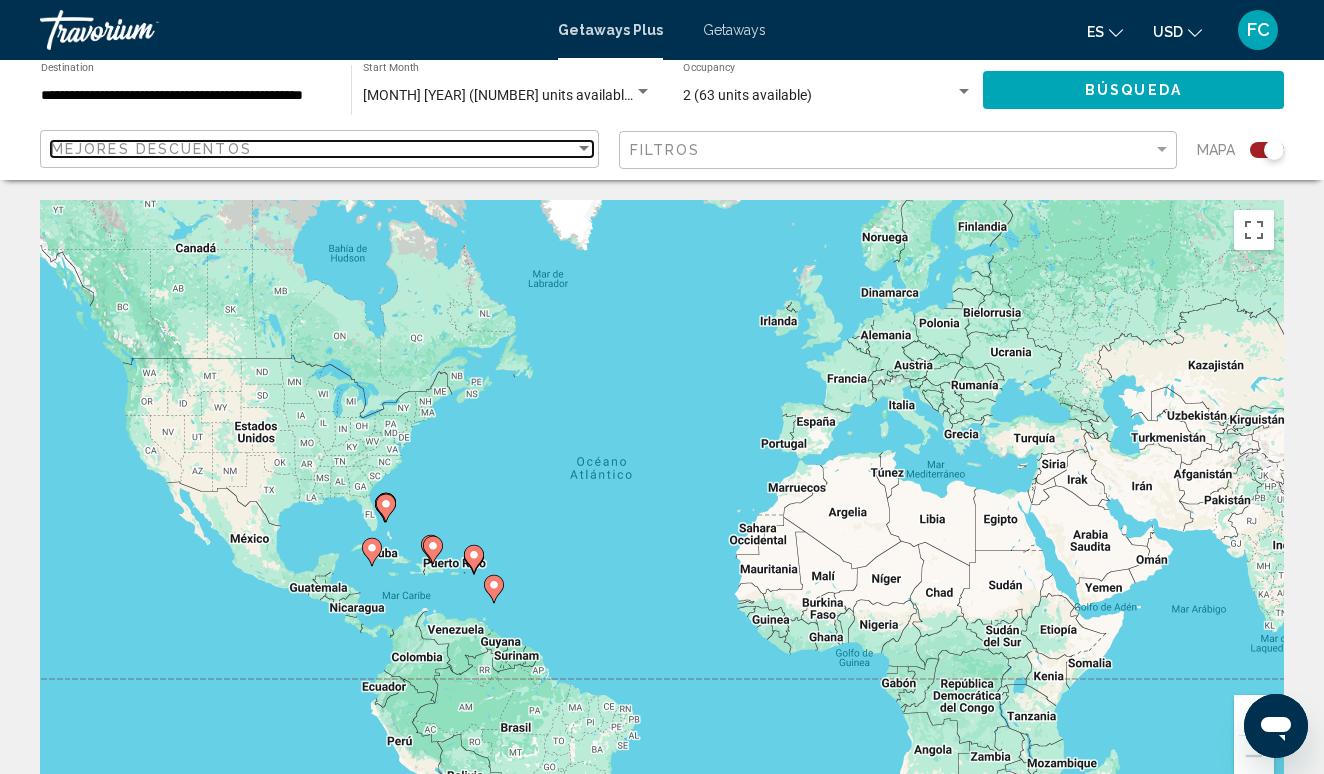 click on "Mejores descuentos" at bounding box center [313, 149] 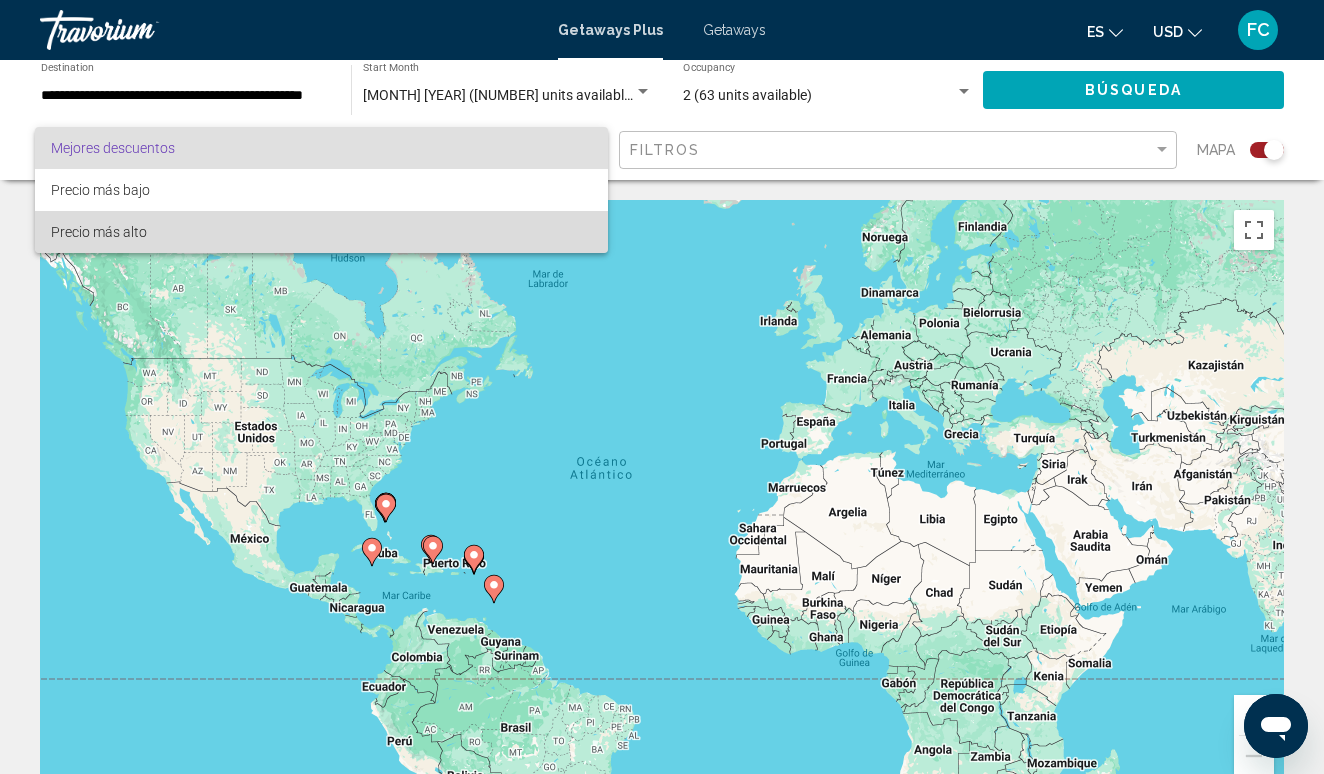 click on "Precio más alto" at bounding box center [99, 232] 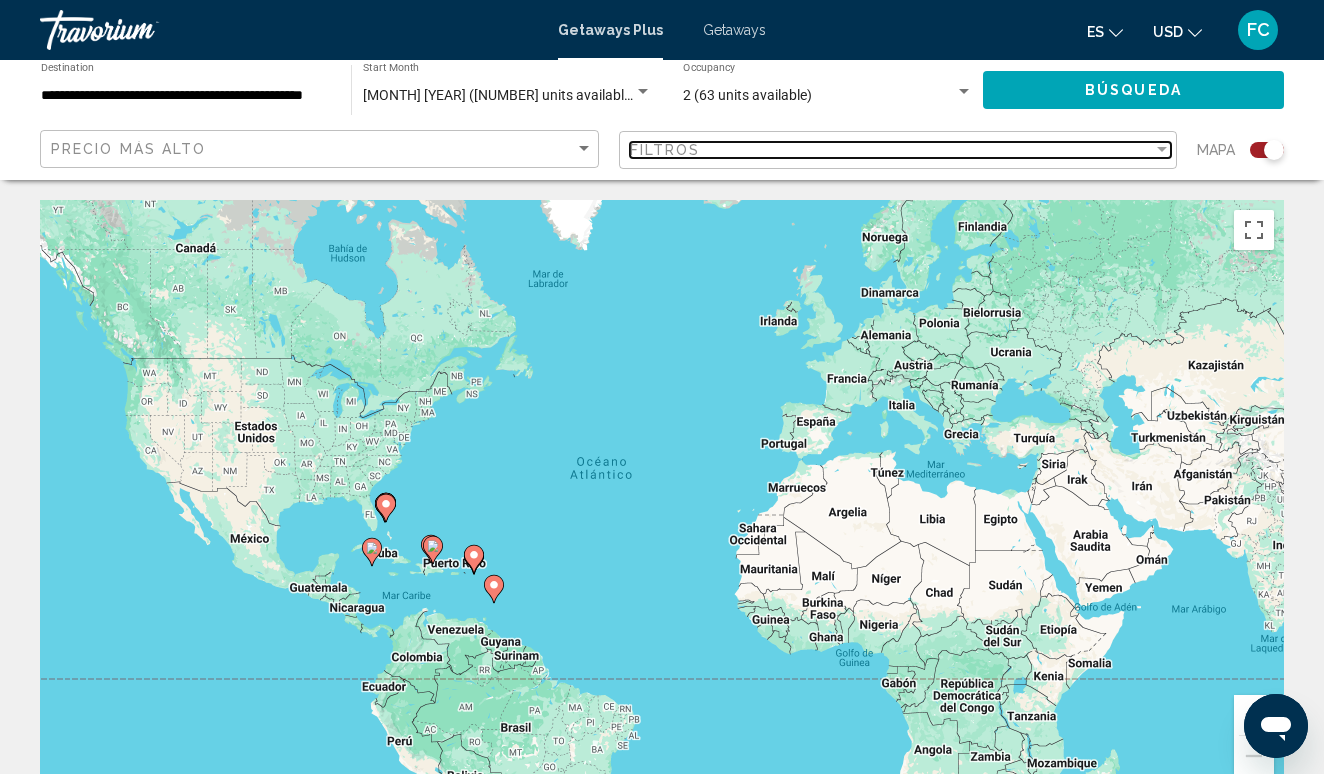 click on "Filtros" at bounding box center (892, 150) 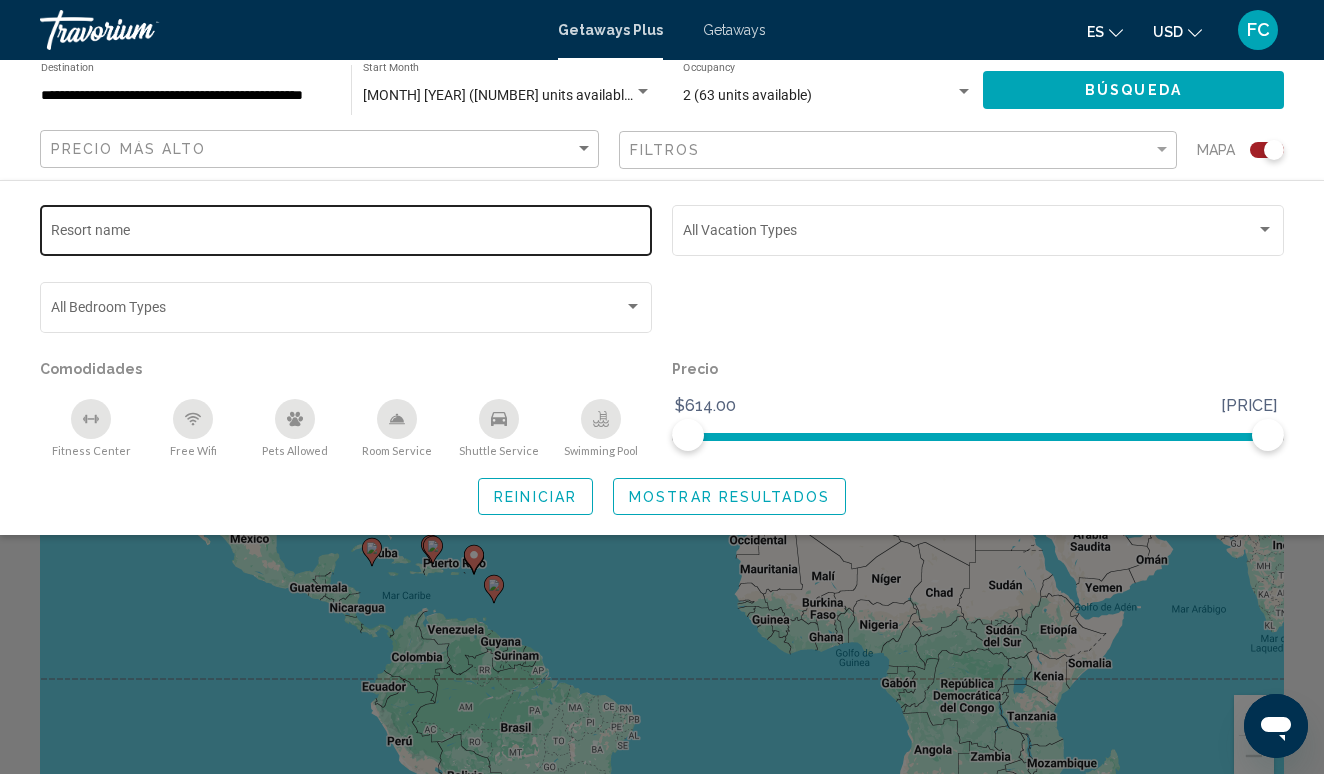 click on "Resort name" at bounding box center [346, 228] 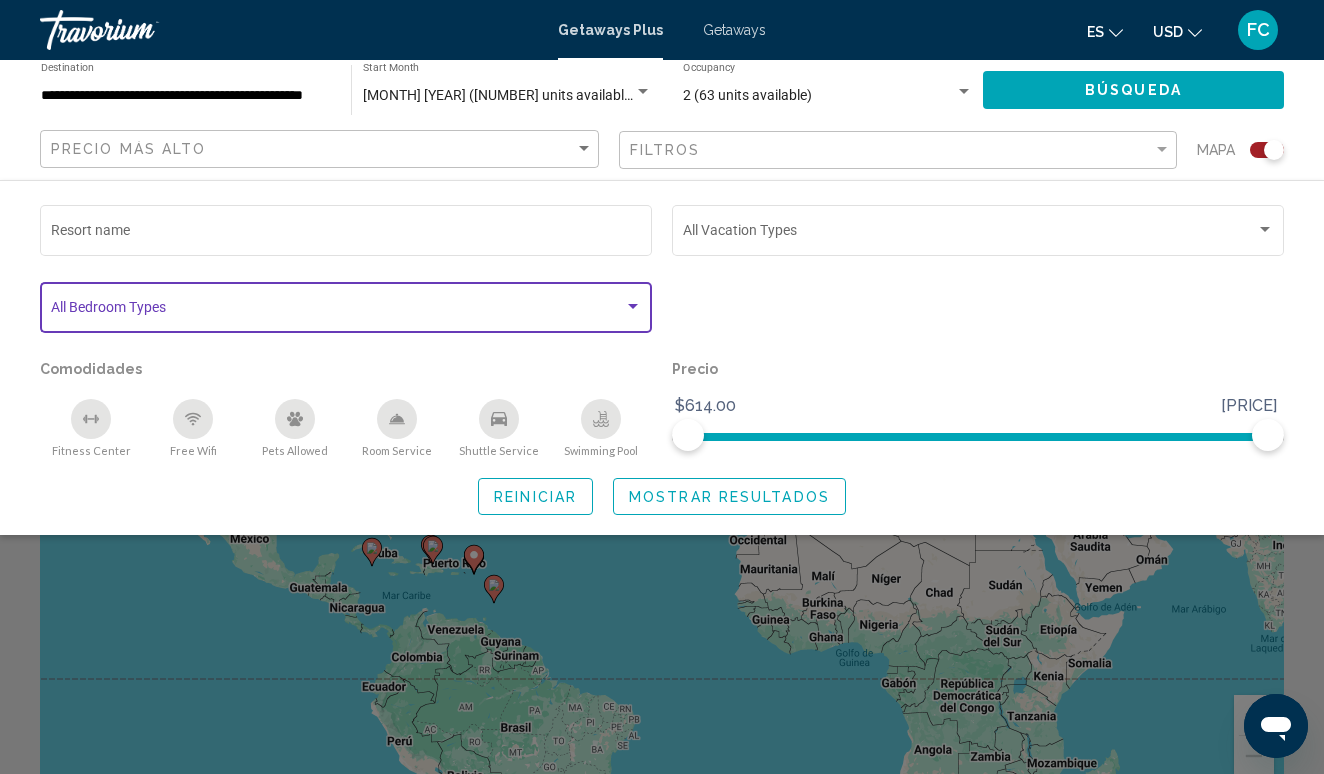 click at bounding box center (337, 311) 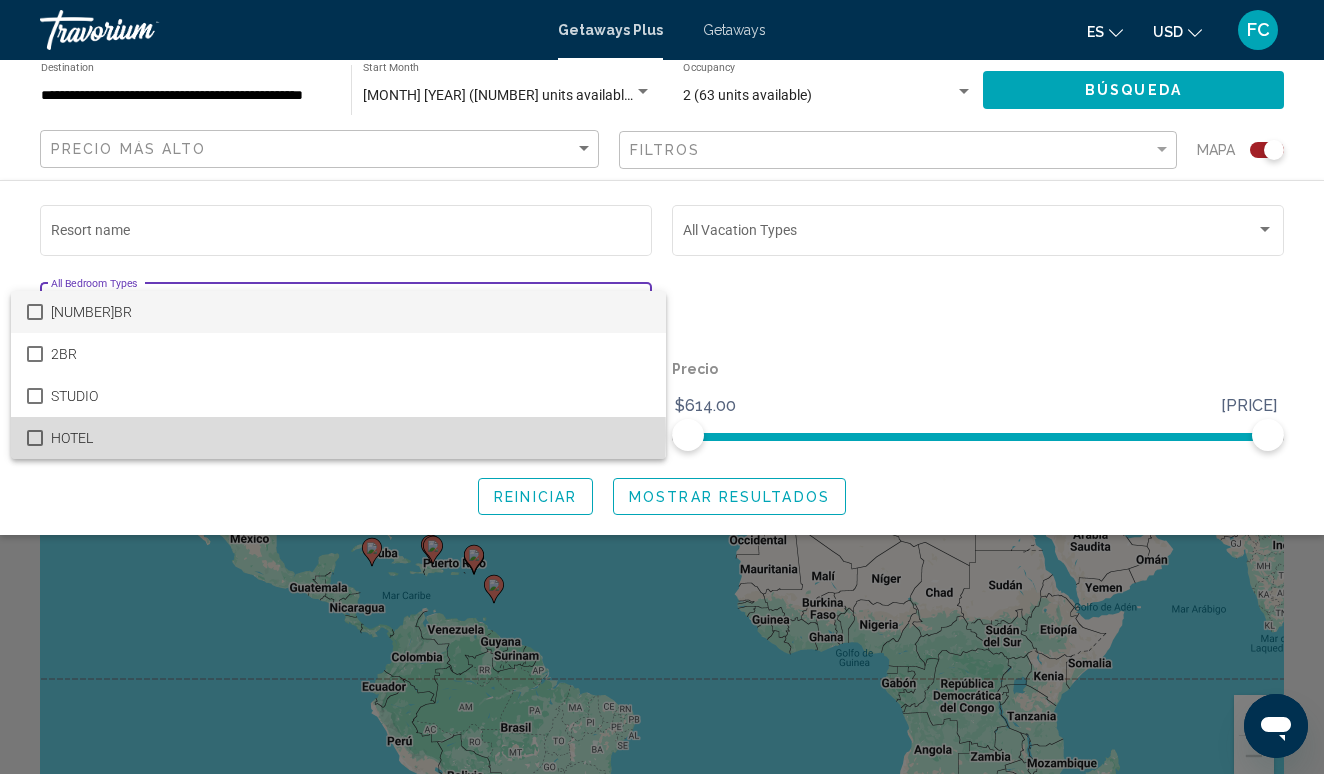 click at bounding box center [35, 438] 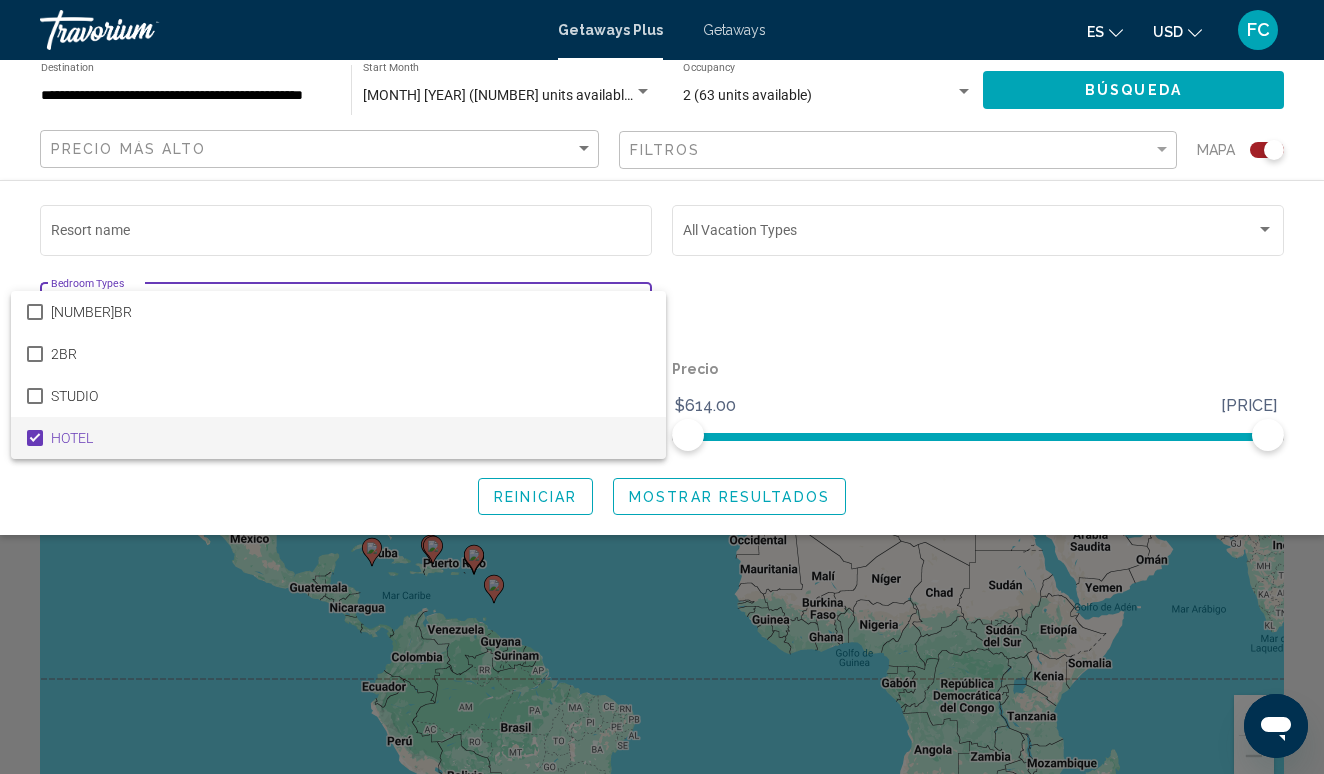 click at bounding box center [662, 387] 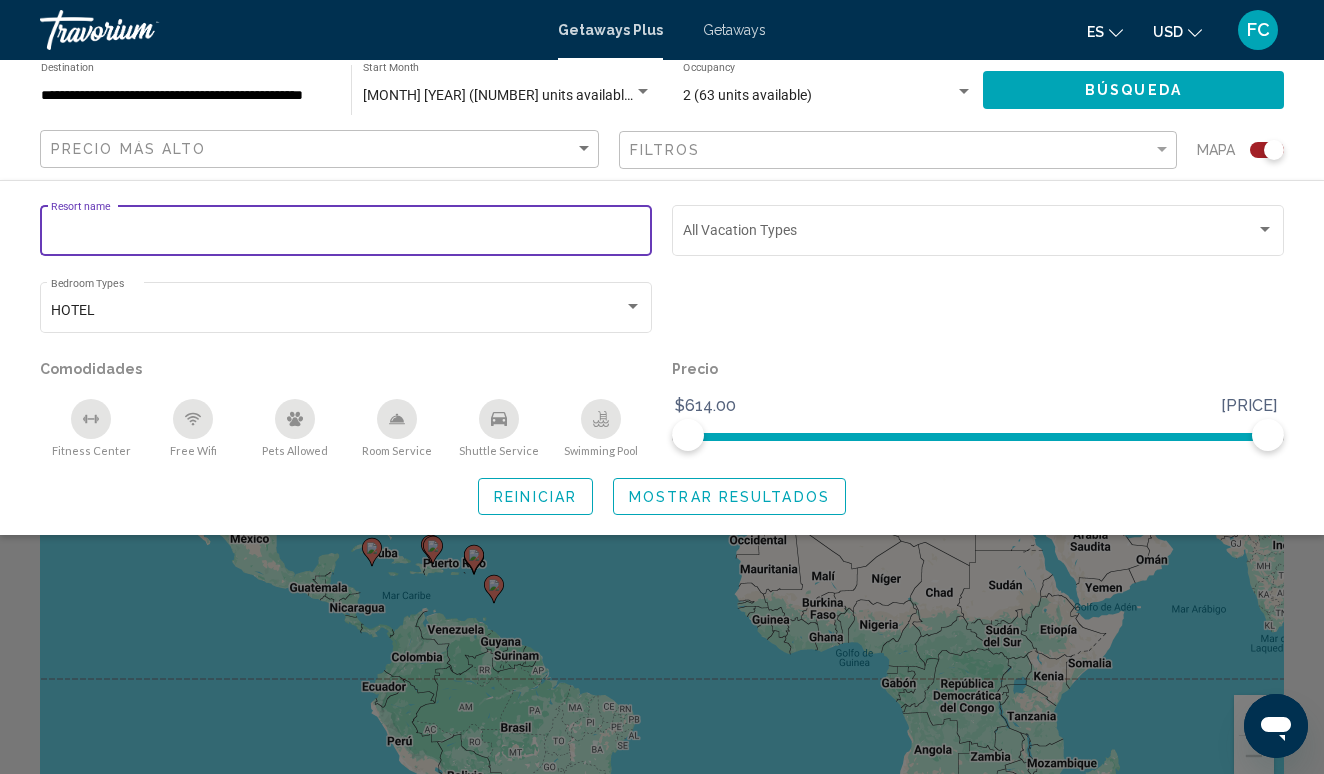click on "Resort name" at bounding box center (346, 234) 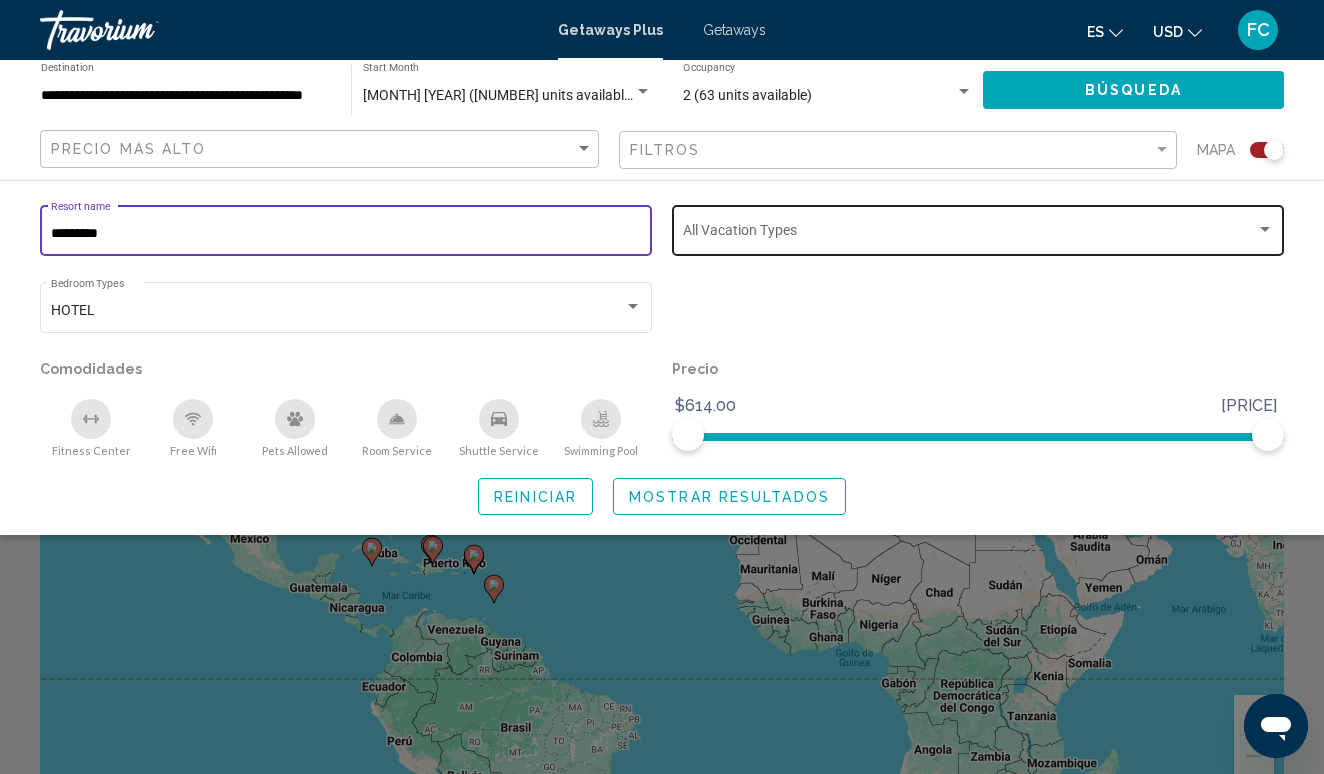 type on "*********" 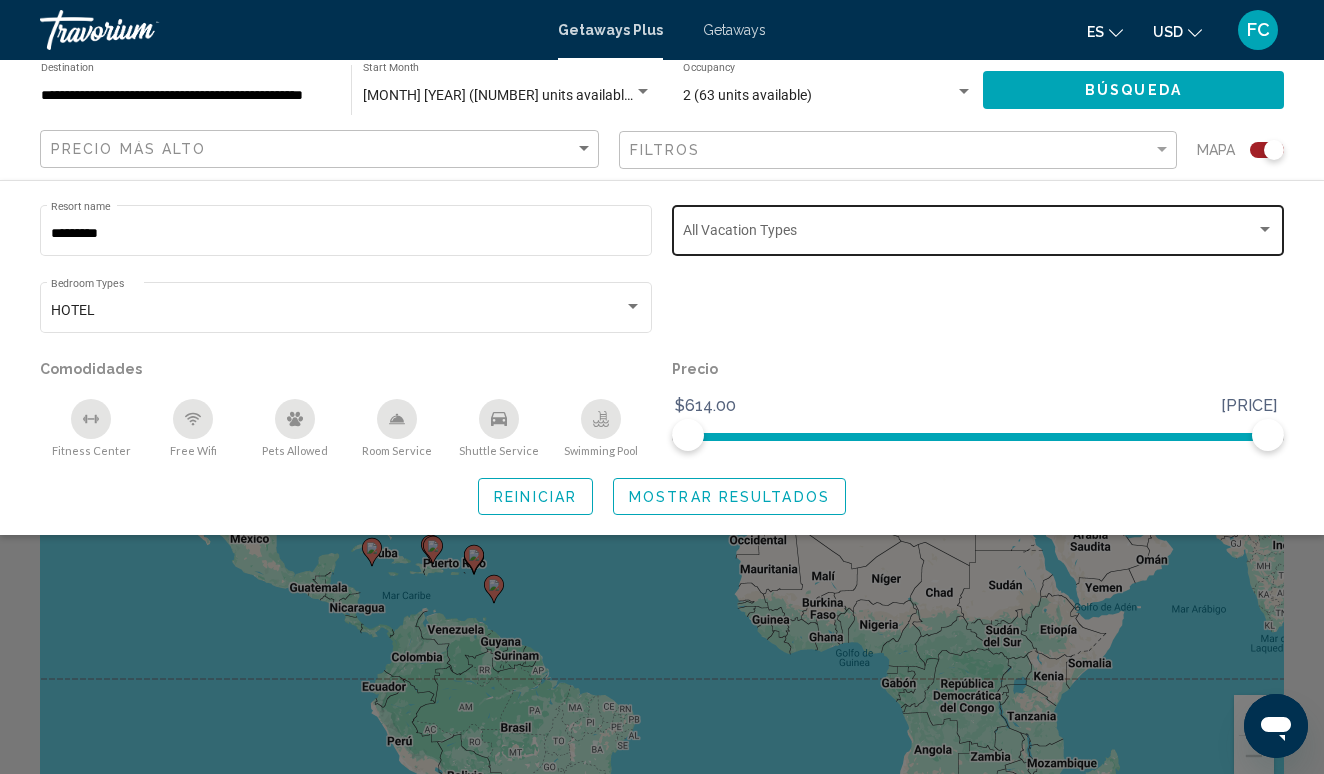 click on "Vacation Types All Vacation Types" at bounding box center [978, 228] 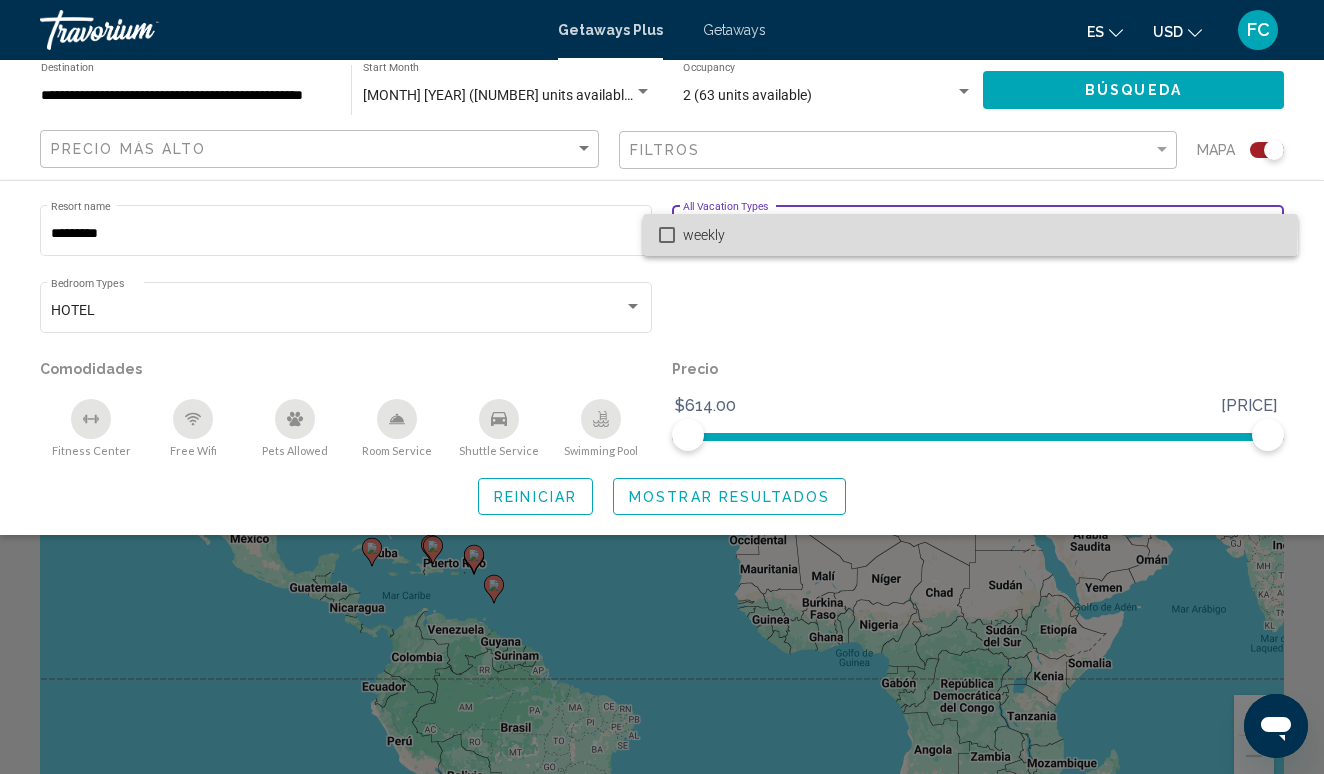 click on "weekly" at bounding box center (970, 235) 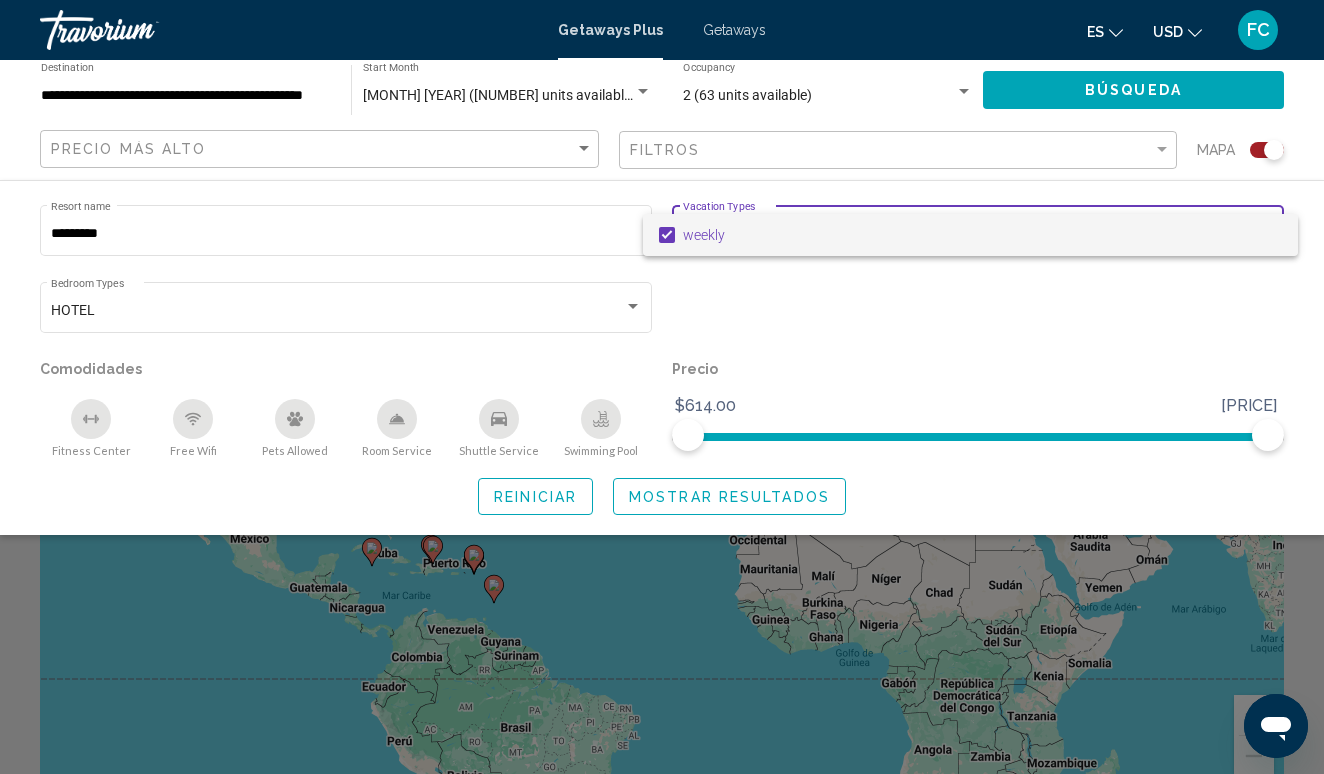 click at bounding box center (662, 387) 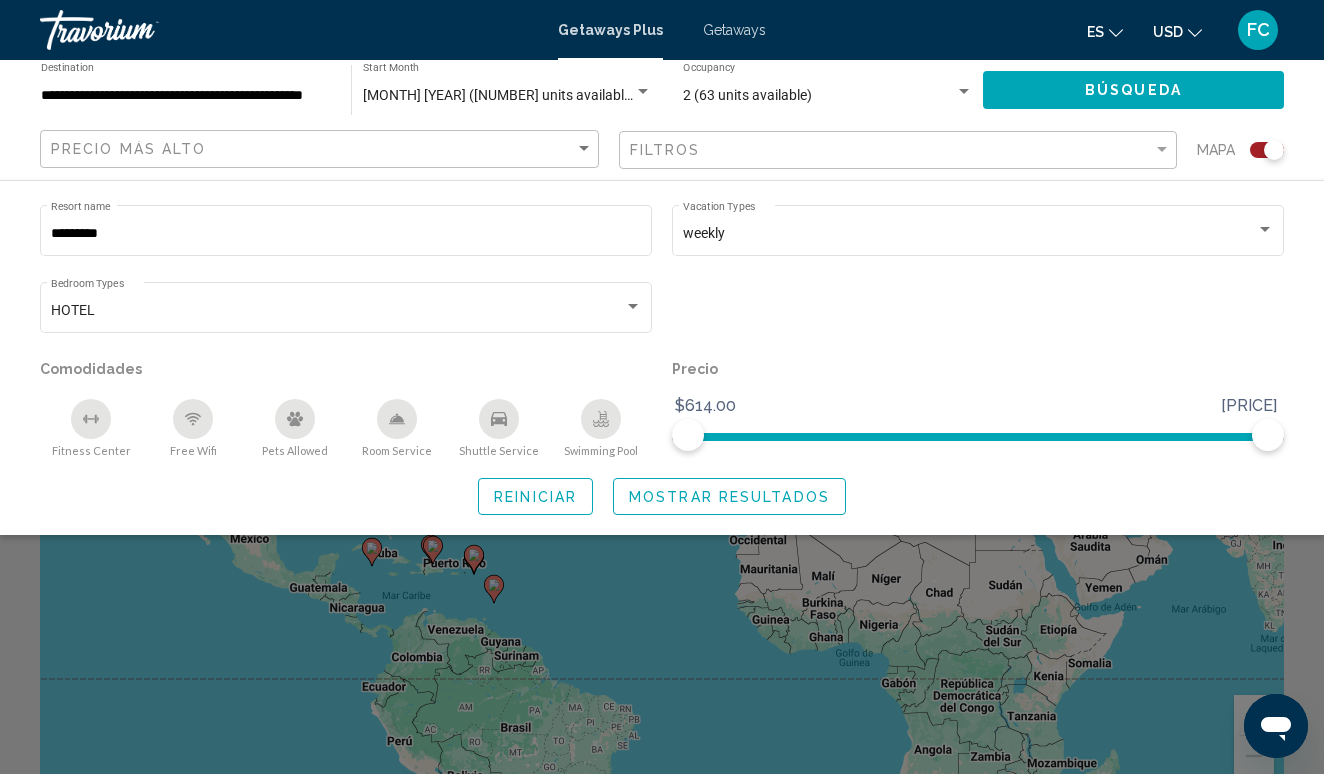 click on "Búsqueda" at bounding box center (1133, 91) 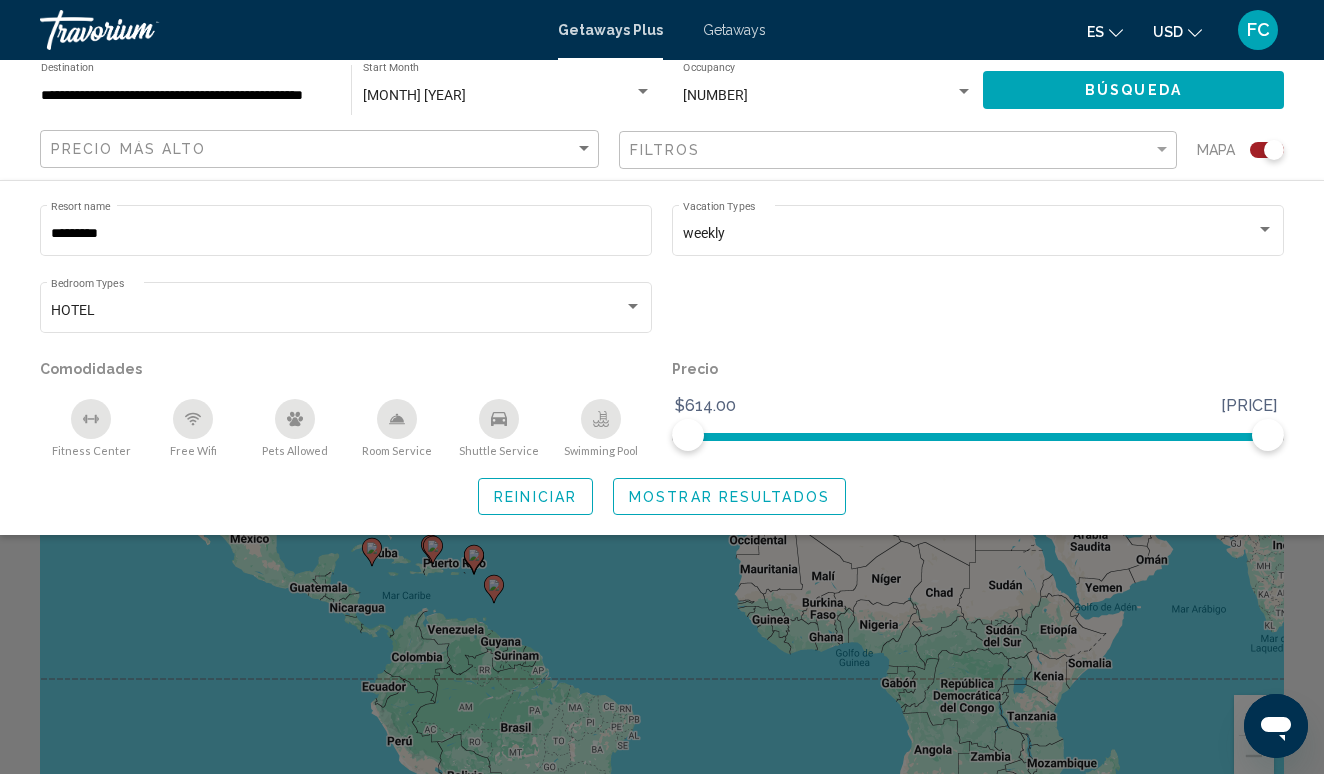 click on "Getaways Plus Getaways es
English Español Français Italiano Português русский USD
USD ($) MXN (Mex$) CAD (Can$) GBP (£) EUR (€) AUD (A$) NZD (NZ$) CNY (CN¥) FC Iniciar sesión" at bounding box center [662, 30] 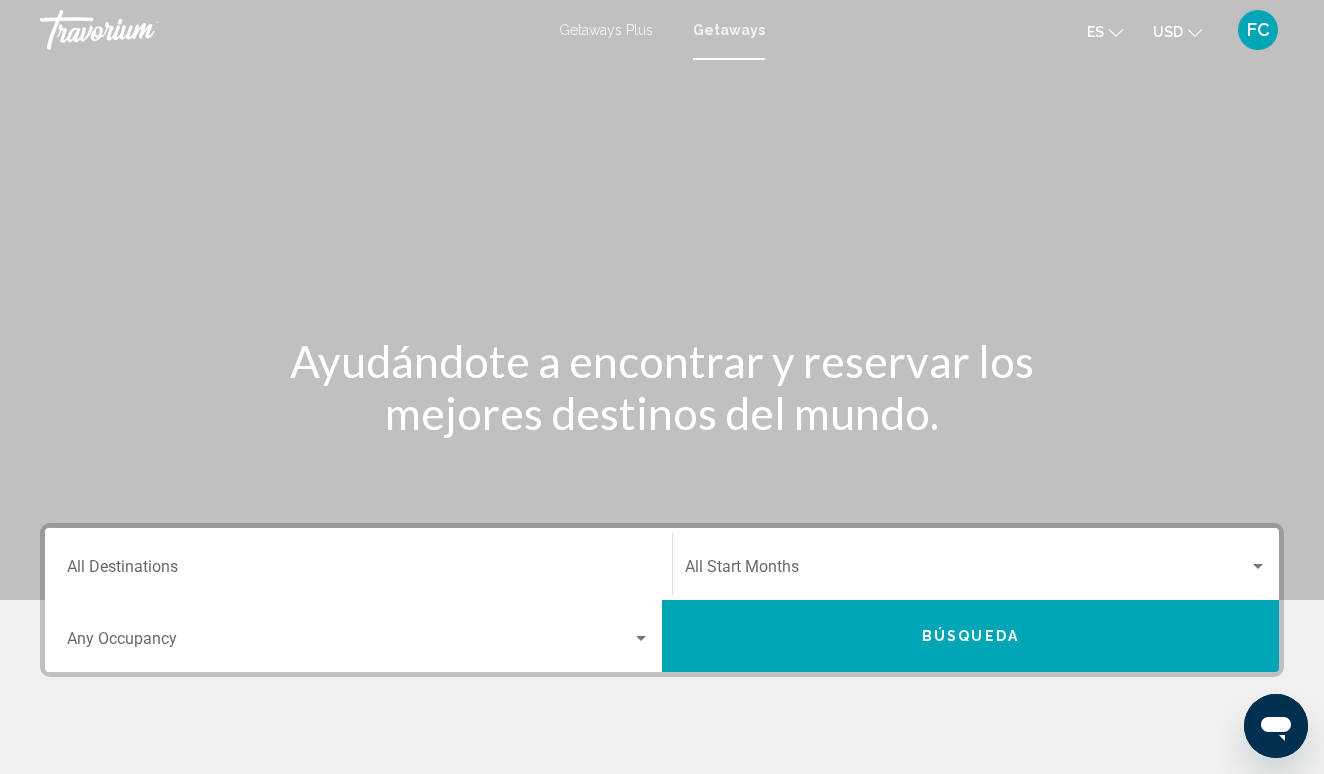 scroll, scrollTop: 0, scrollLeft: 0, axis: both 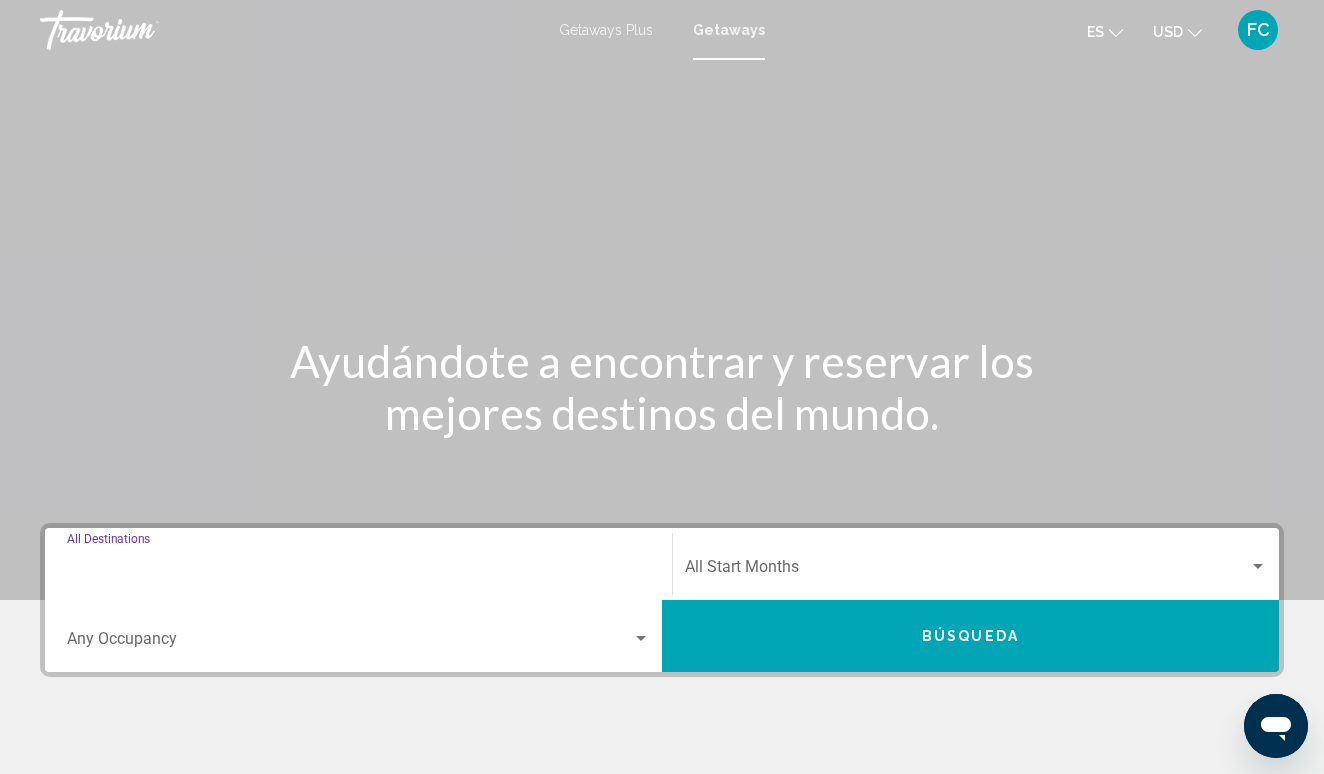 click on "Destination All Destinations" at bounding box center (358, 571) 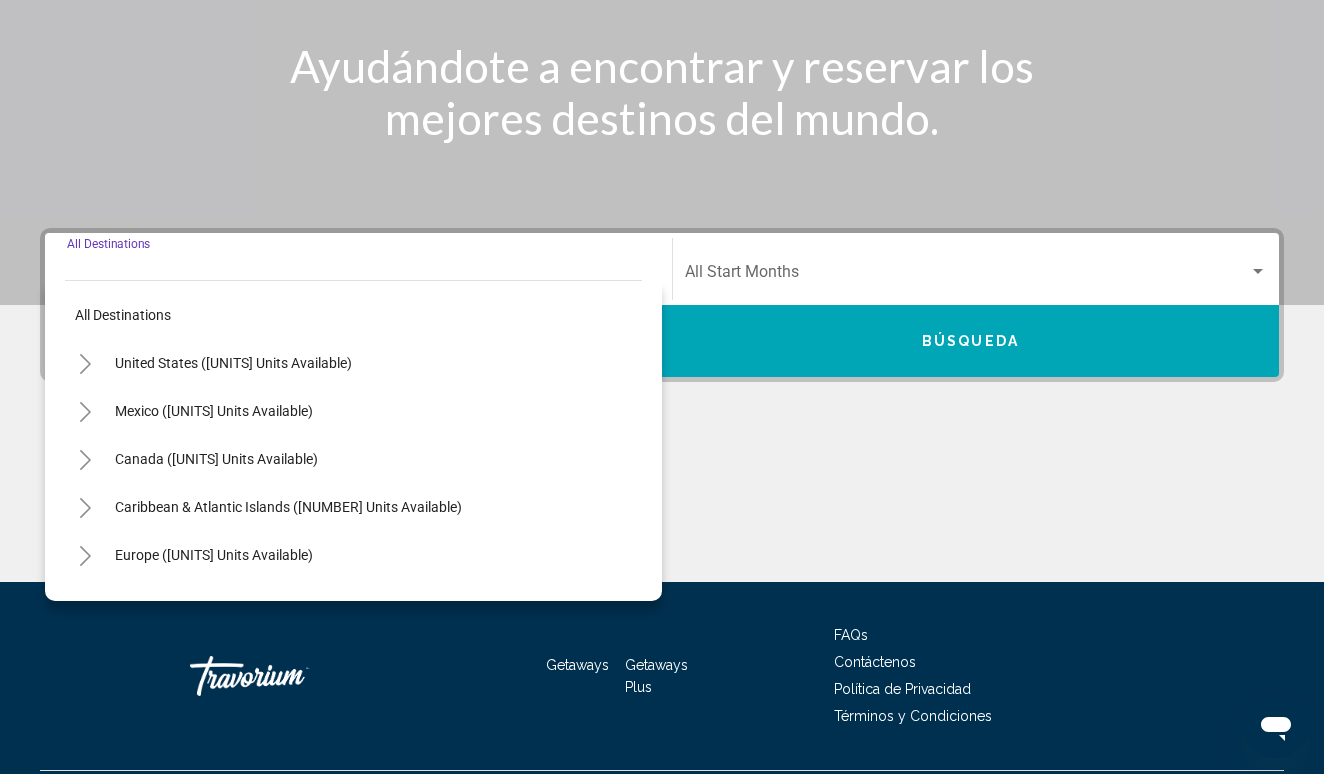 scroll, scrollTop: 348, scrollLeft: 0, axis: vertical 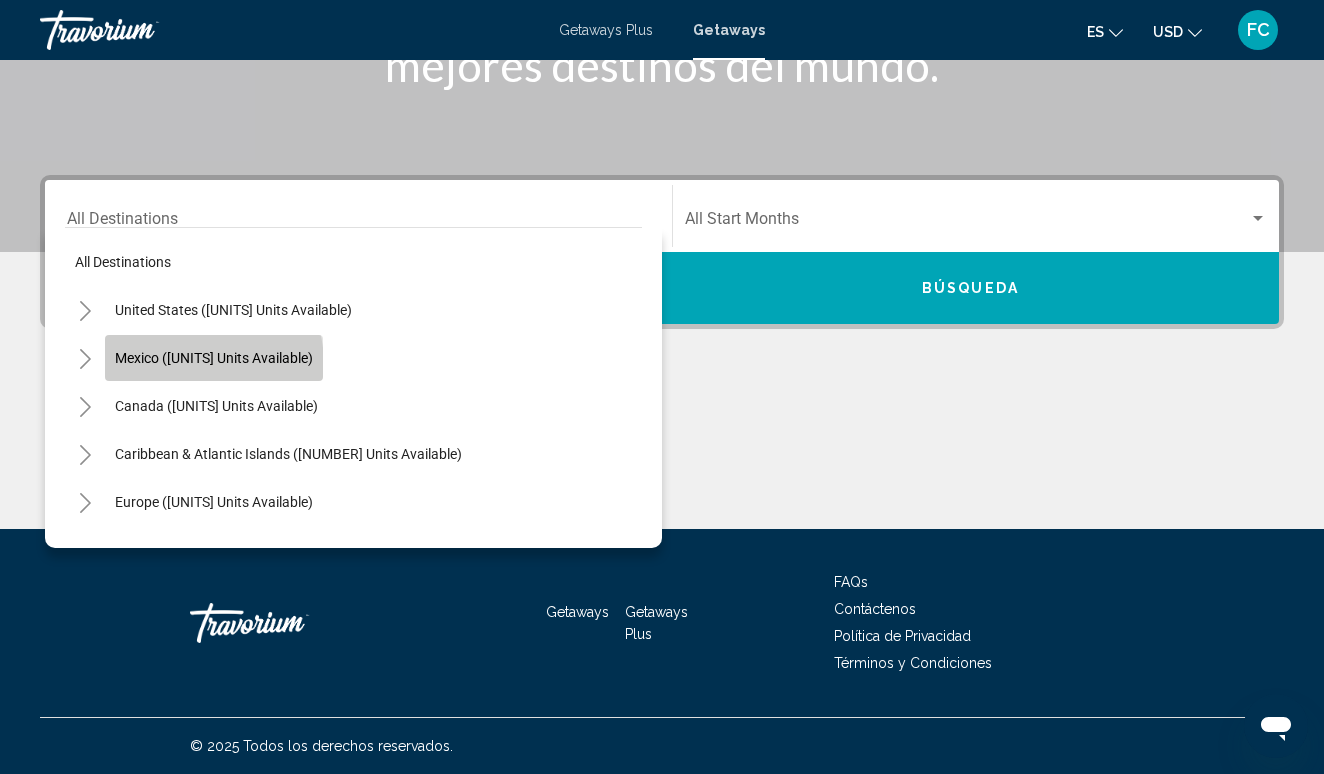 click on "Mexico ([NUMBER] units available)" at bounding box center [233, 310] 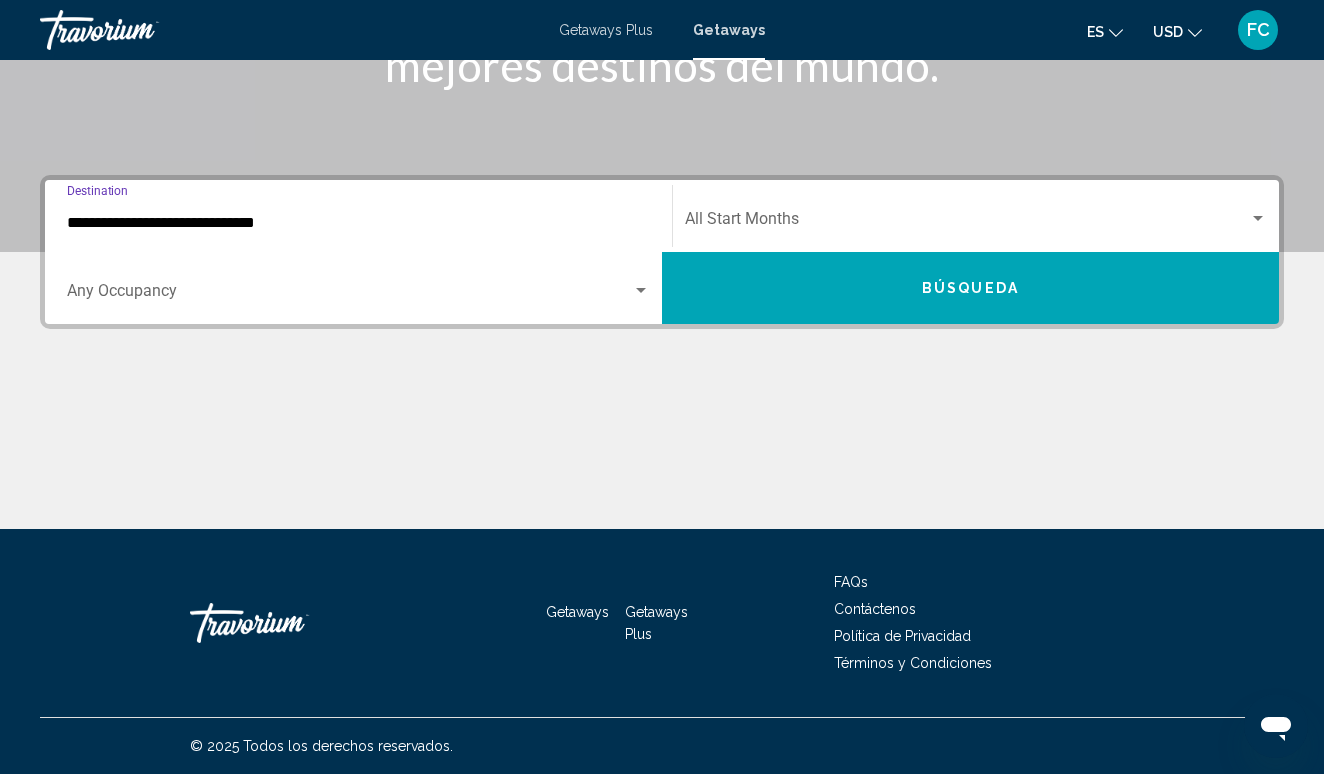 click on "Búsqueda" at bounding box center [970, 288] 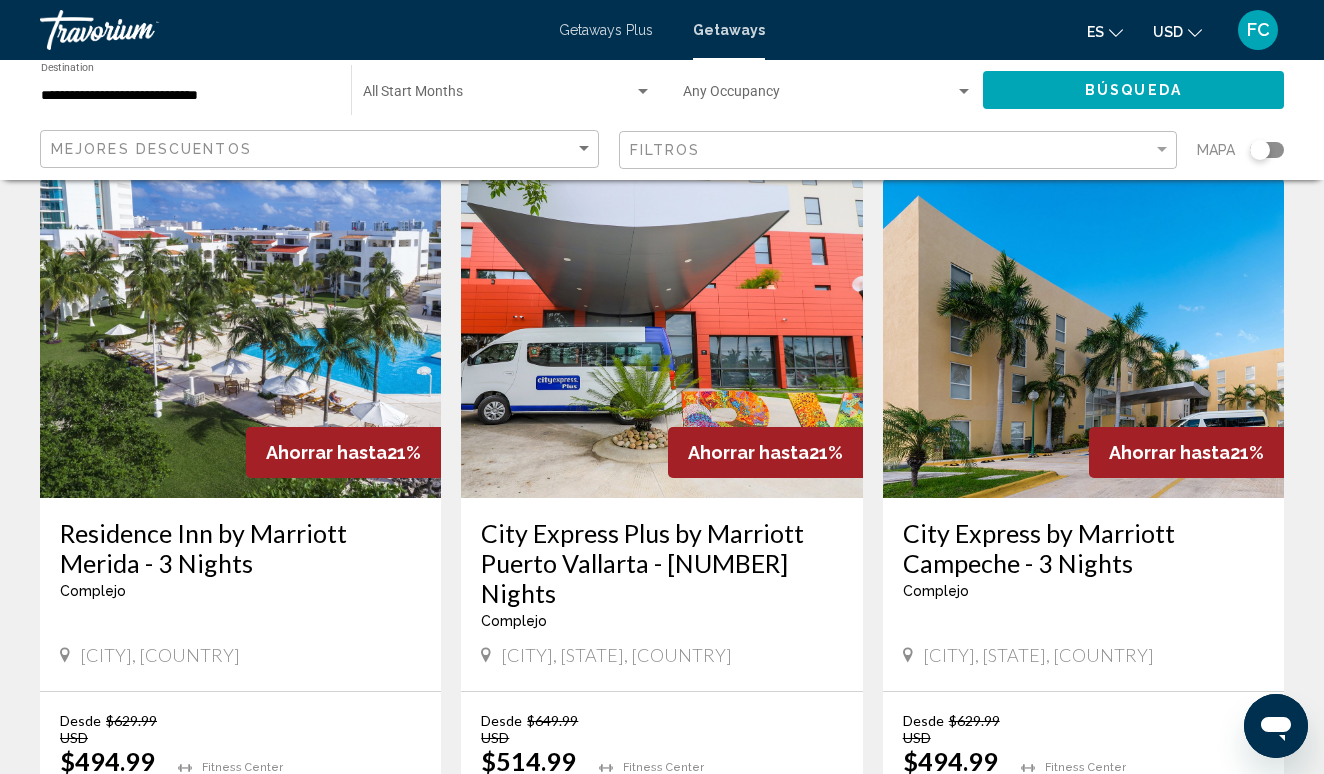 scroll, scrollTop: 2214, scrollLeft: 0, axis: vertical 